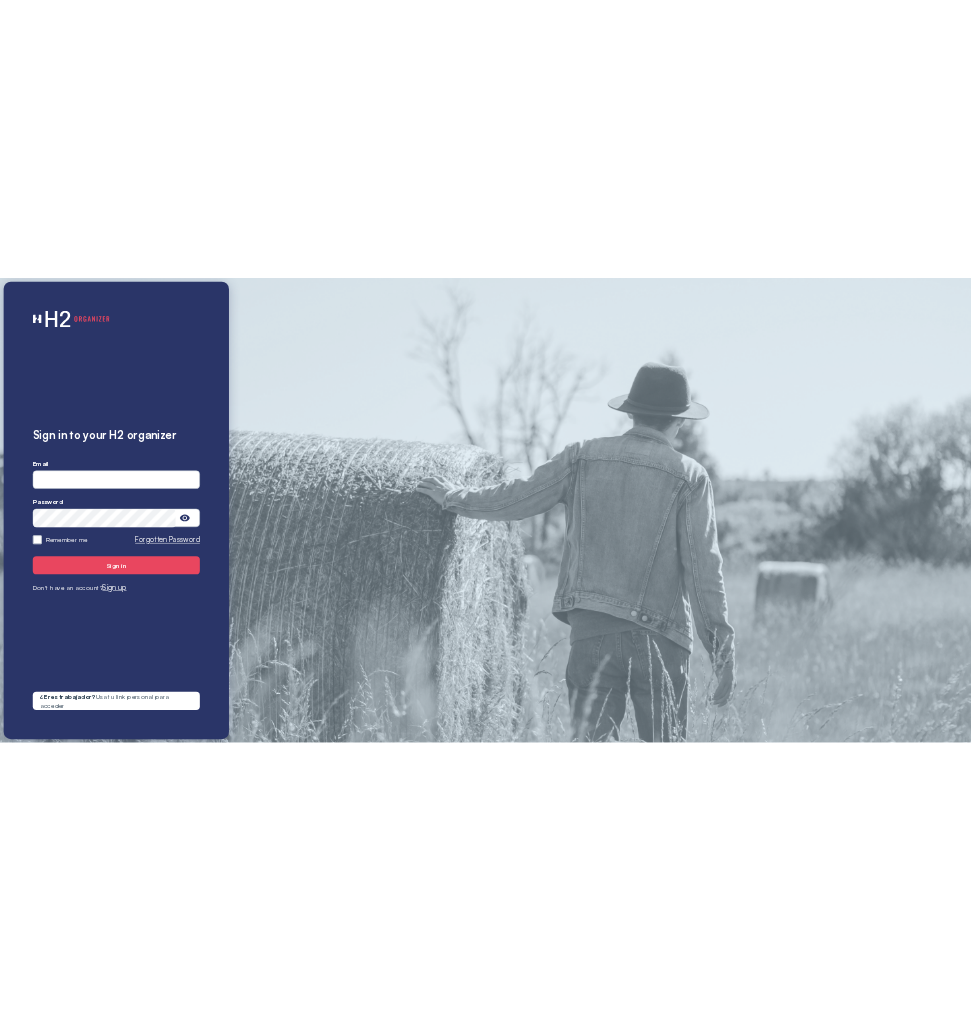 scroll, scrollTop: 0, scrollLeft: 0, axis: both 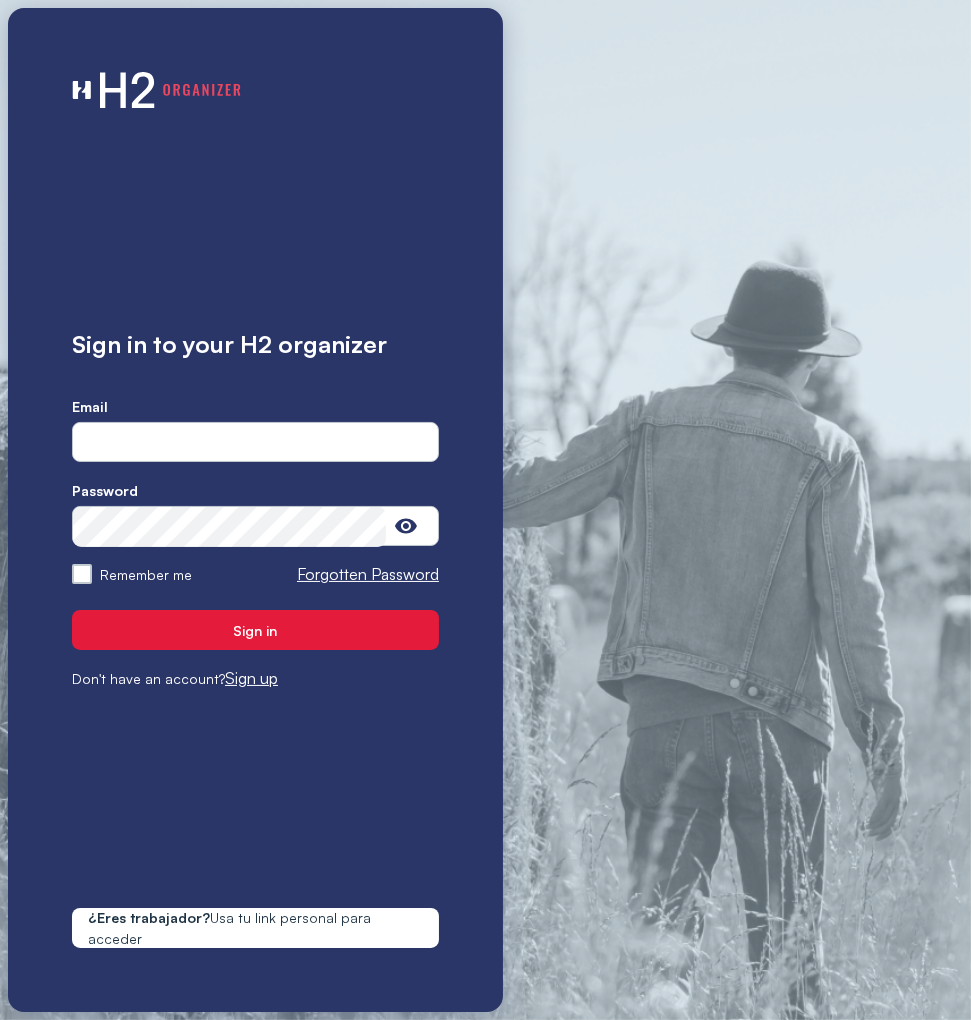 type on "**********" 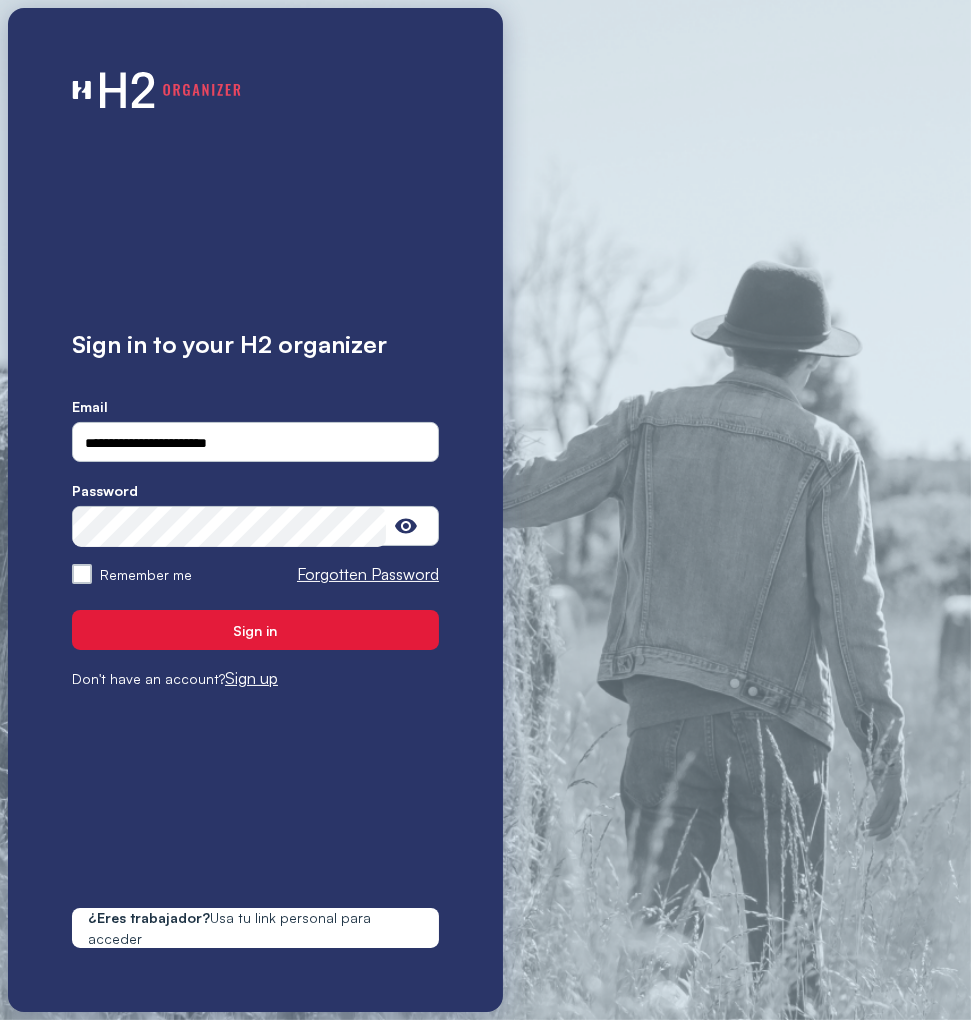 click on "Sign in" at bounding box center (255, 630) 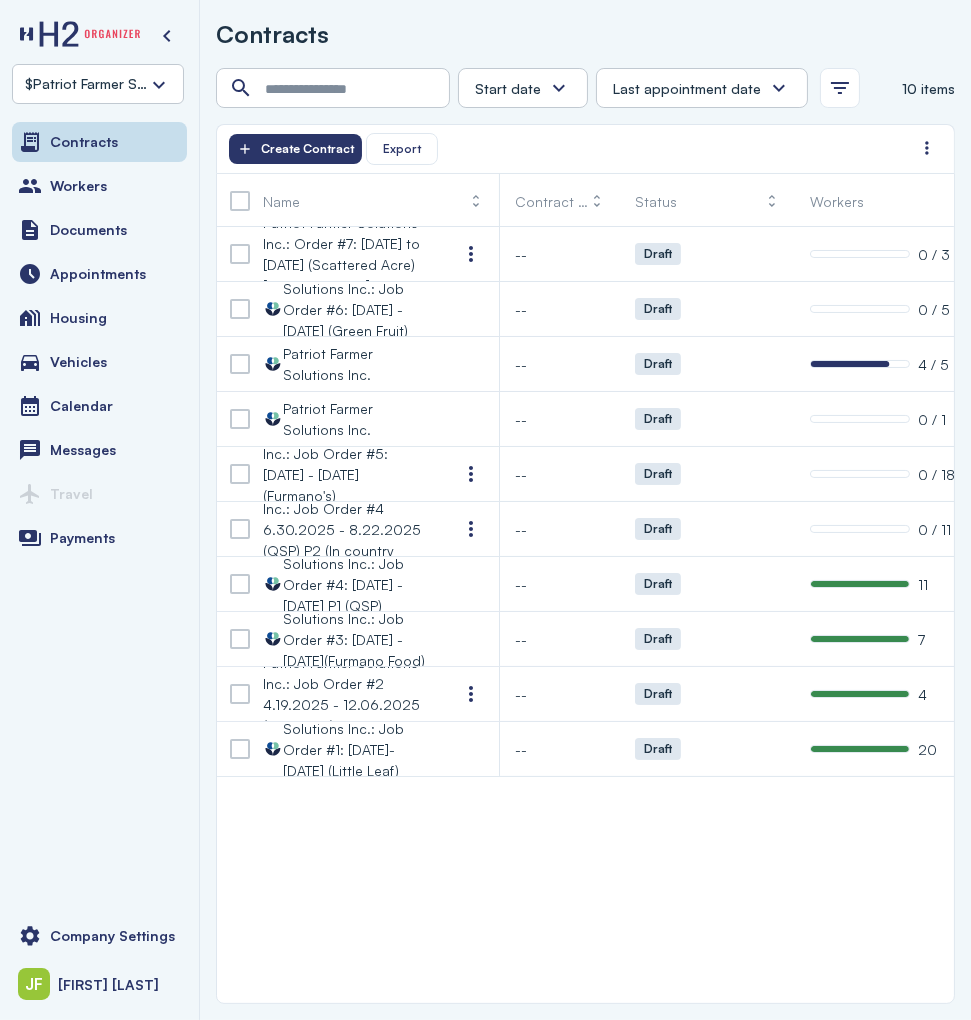 click on "$Patriot Farmer Solutions Inc." at bounding box center (86, 84) 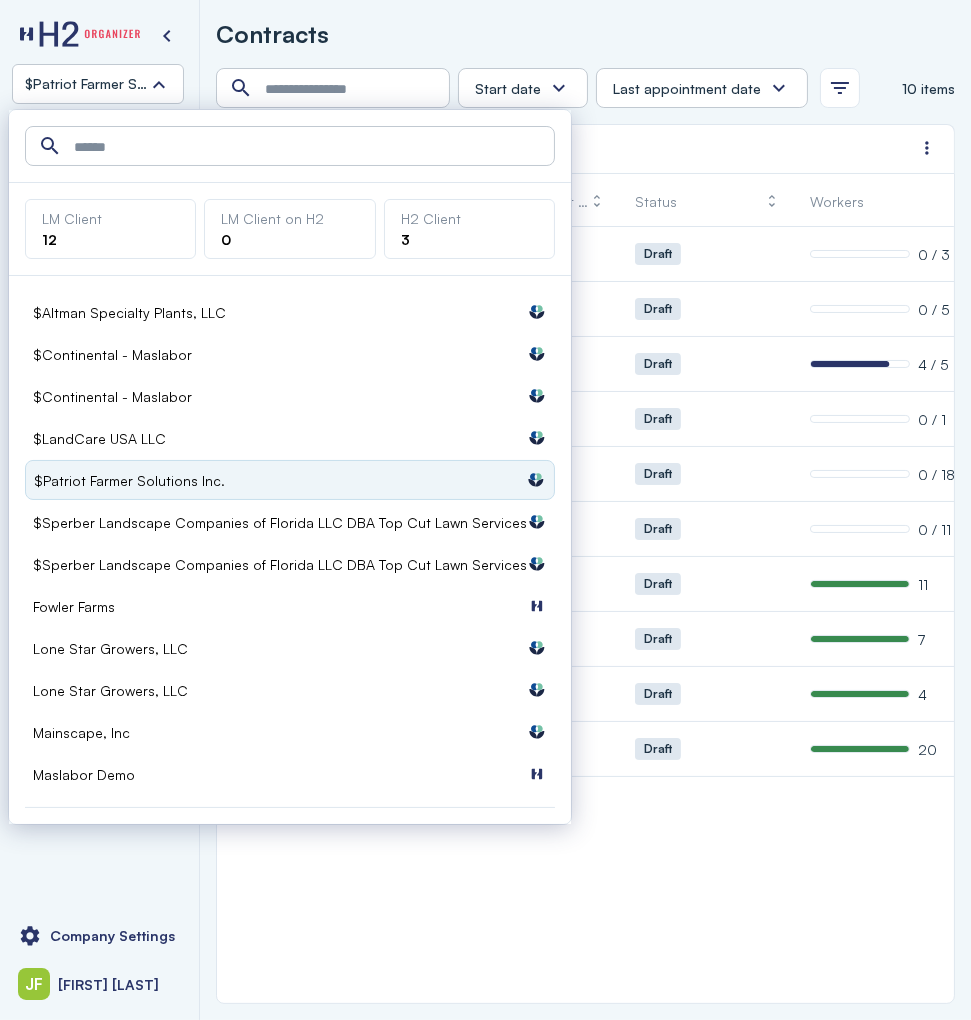 scroll, scrollTop: 113, scrollLeft: 0, axis: vertical 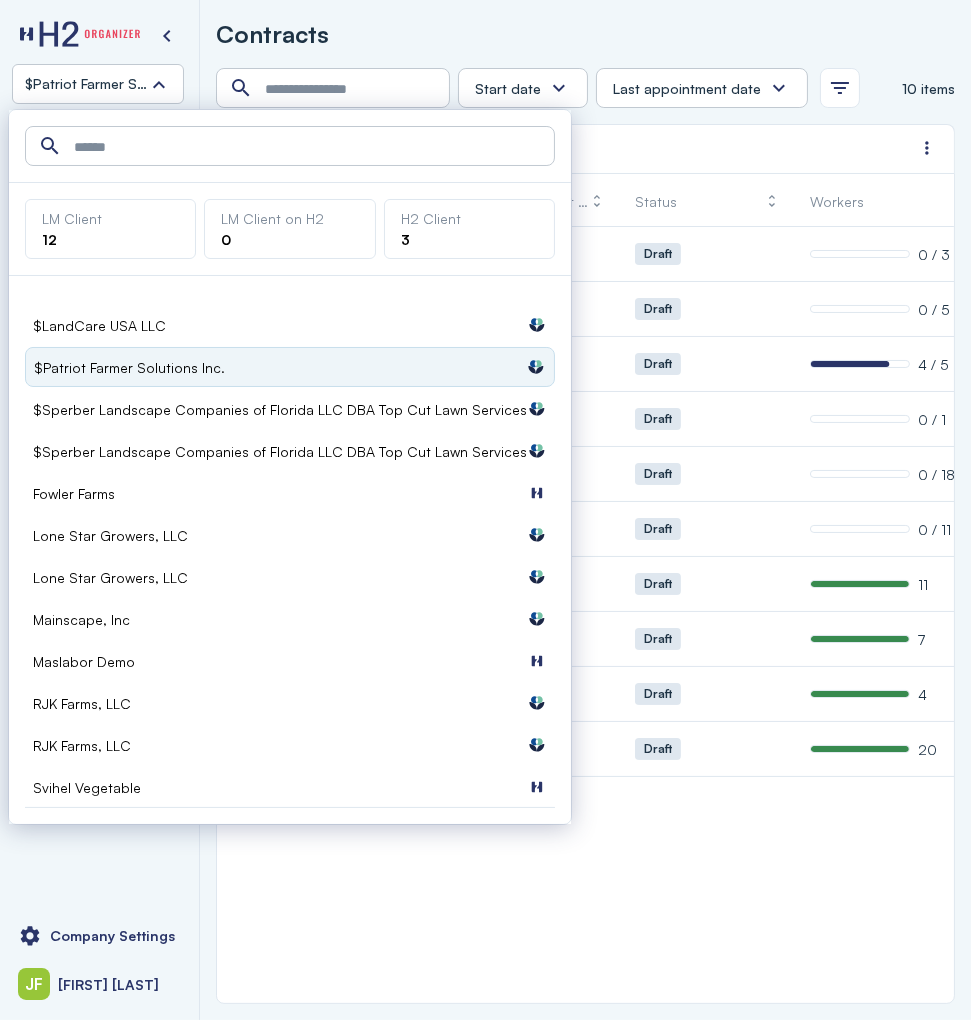 click on "RJK Farms, LLC   Labormex data" at bounding box center (290, 703) 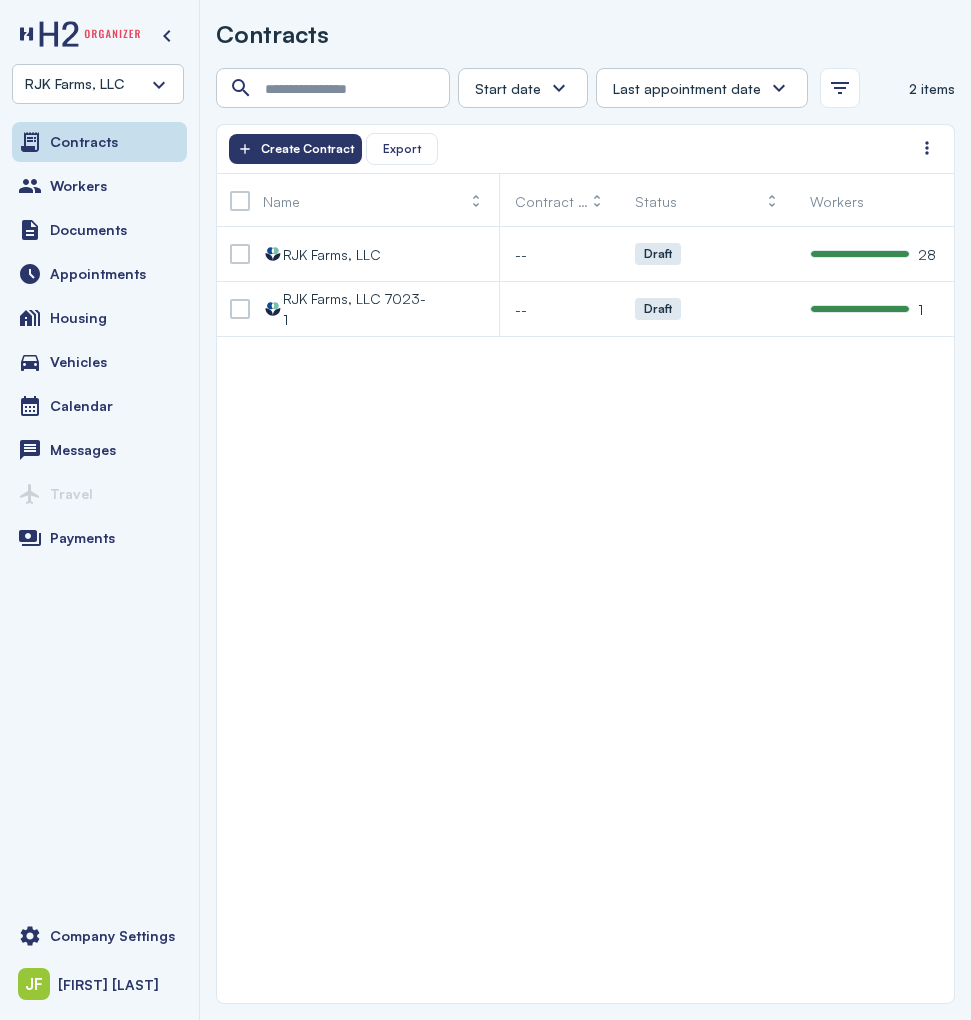 scroll, scrollTop: 0, scrollLeft: 0, axis: both 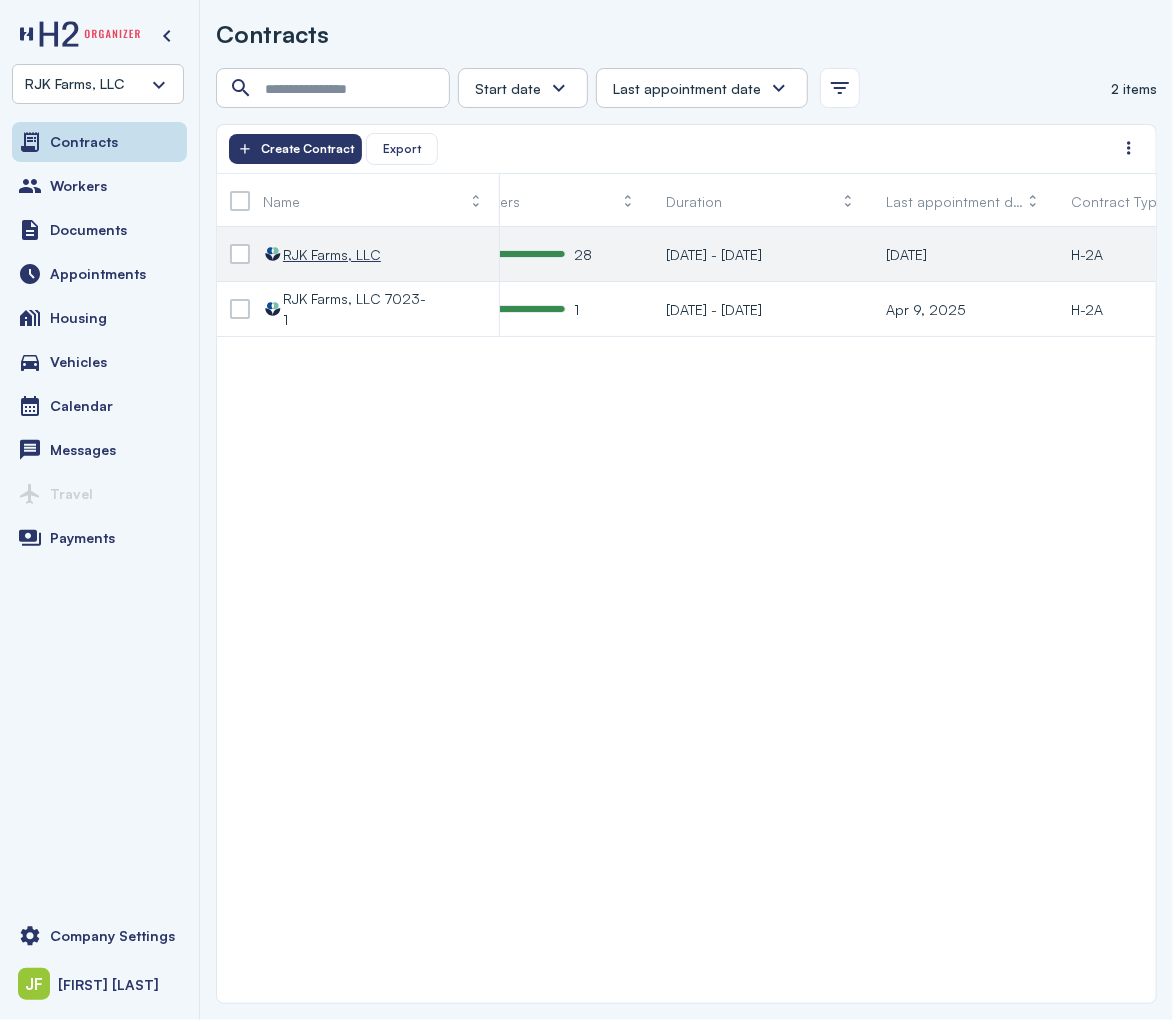 click on "RJK Farms, LLC" at bounding box center (332, 254) 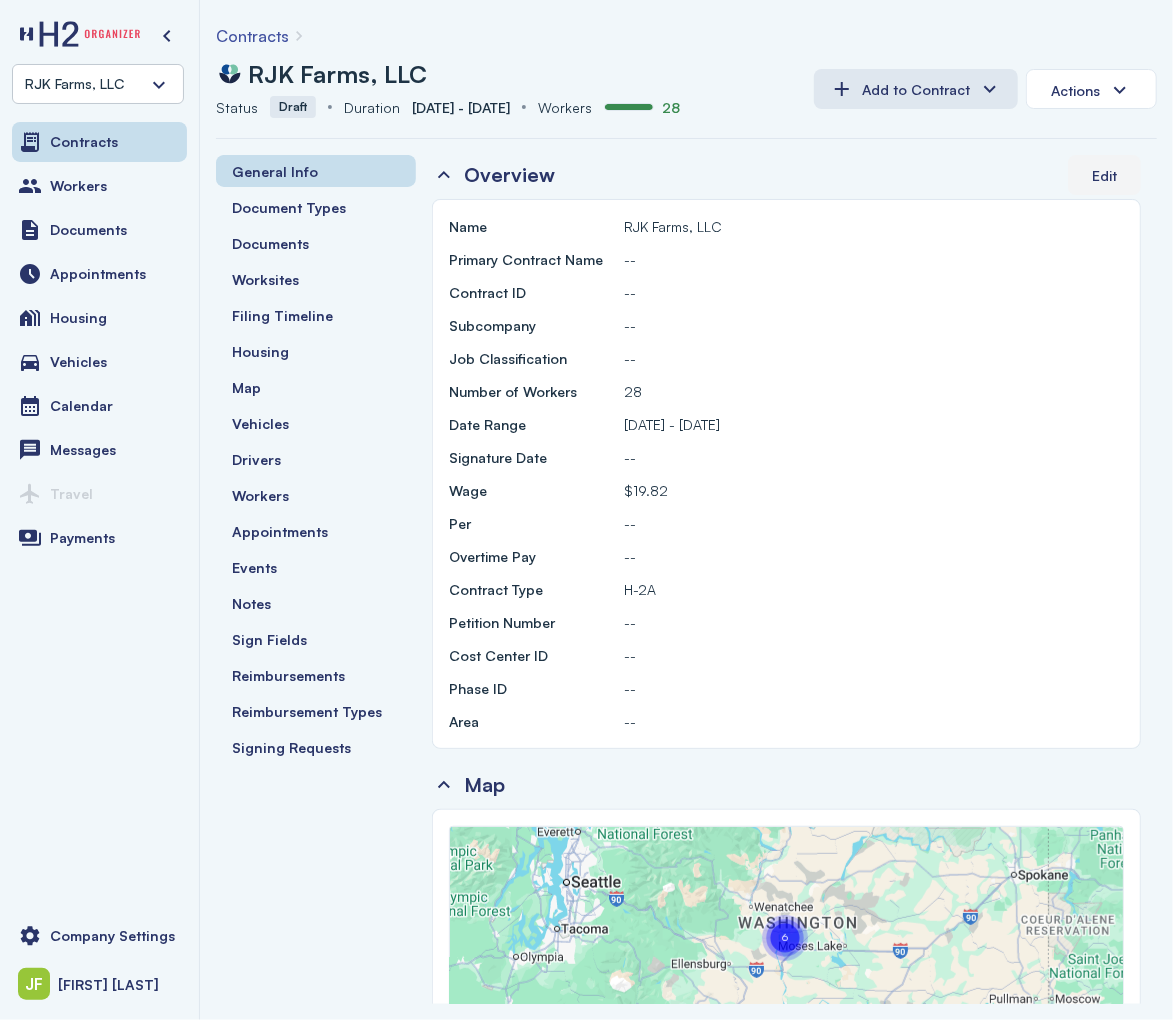 click on "Edit" at bounding box center [1104, 175] 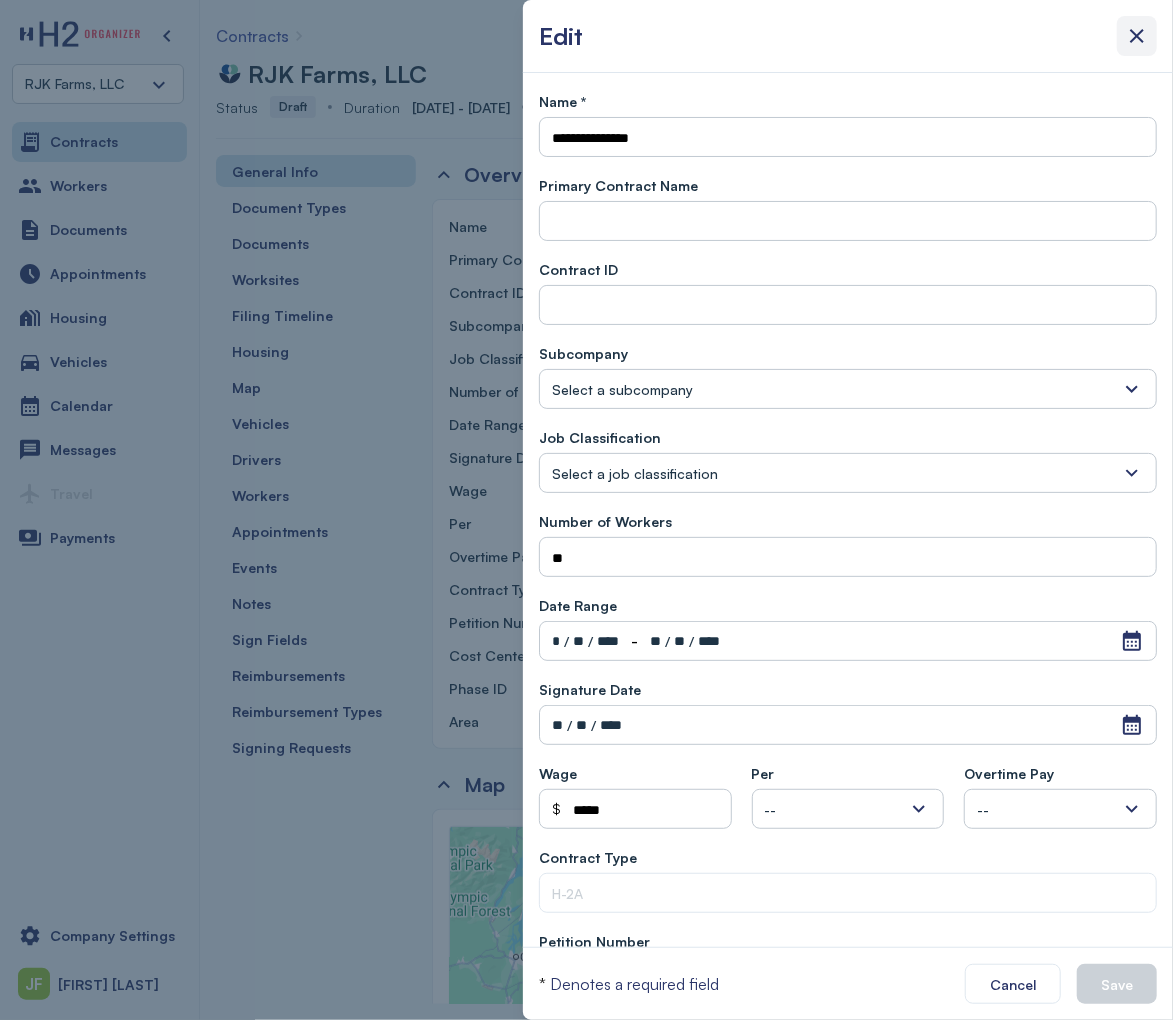 click at bounding box center [1137, 36] 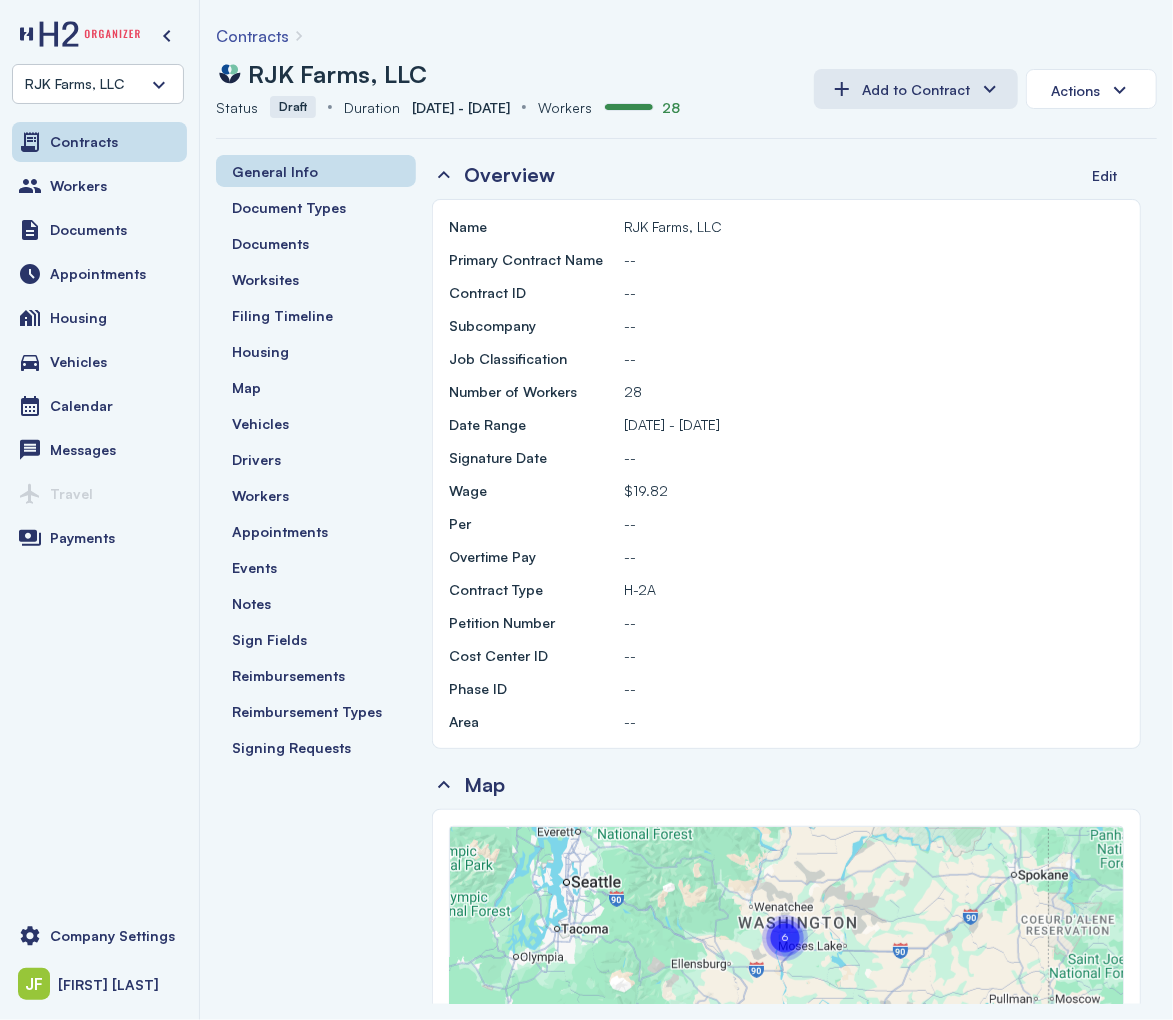 click on "Contracts" at bounding box center (252, 36) 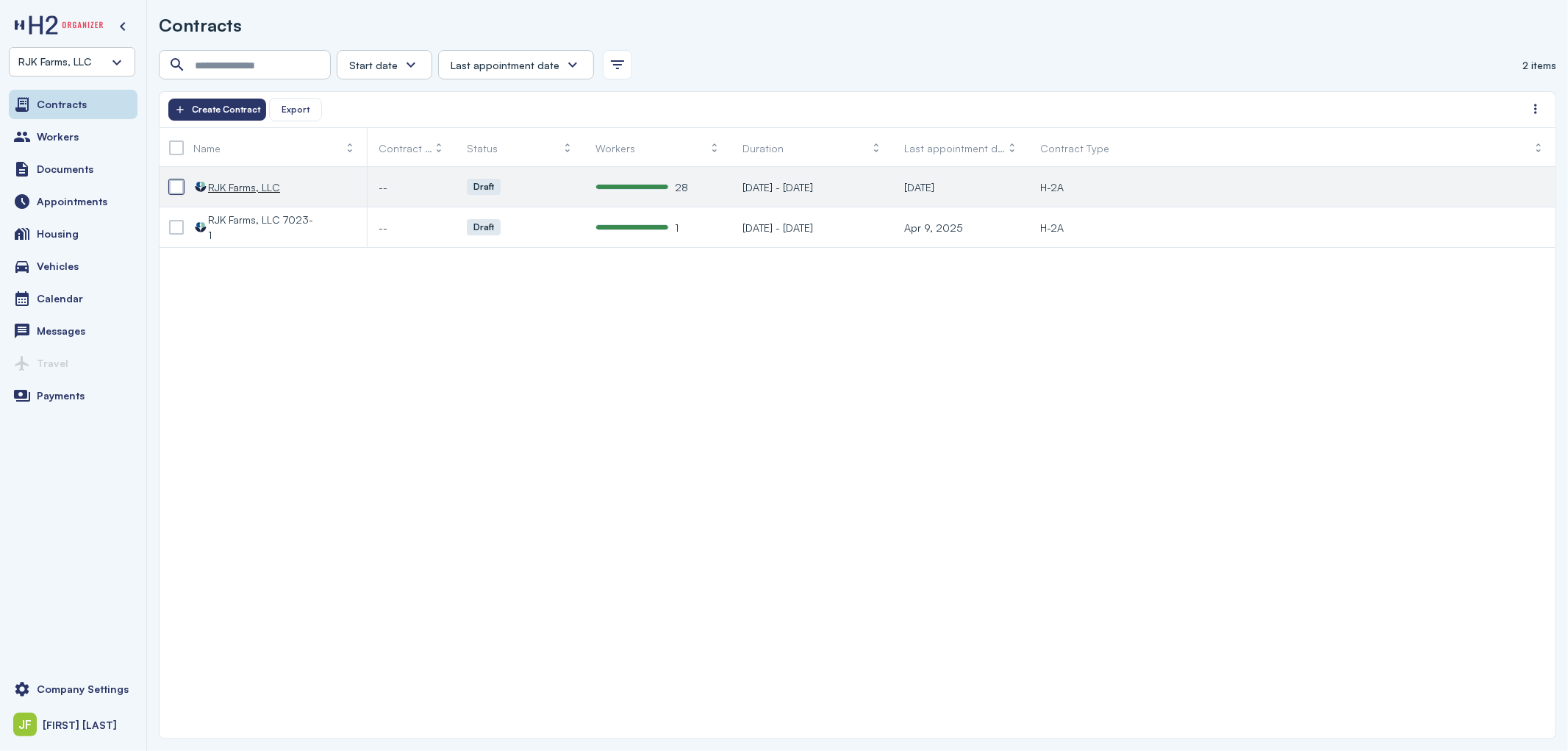 click at bounding box center [176, 187] 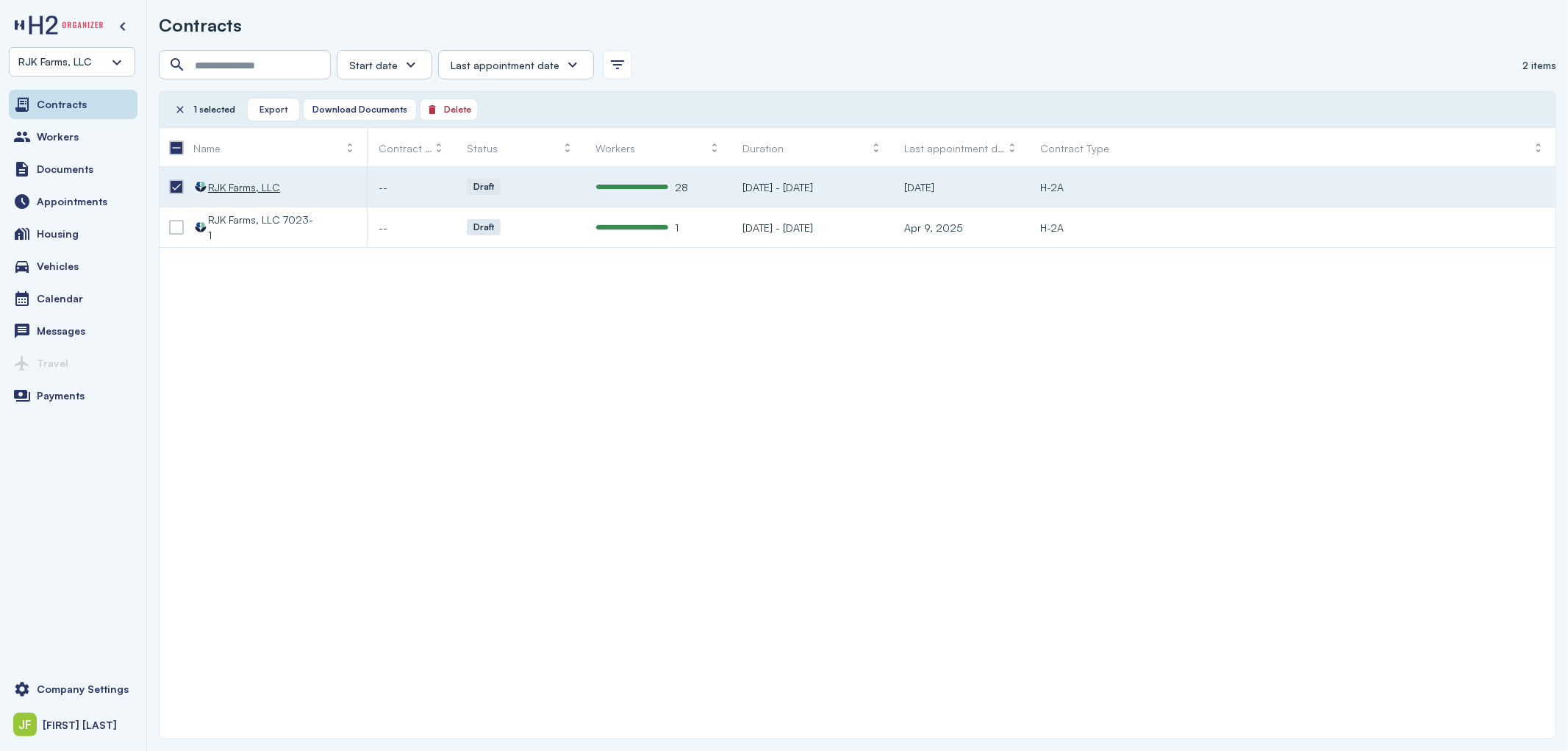 click at bounding box center [176, 187] 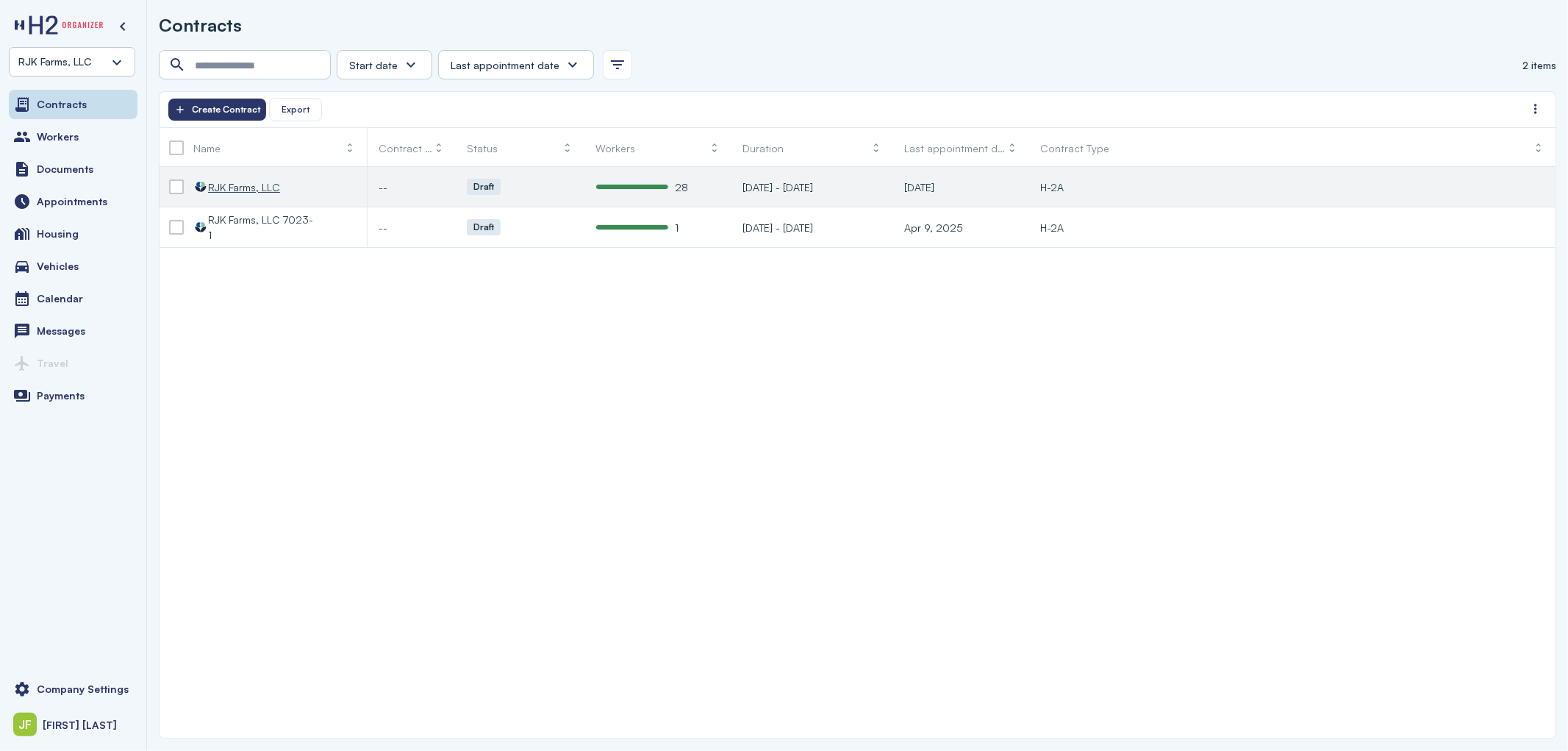 click on "RJK Farms, LLC" at bounding box center [244, 187] 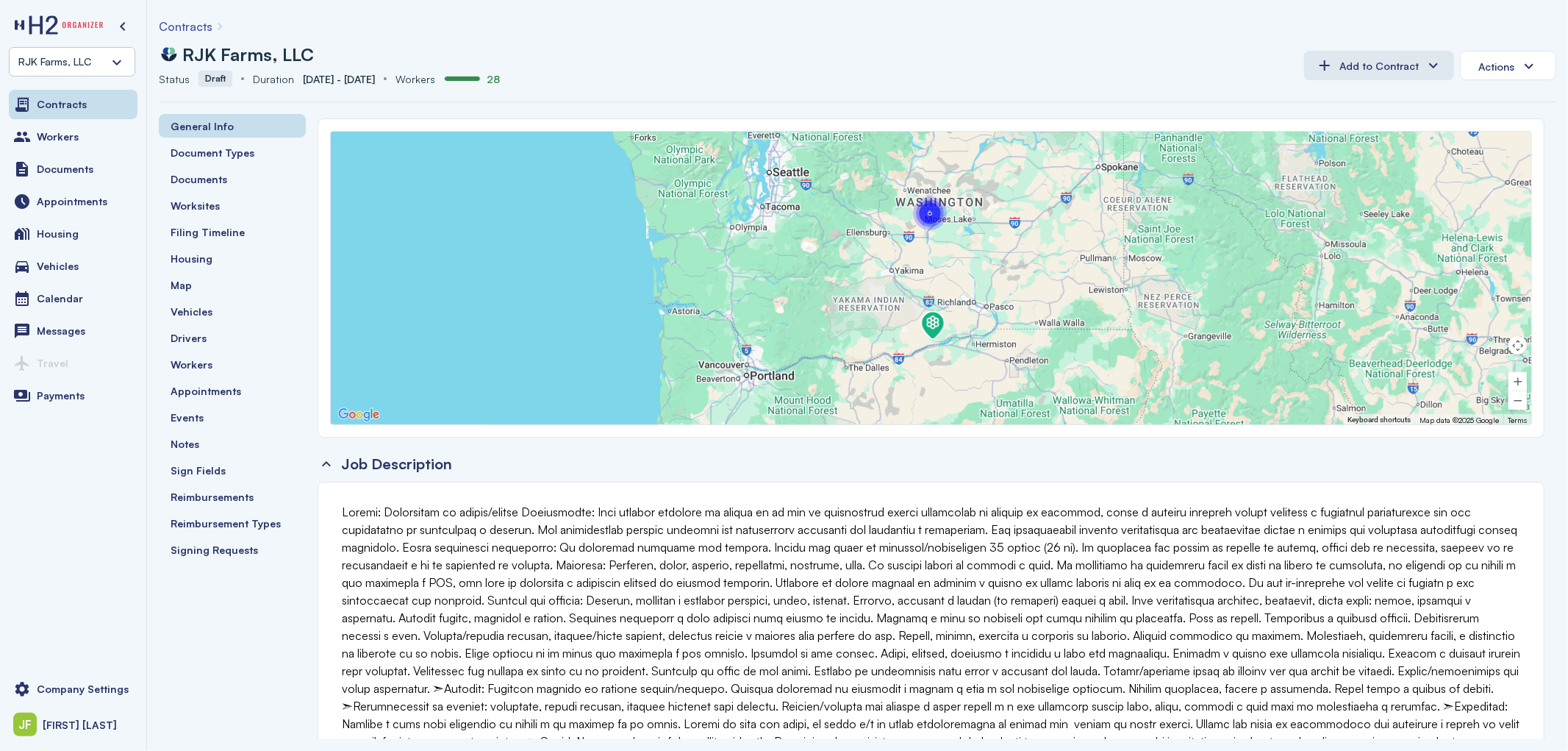 scroll, scrollTop: 0, scrollLeft: 0, axis: both 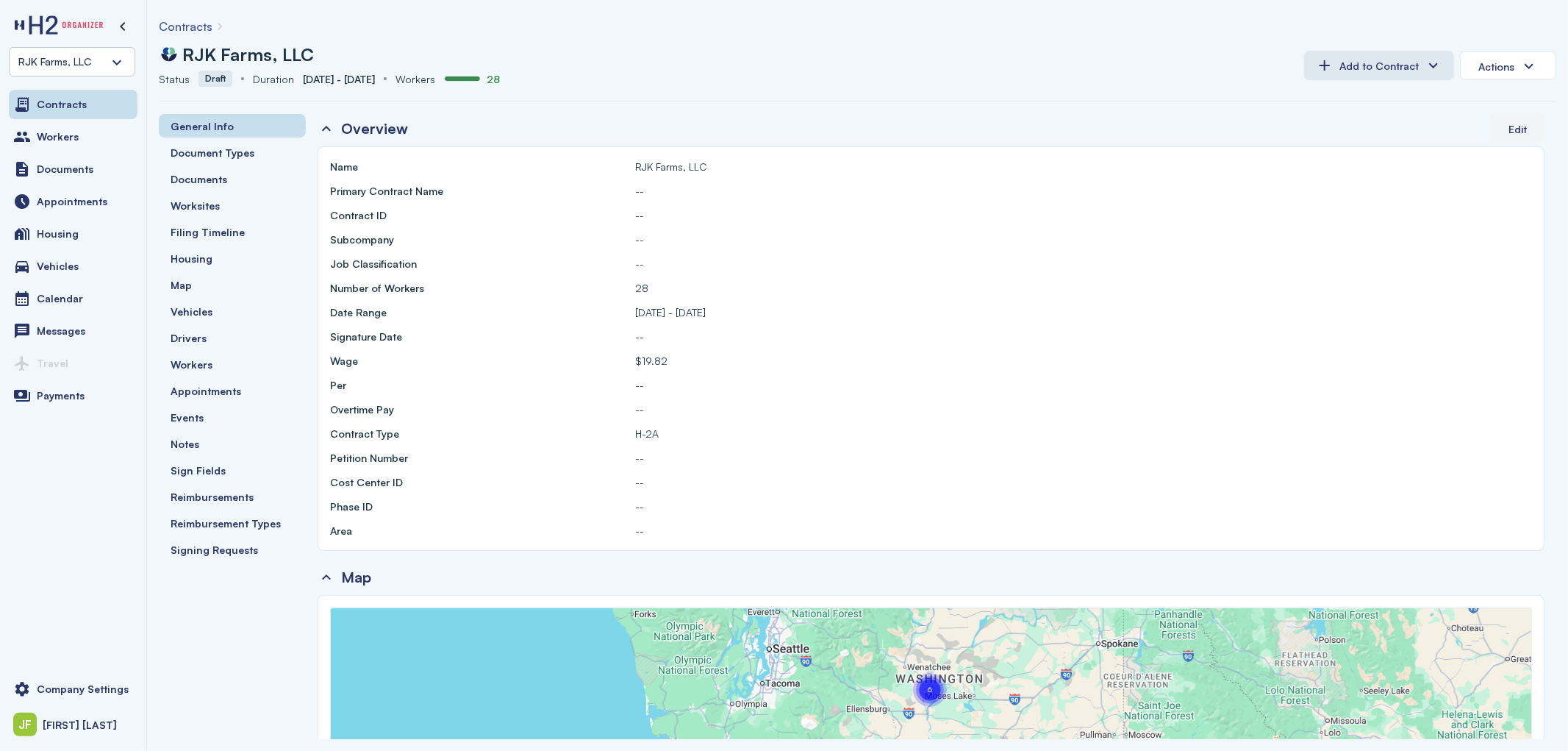 click on "Edit" at bounding box center [1517, 129] 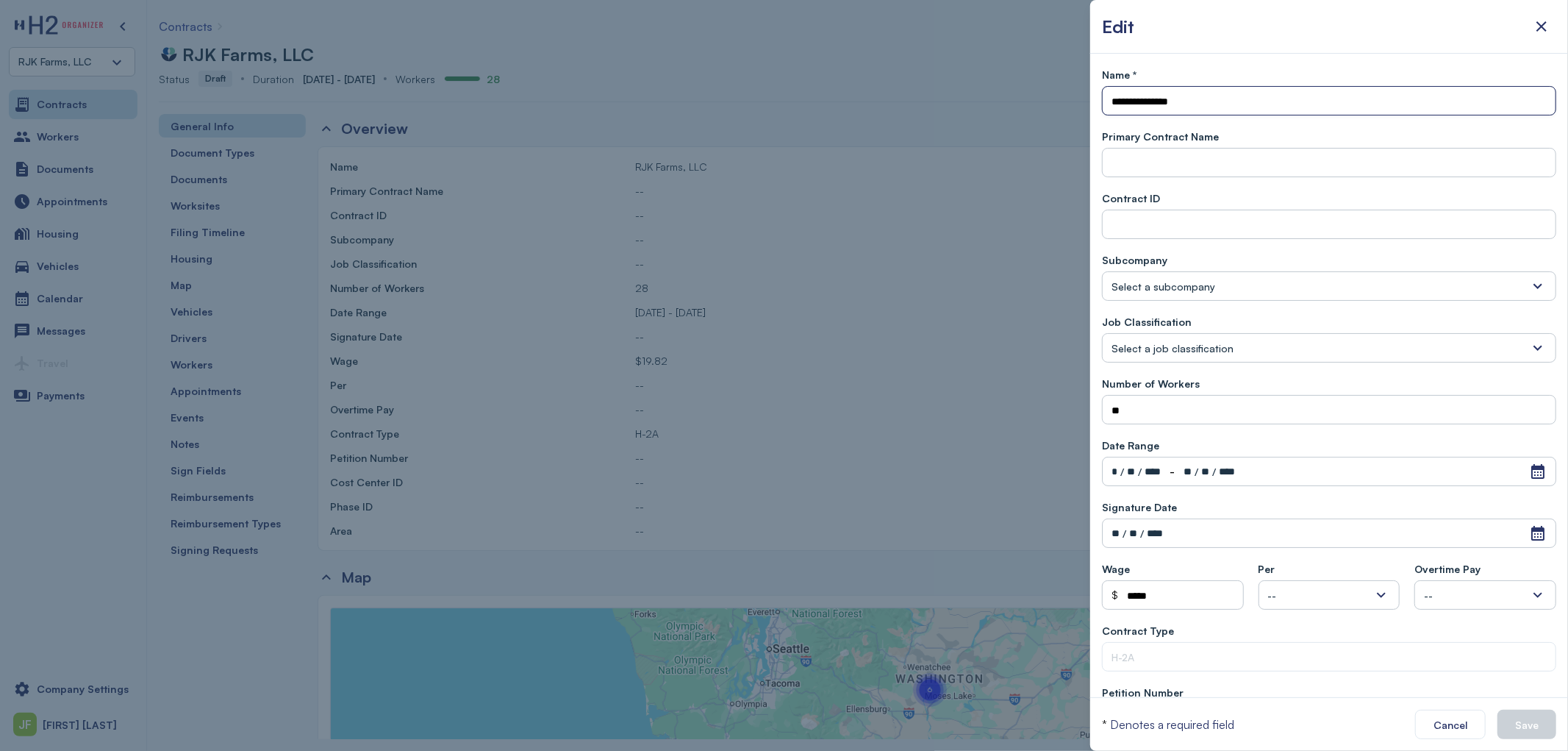 drag, startPoint x: 1261, startPoint y: 99, endPoint x: 1046, endPoint y: 84, distance: 215.52262 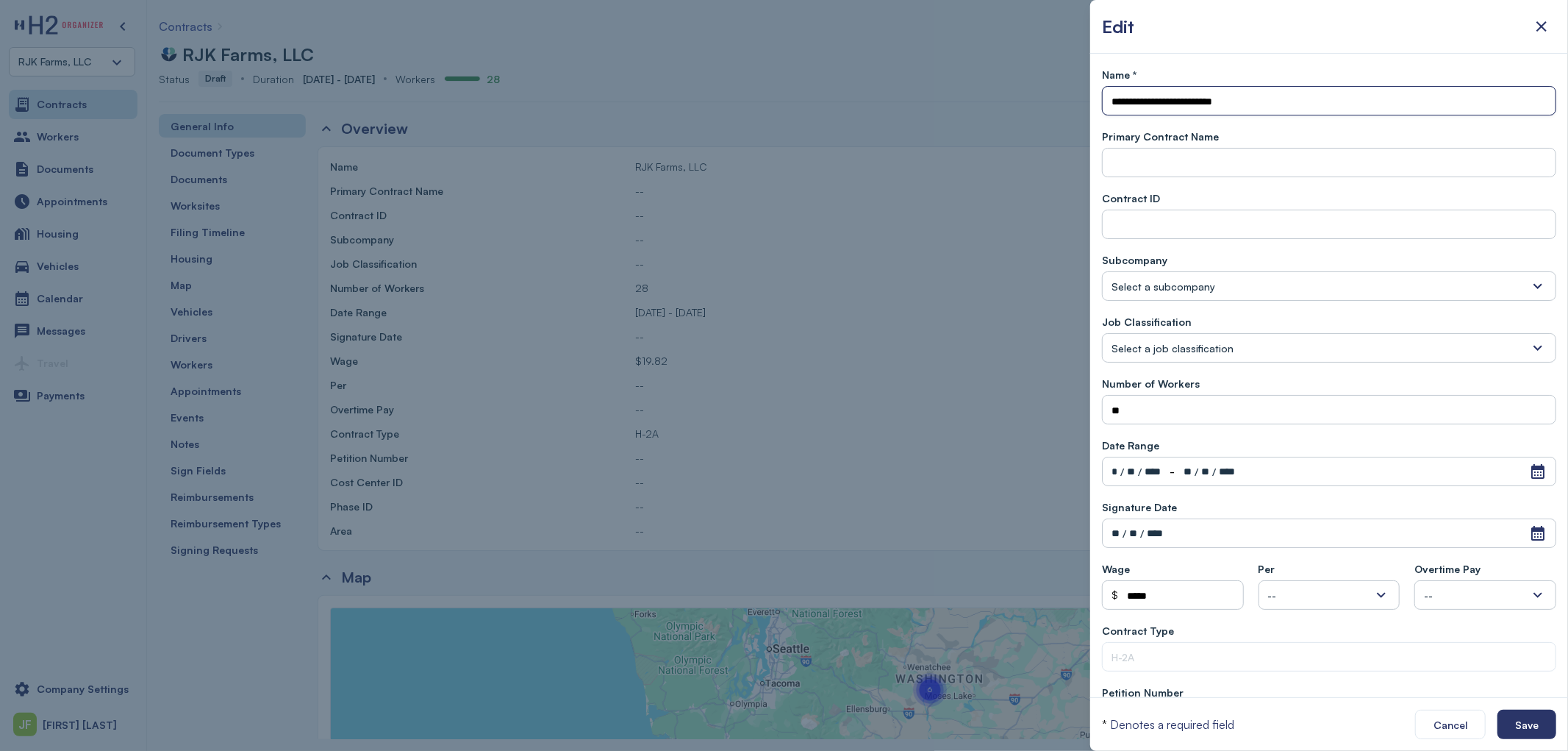 drag, startPoint x: 1134, startPoint y: 100, endPoint x: 1068, endPoint y: 98, distance: 66.030296 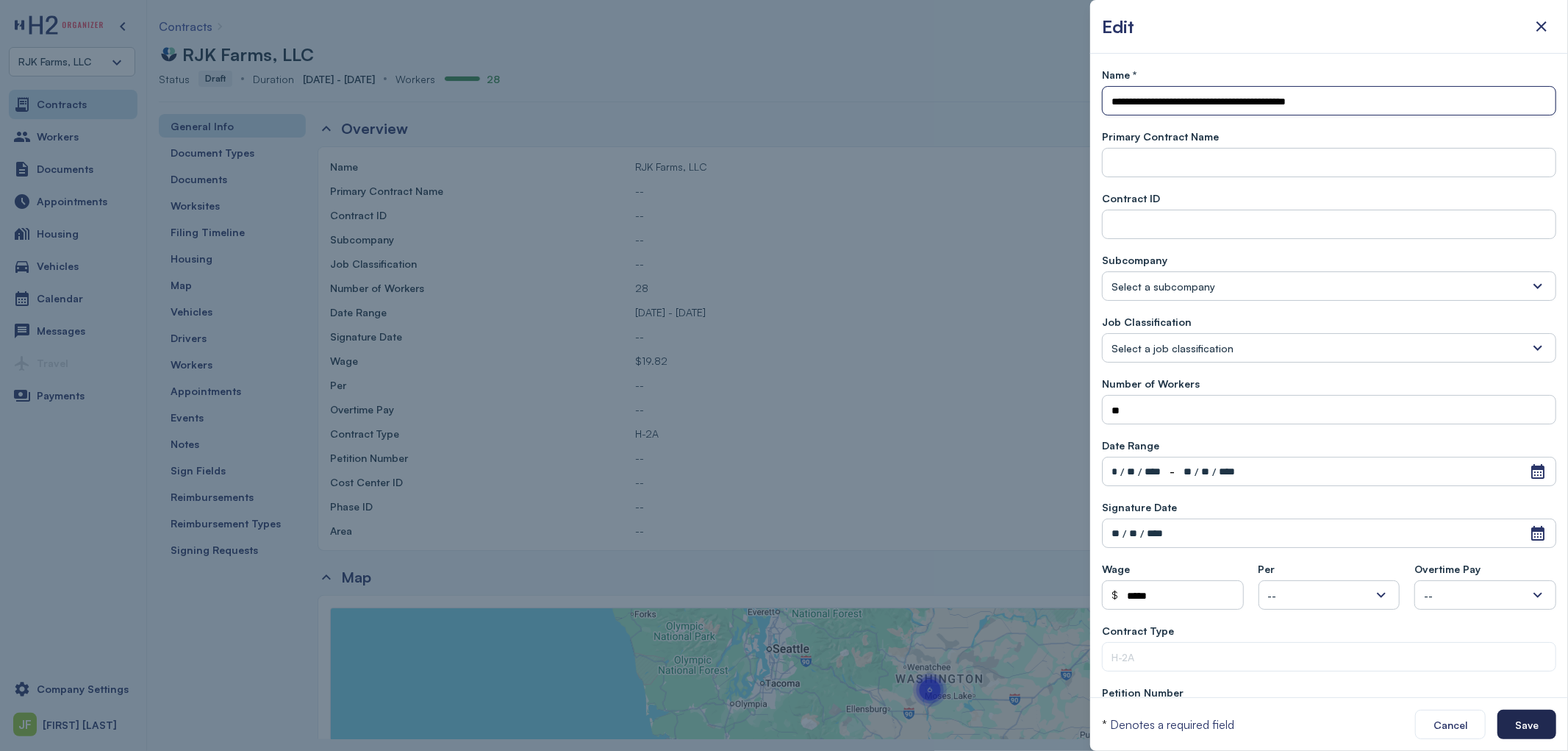 type on "**********" 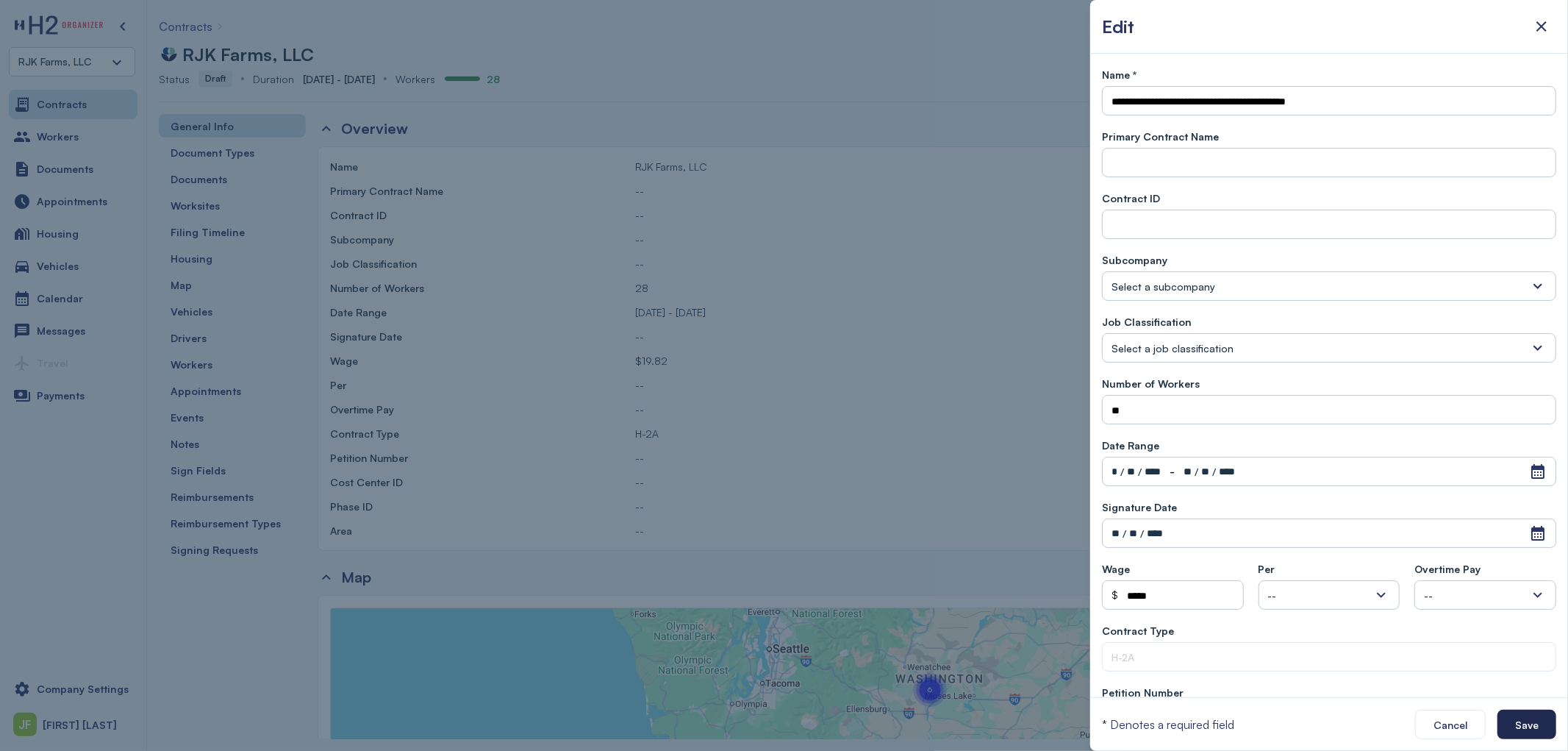 click on "Save" at bounding box center (1527, 725) 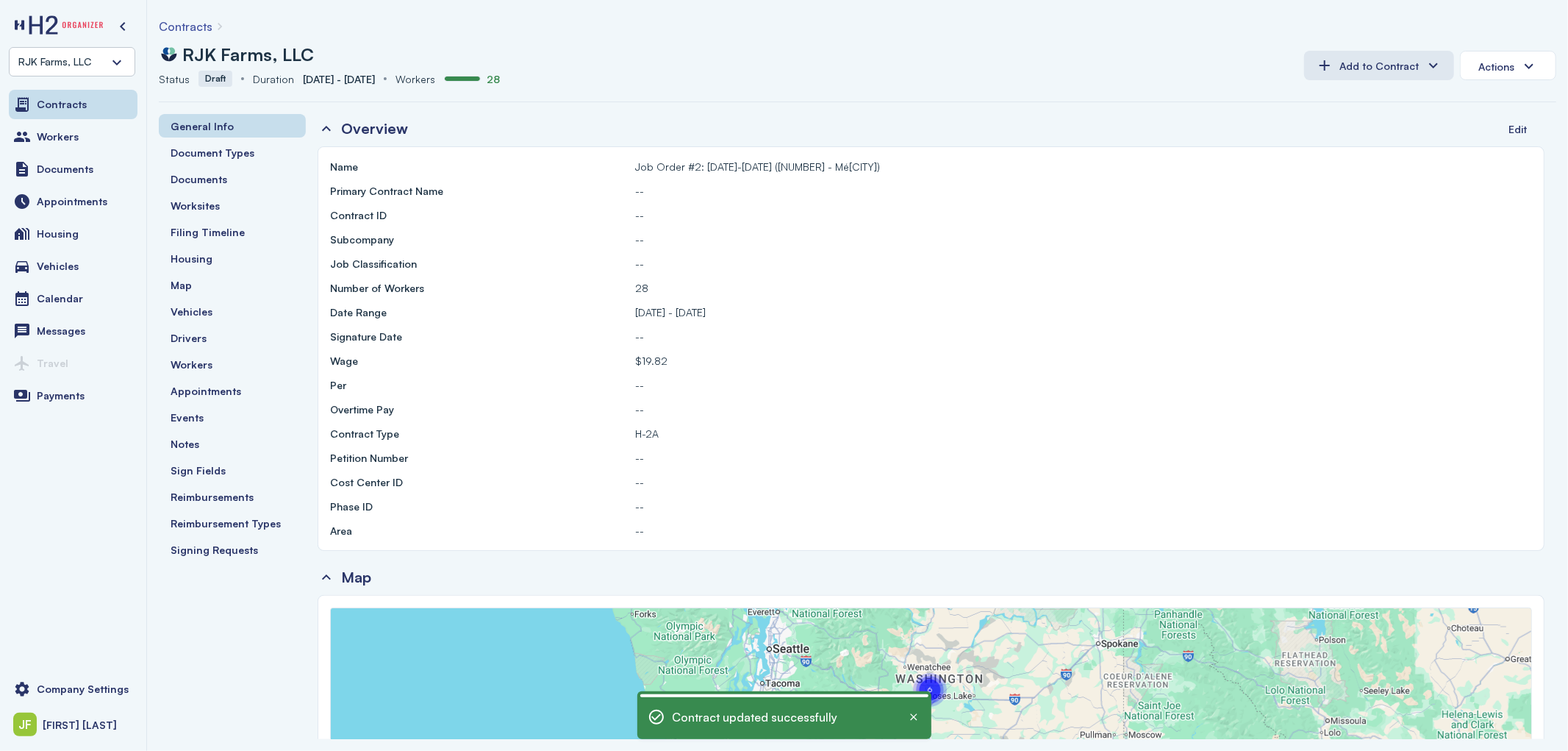 drag, startPoint x: 870, startPoint y: 164, endPoint x: 627, endPoint y: 169, distance: 243.051 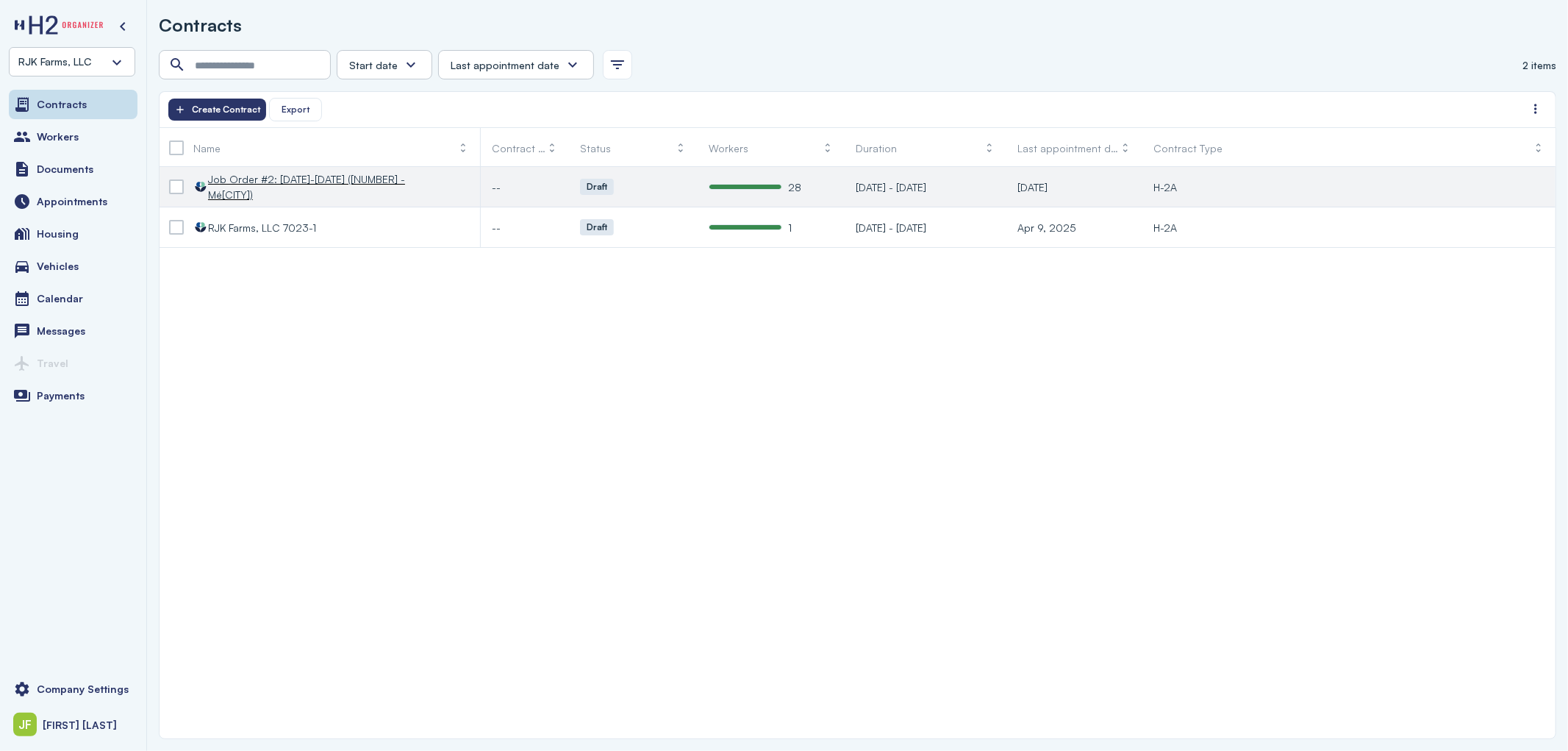 drag, startPoint x: 363, startPoint y: 149, endPoint x: 483, endPoint y: 169, distance: 121.65525 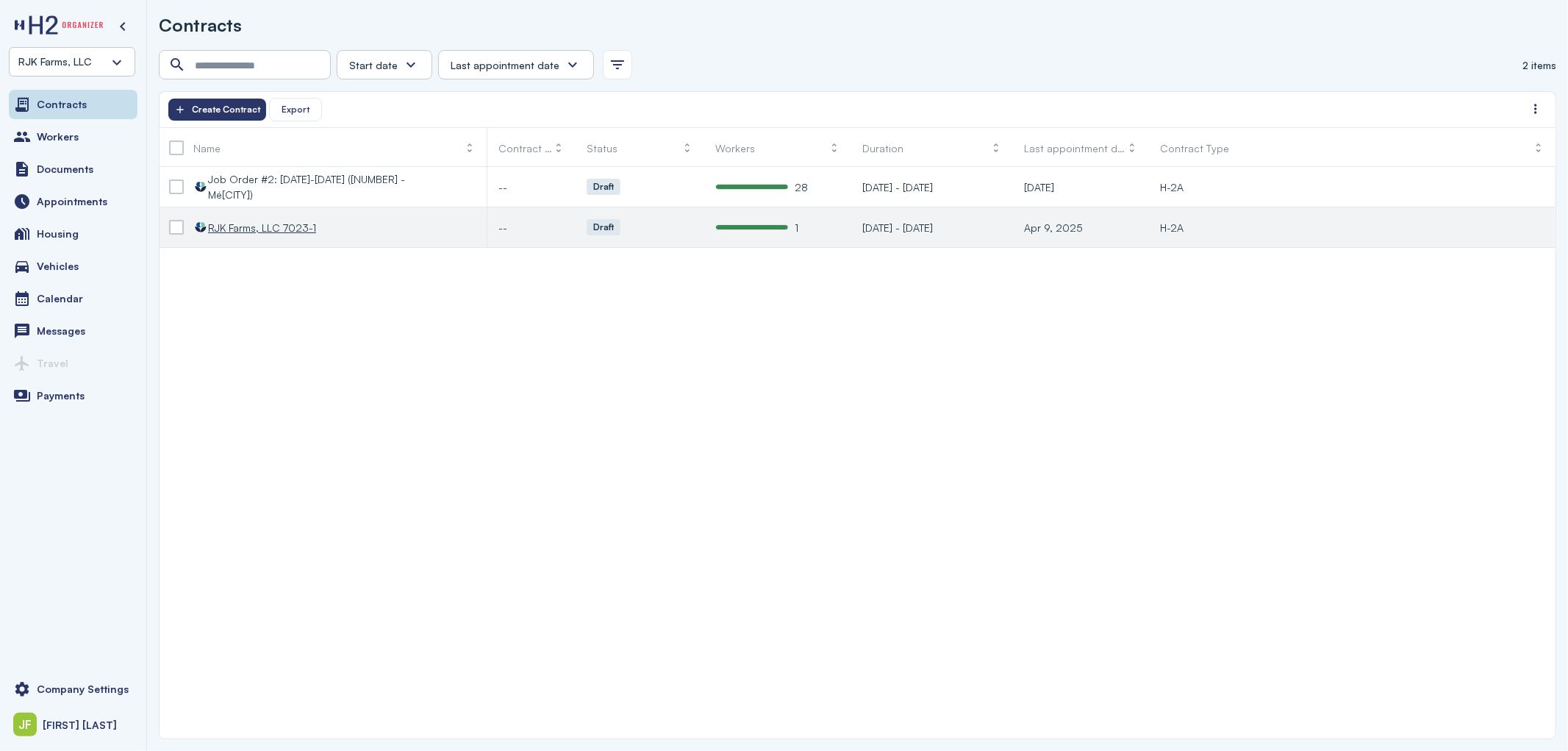 click on "RJK Farms, LLC 7023-1" at bounding box center [262, 227] 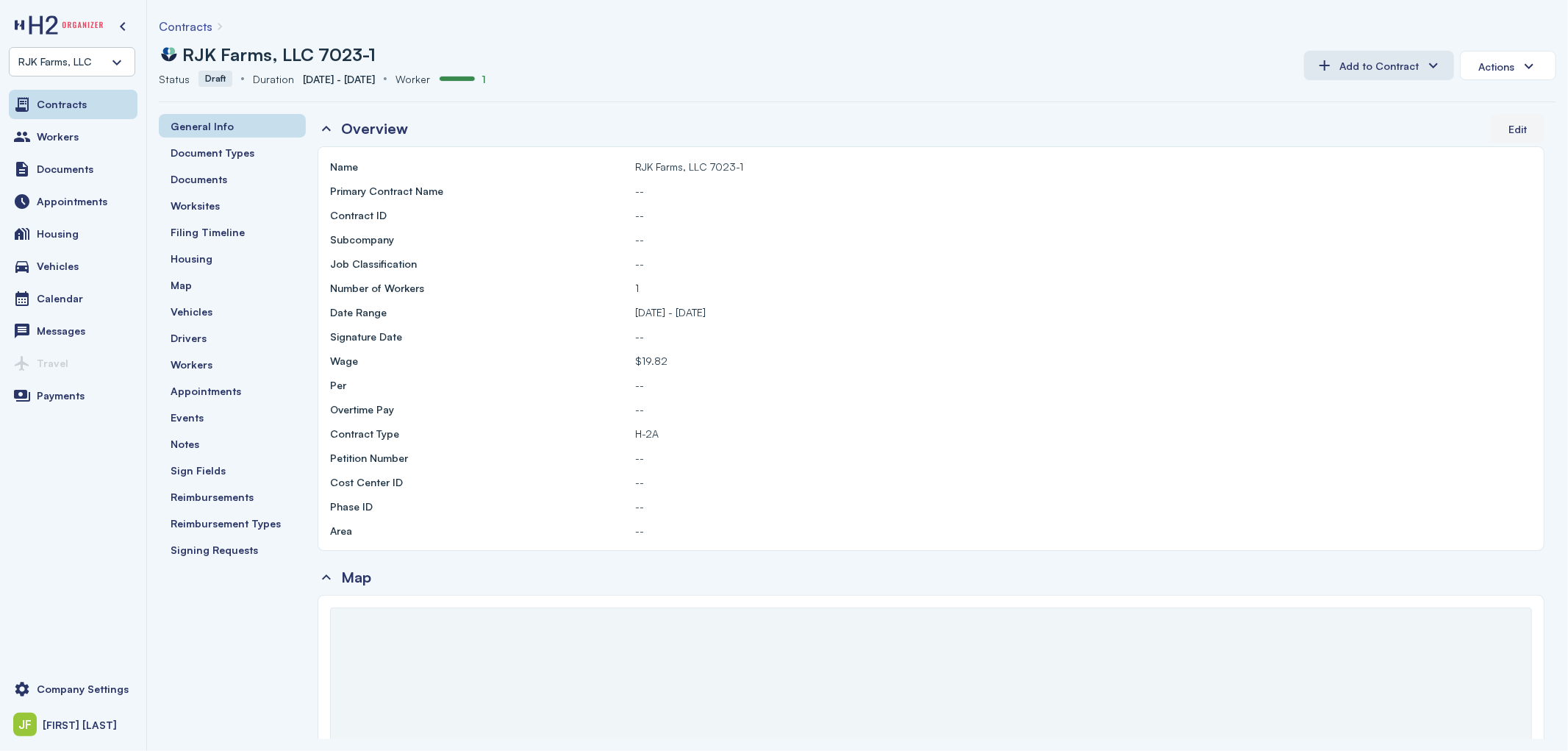 click on "Edit" at bounding box center [1517, 129] 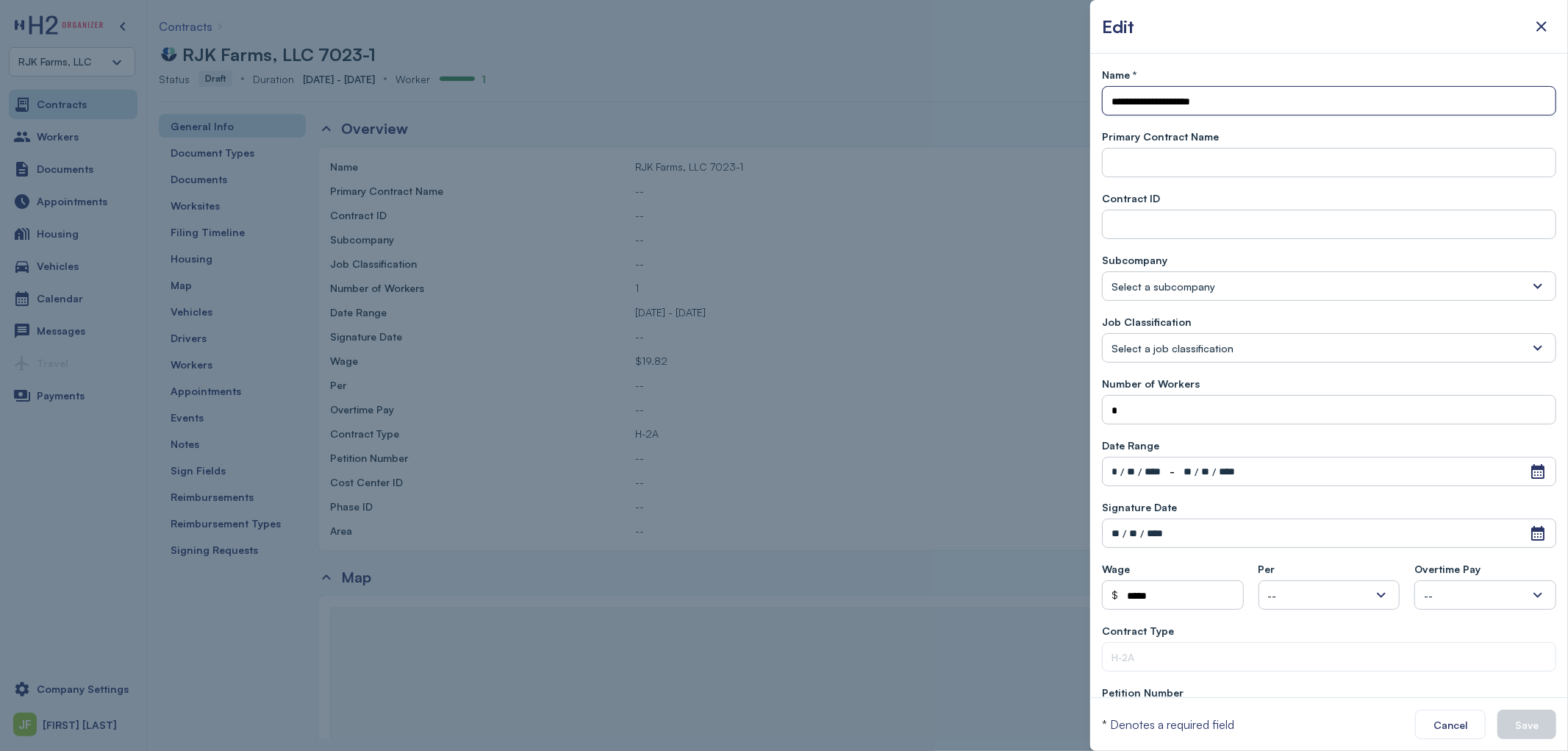 drag, startPoint x: 1228, startPoint y: 104, endPoint x: 1077, endPoint y: 88, distance: 151.84532 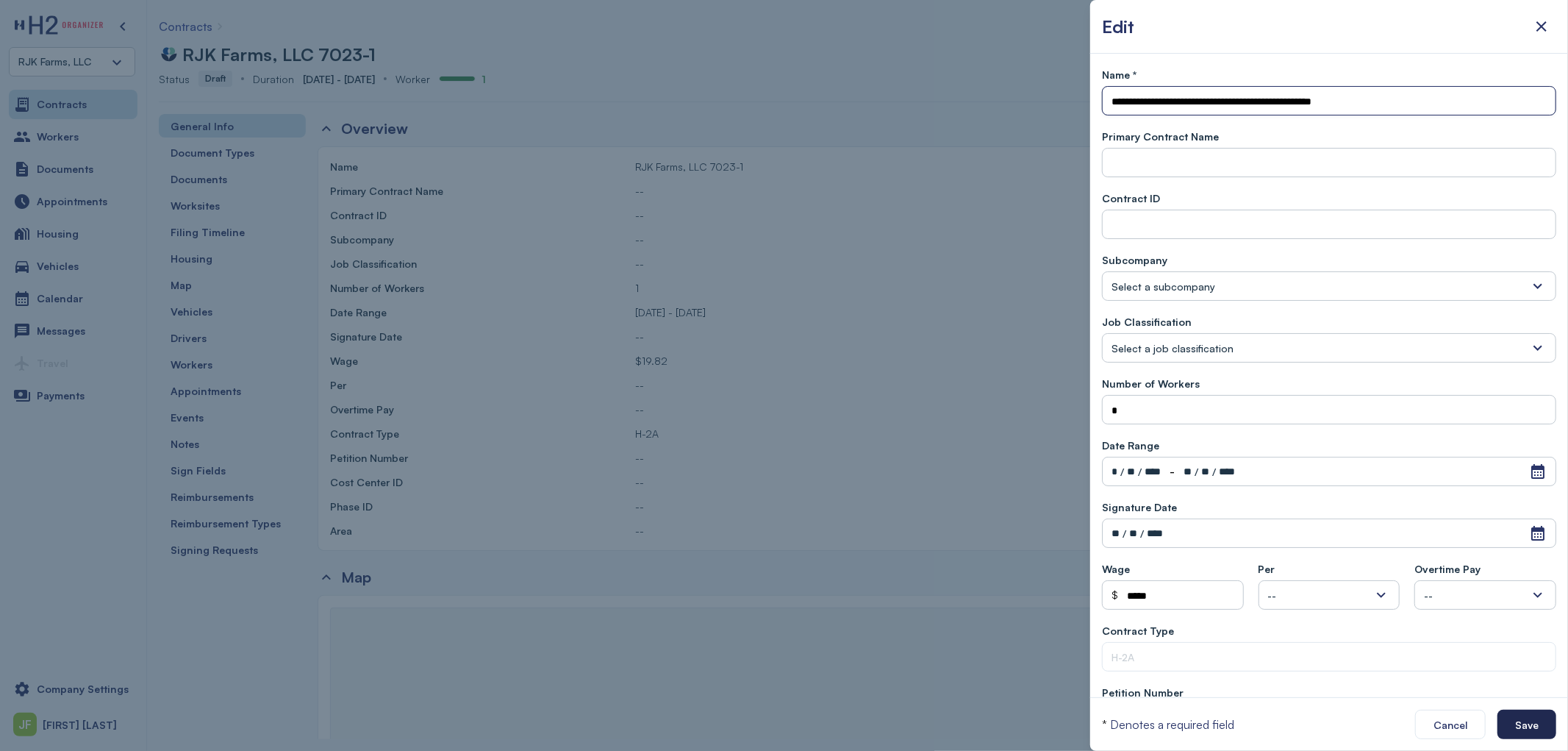 type on "**********" 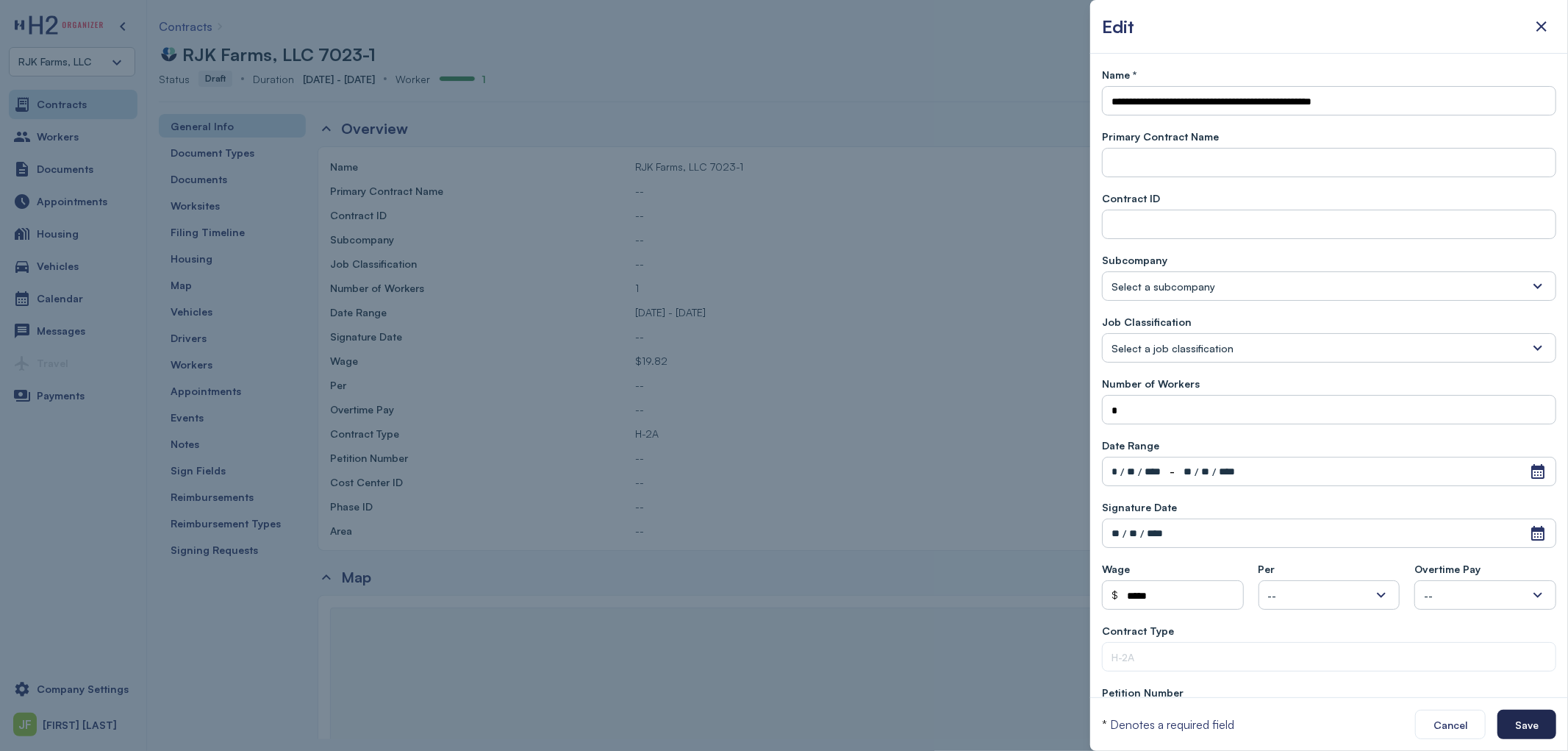 click on "Save" at bounding box center [1527, 725] 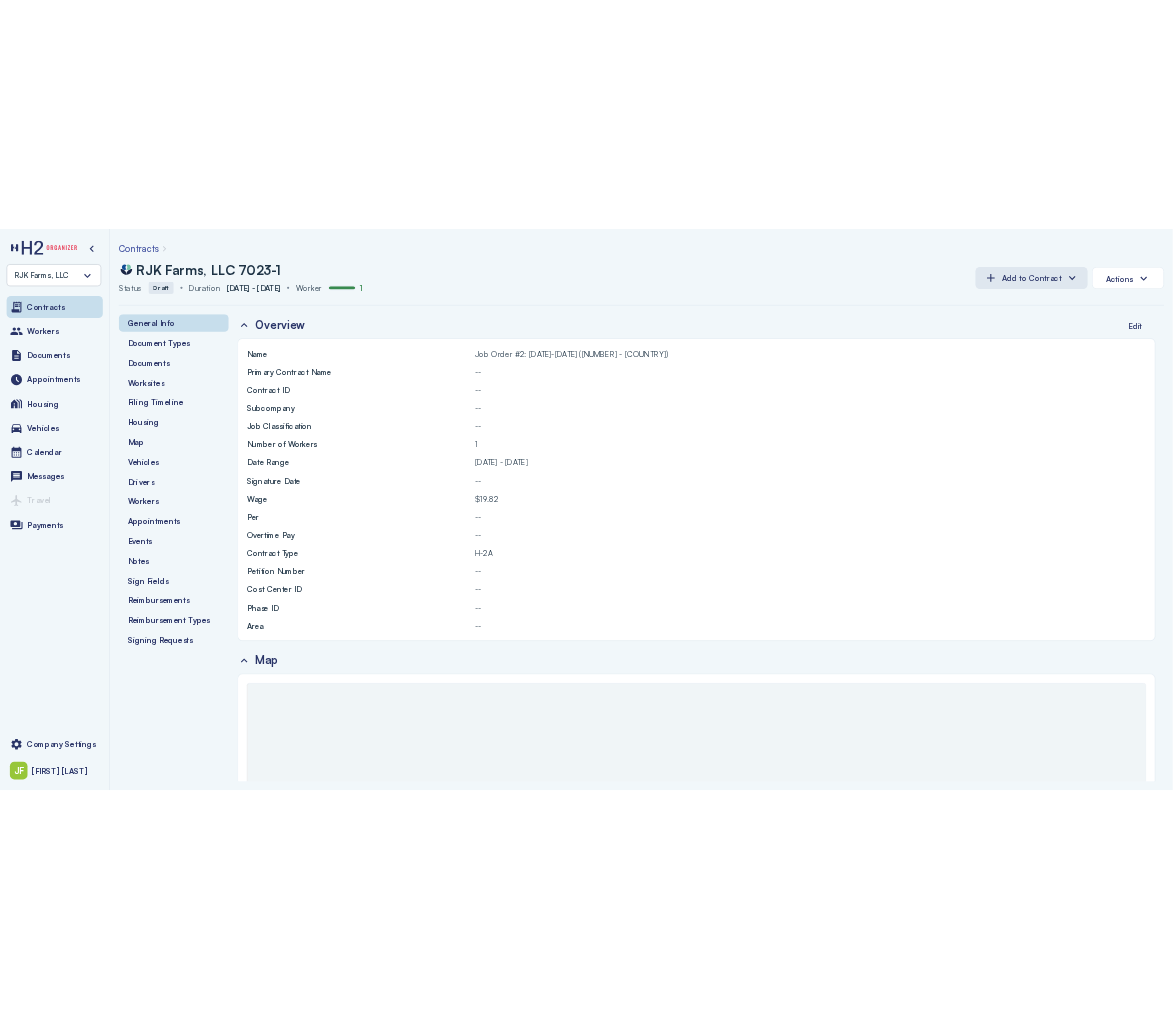 scroll, scrollTop: 0, scrollLeft: 0, axis: both 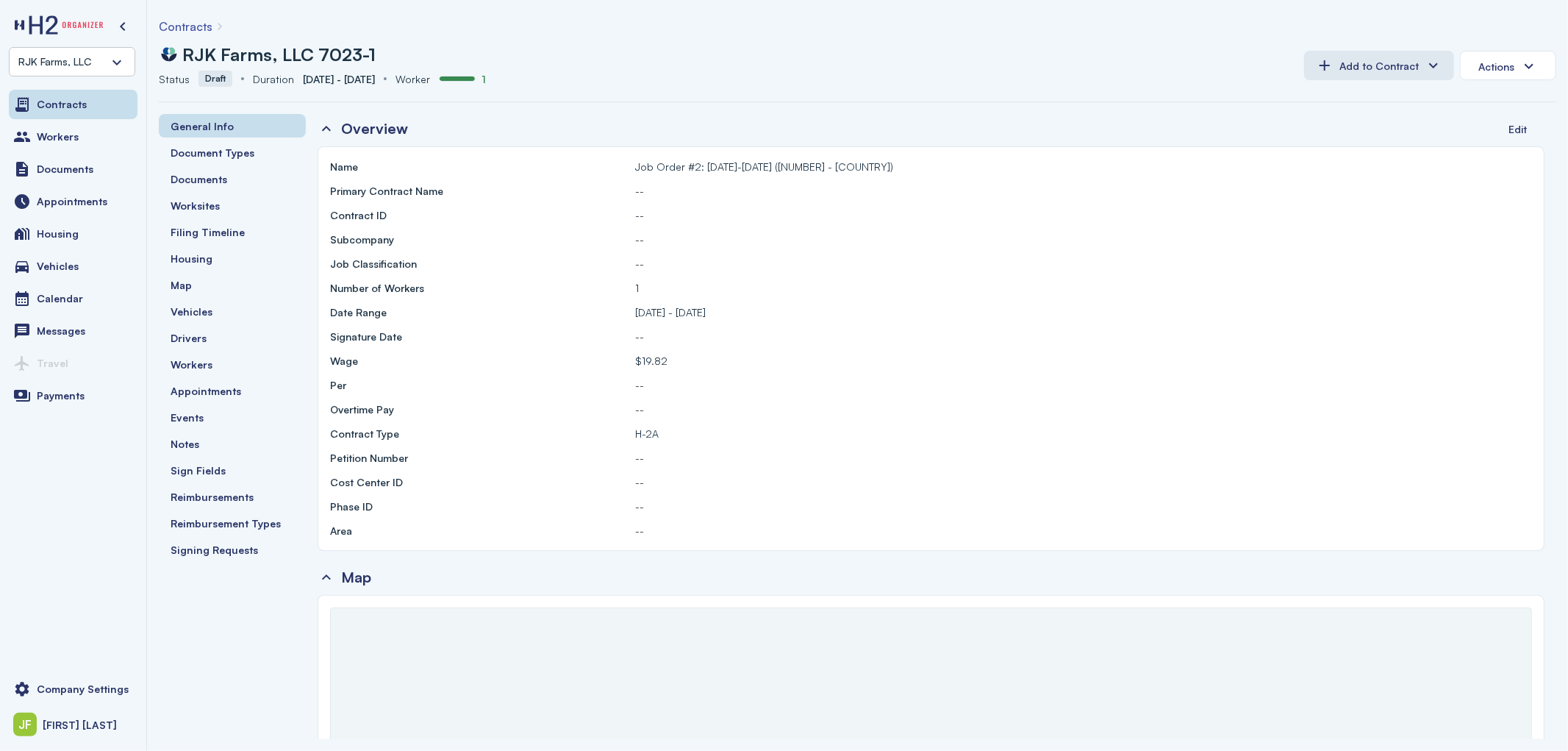 click on "Contracts" at bounding box center [185, 26] 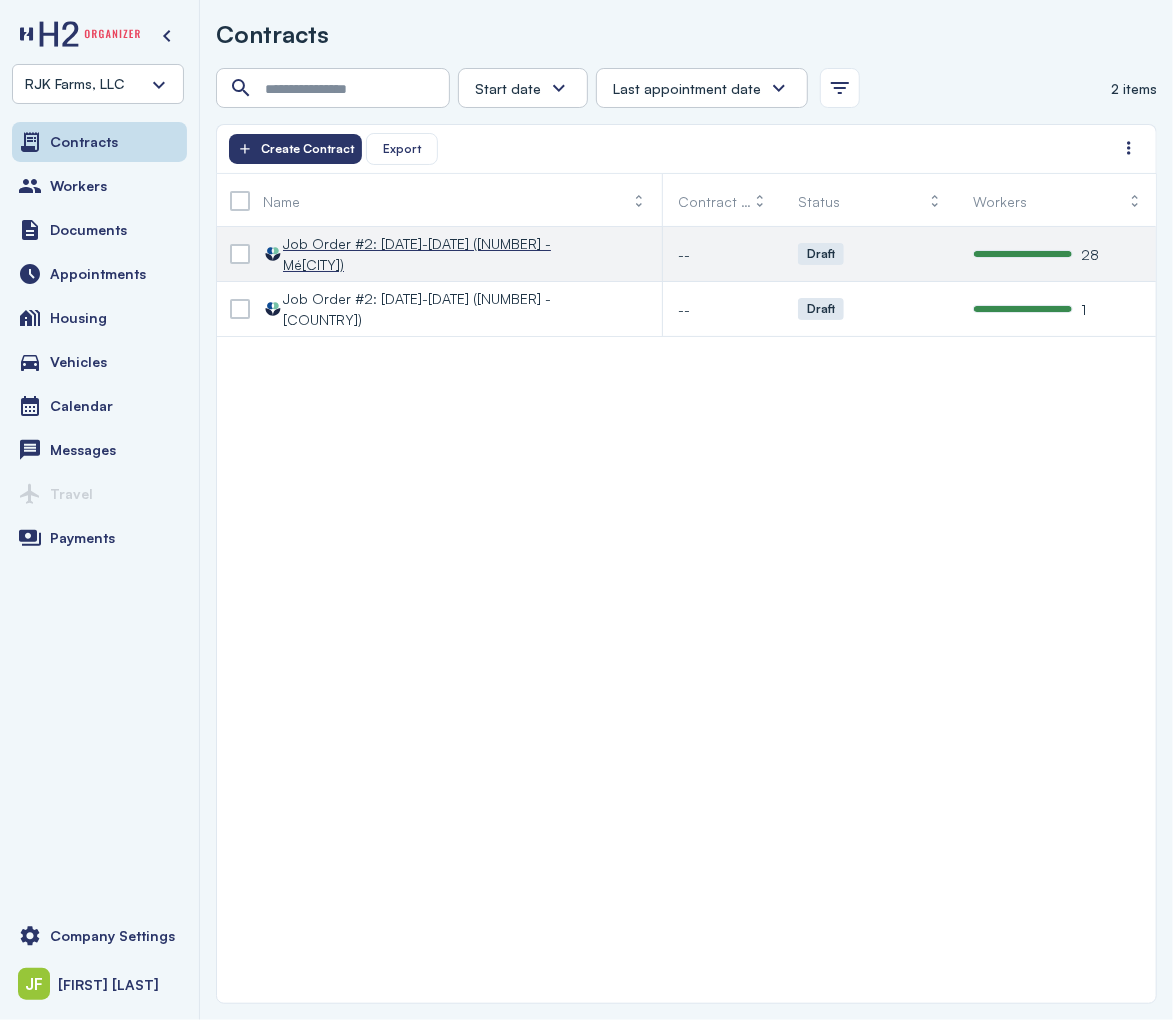 click on "Job Order #2: 4/17/25-11/15/25 (94250 - Mexico)" at bounding box center (437, 254) 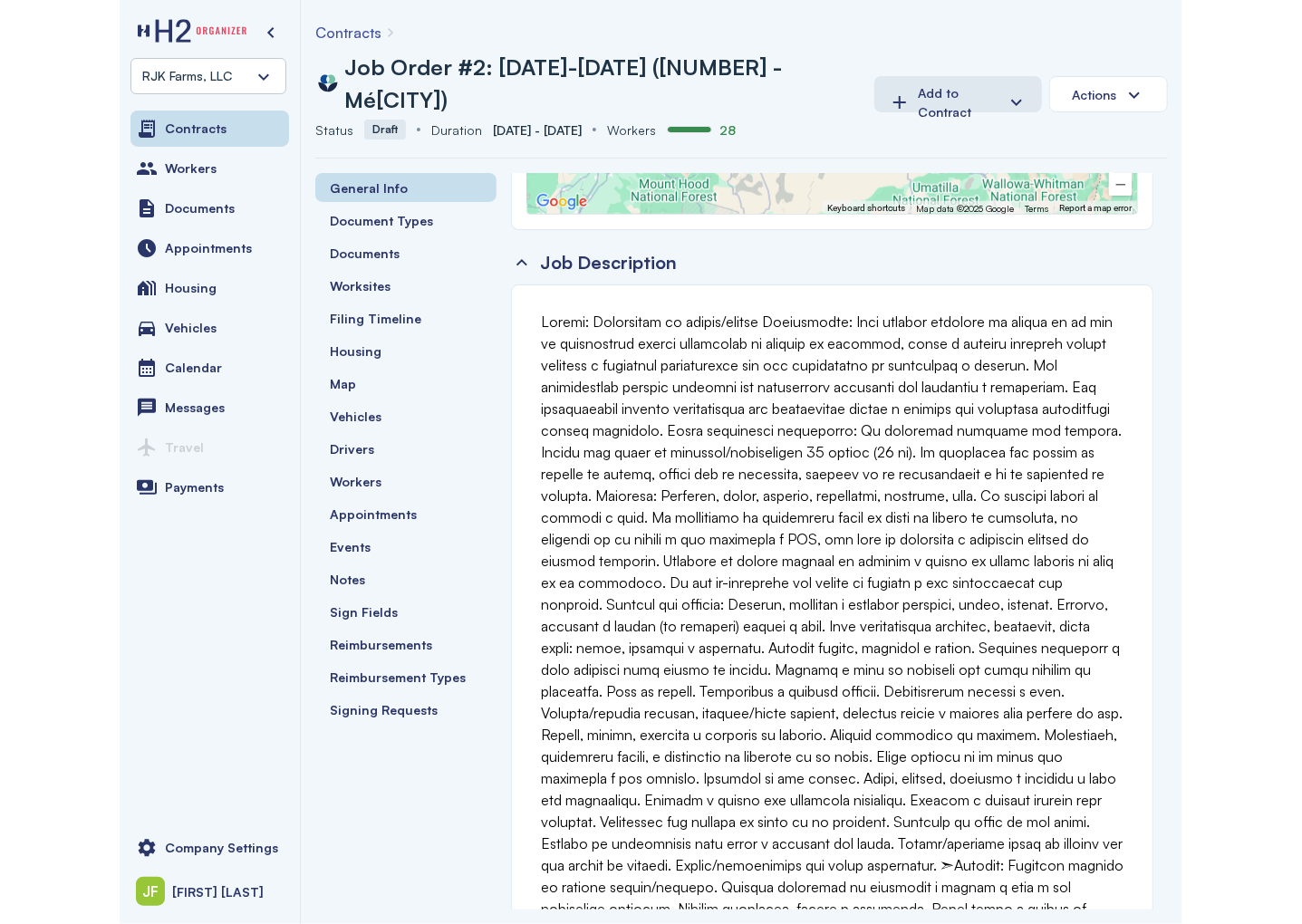scroll, scrollTop: 934, scrollLeft: 0, axis: vertical 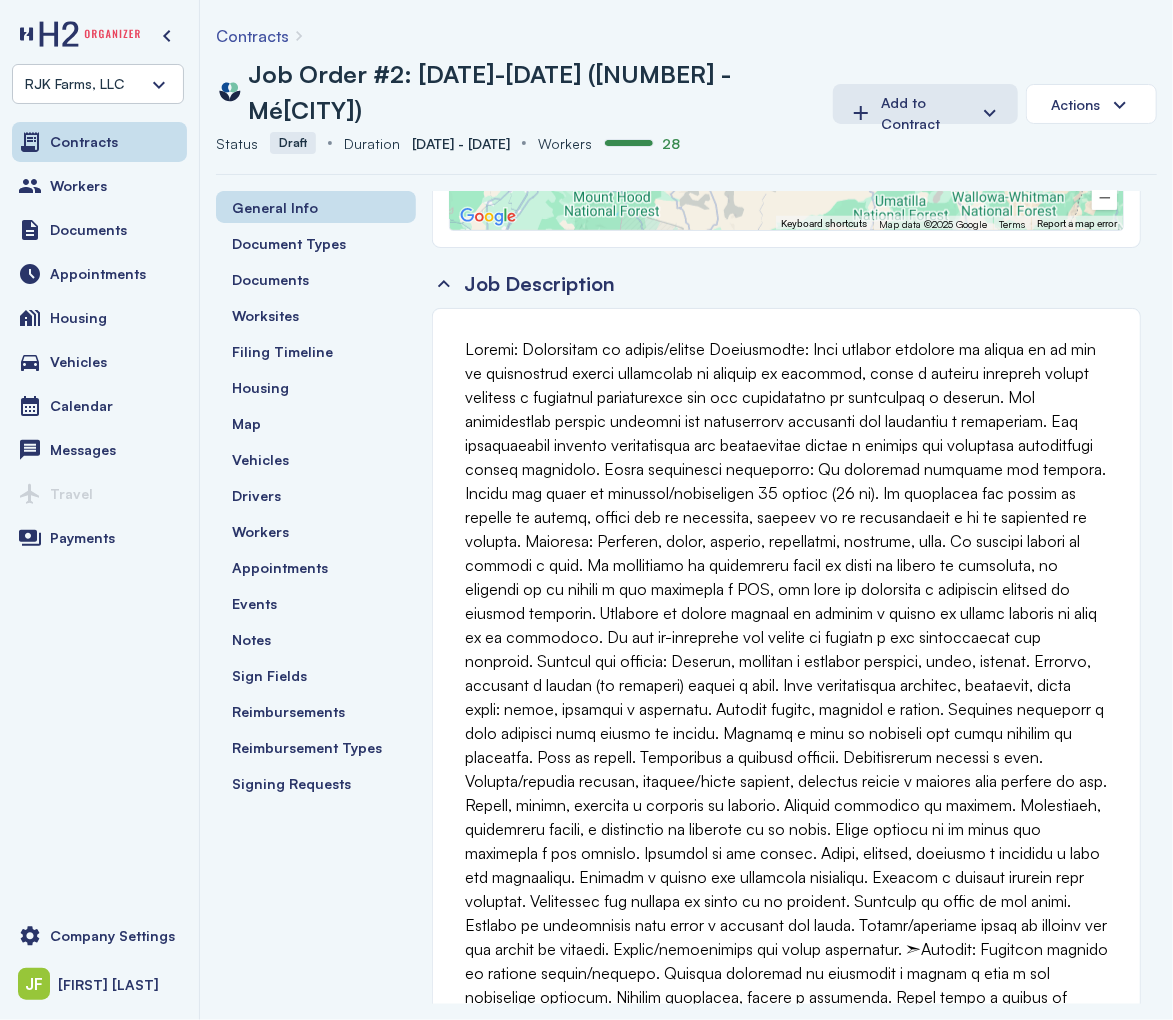 click on "Contracts" at bounding box center (252, 36) 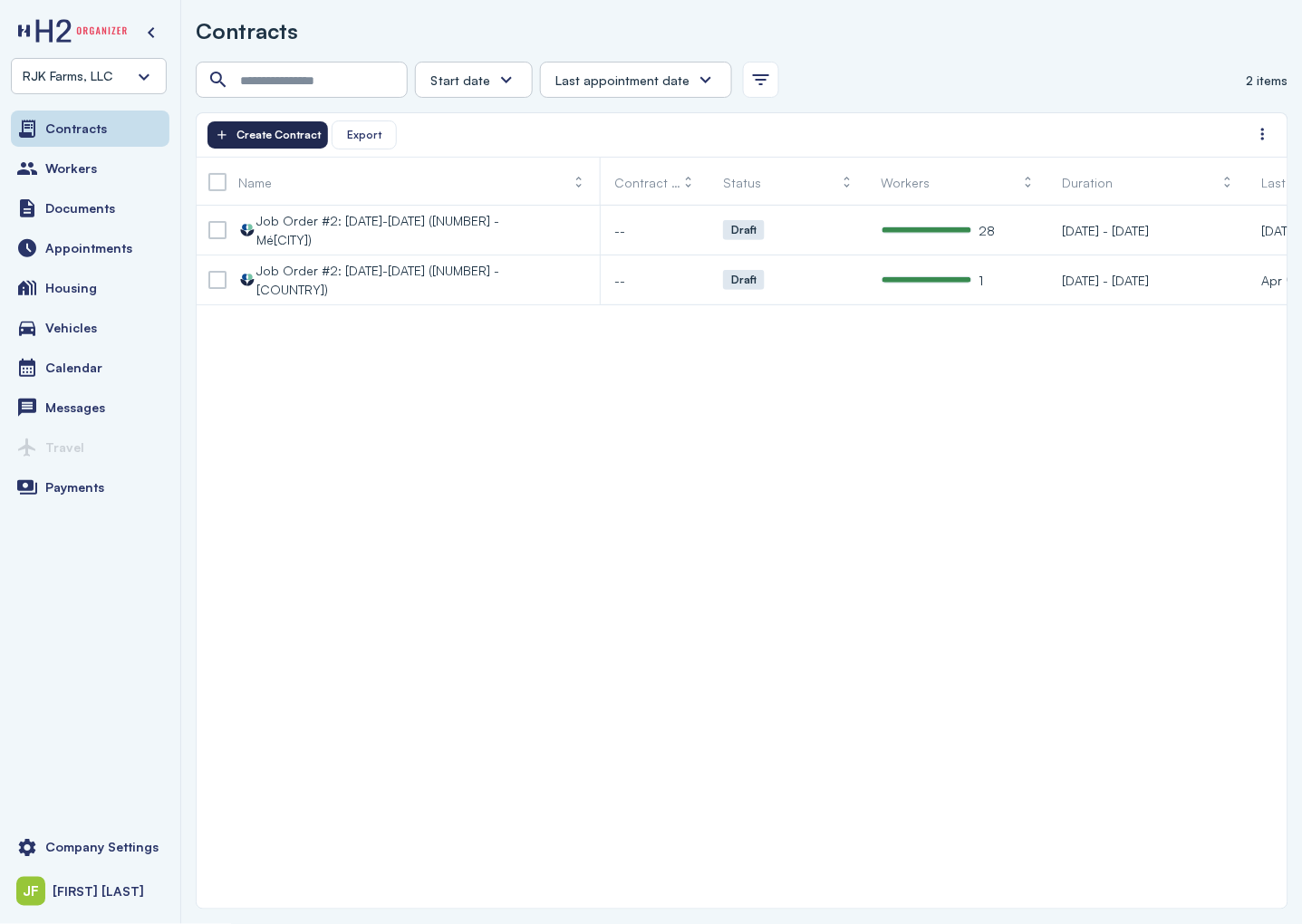 click on "Create Contract" 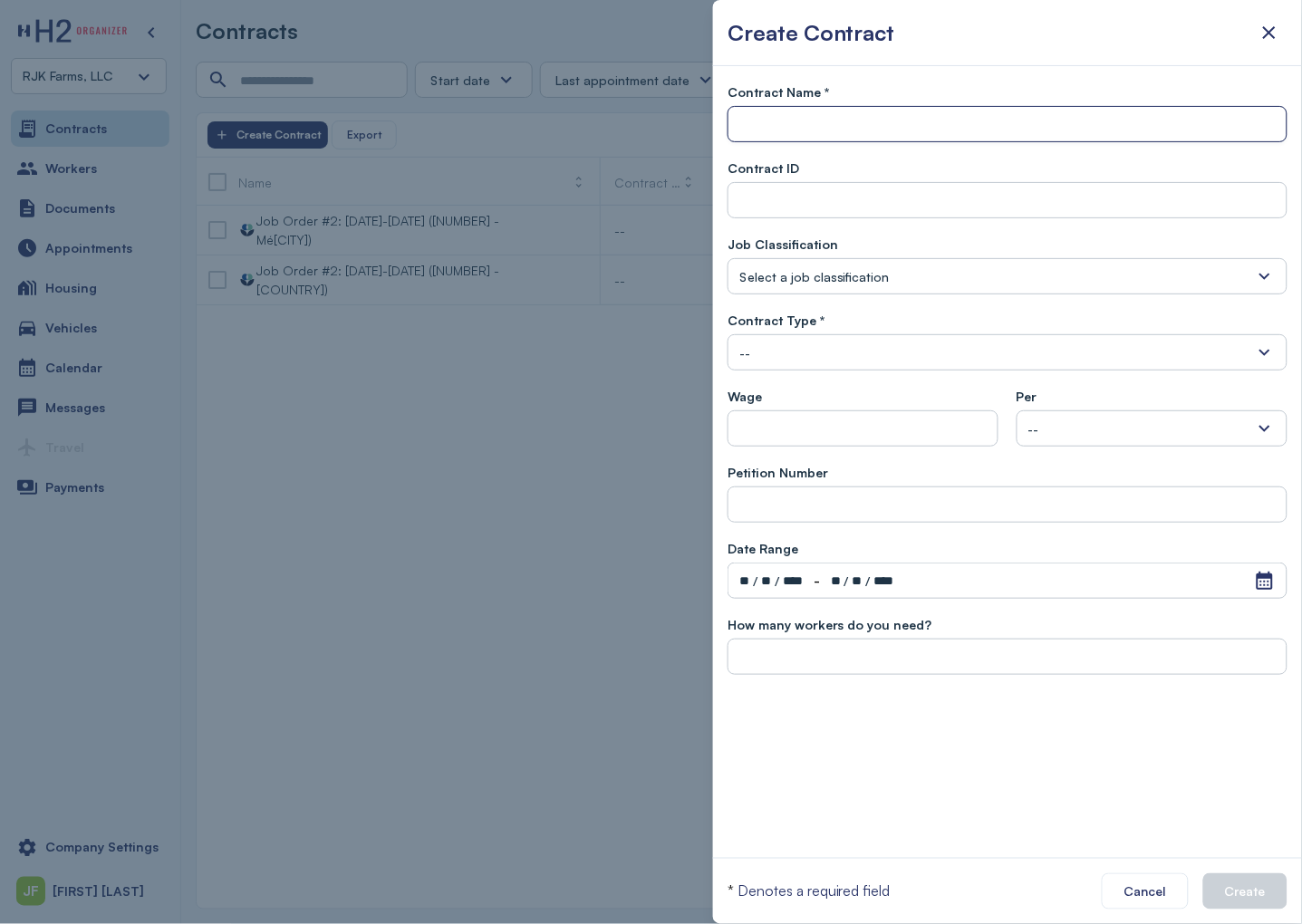 click at bounding box center [1008, 125] 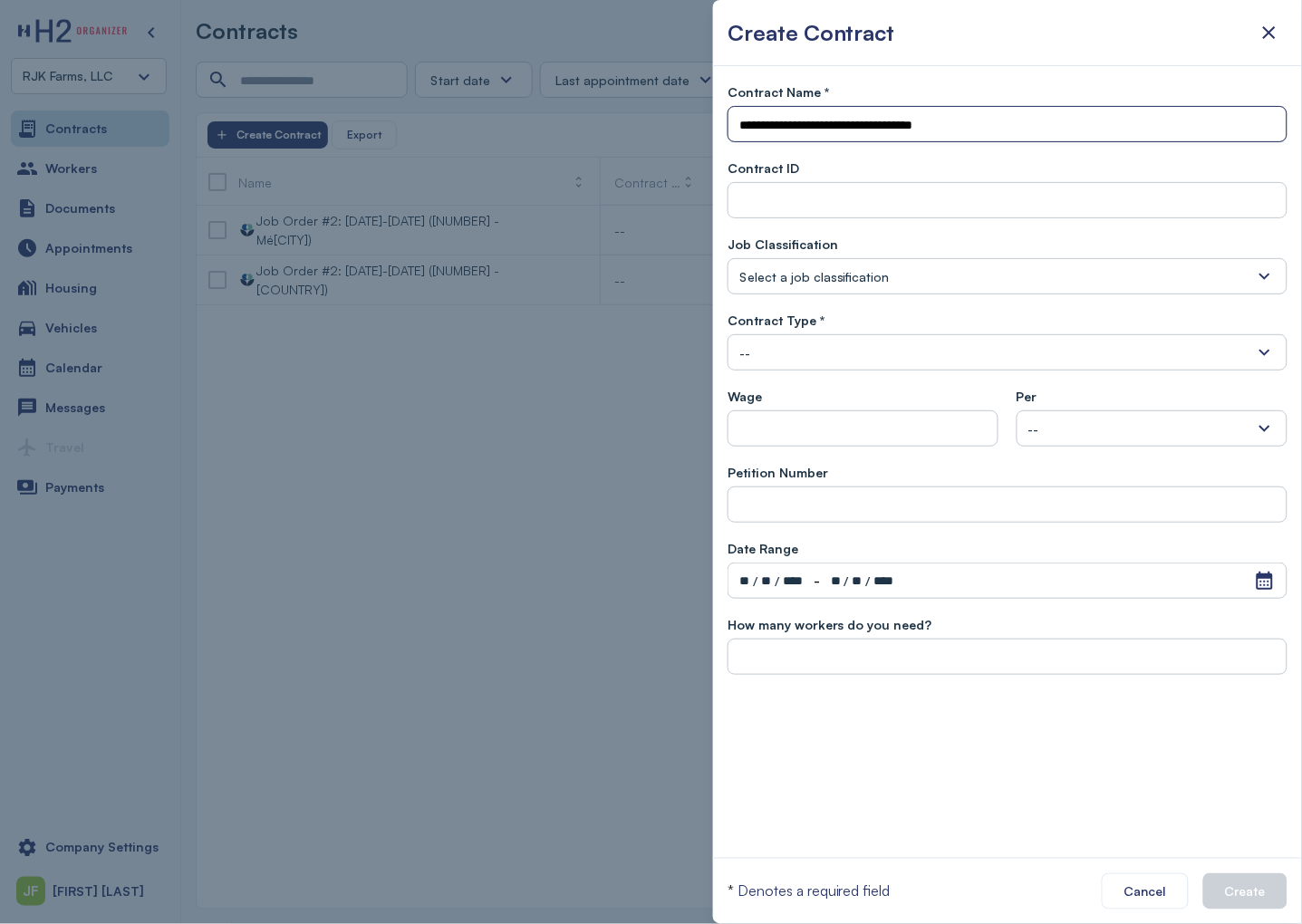 type on "**********" 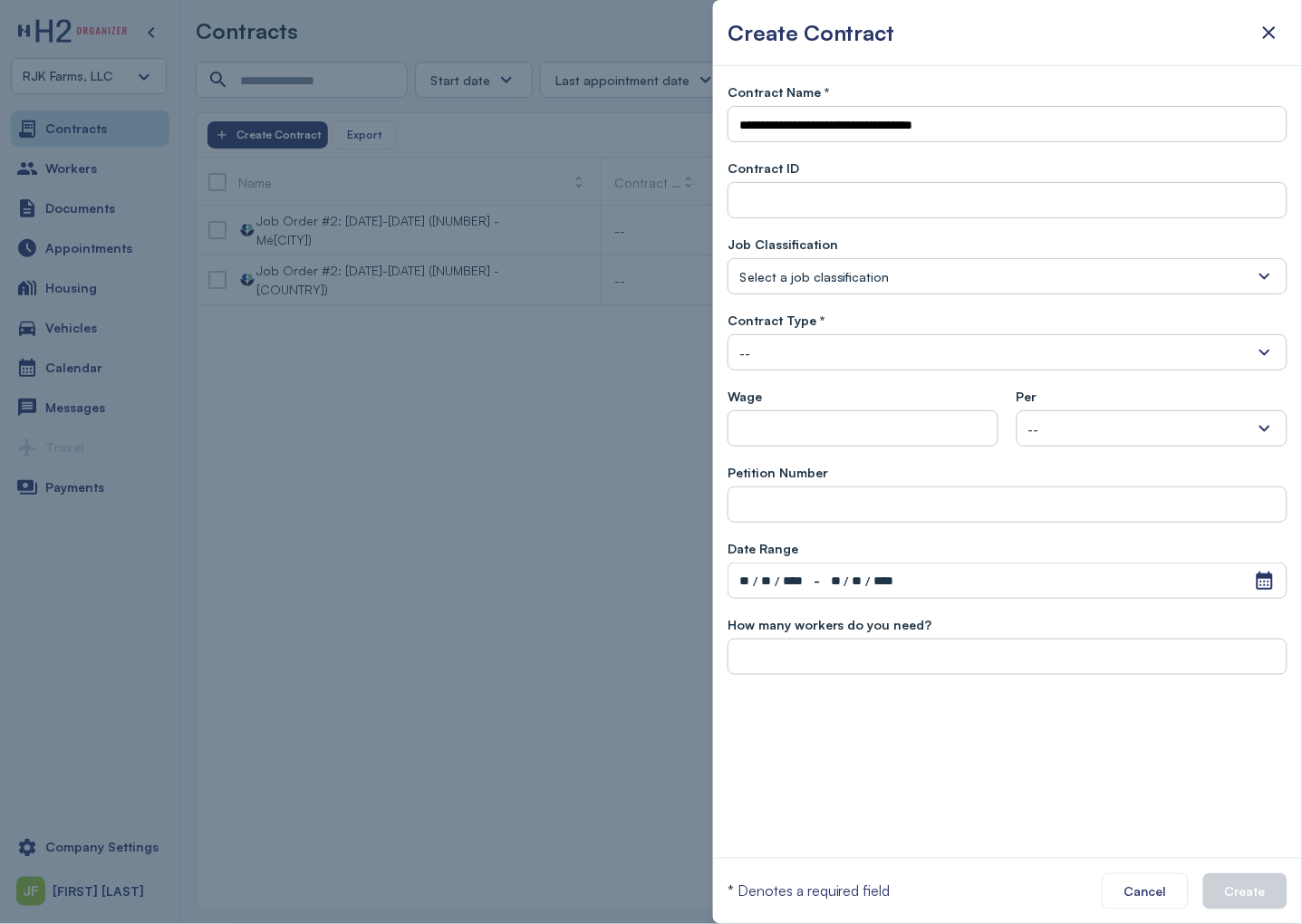 click on "--" at bounding box center [1008, 352] 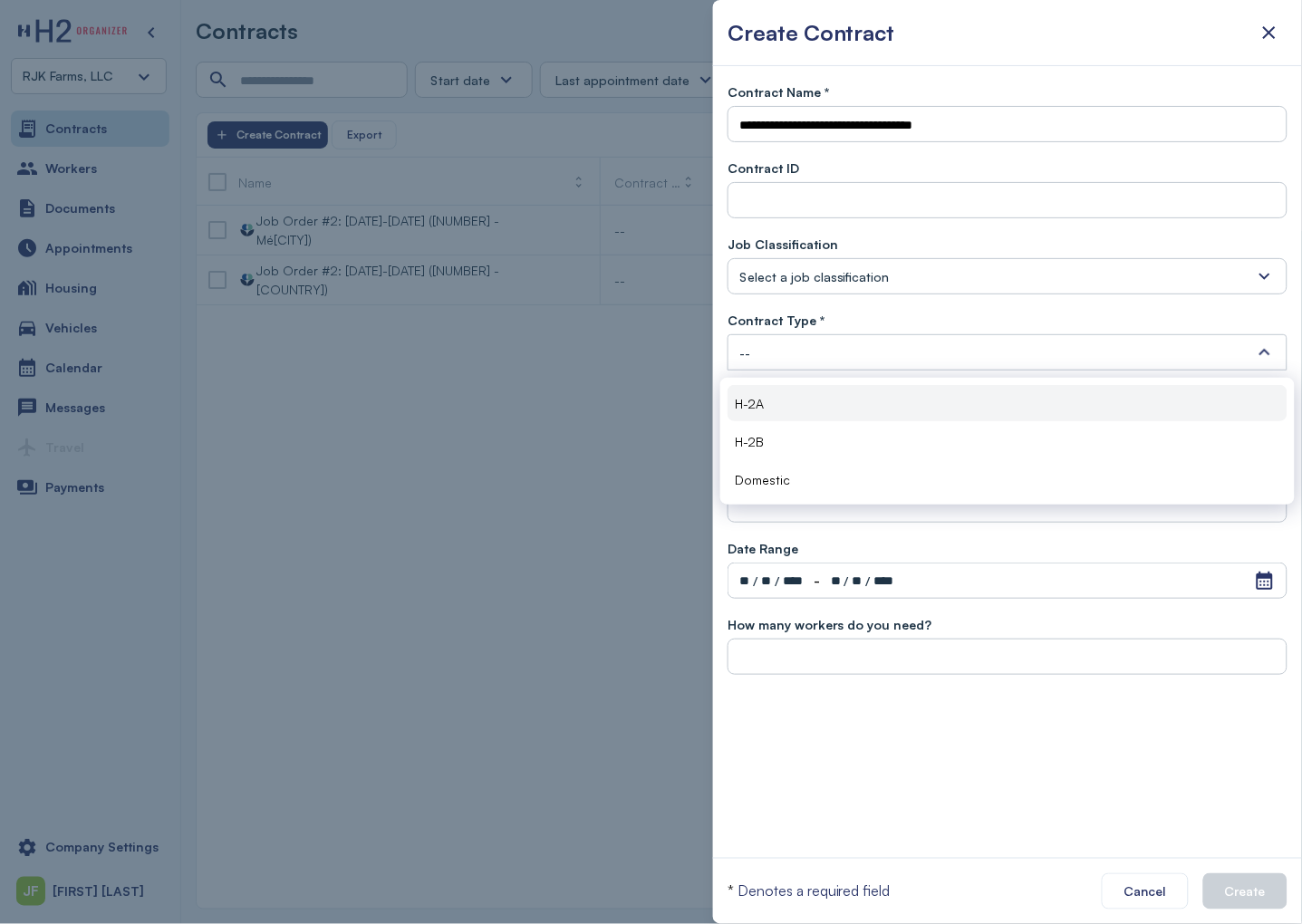 click on "H-2A" at bounding box center [1008, 403] 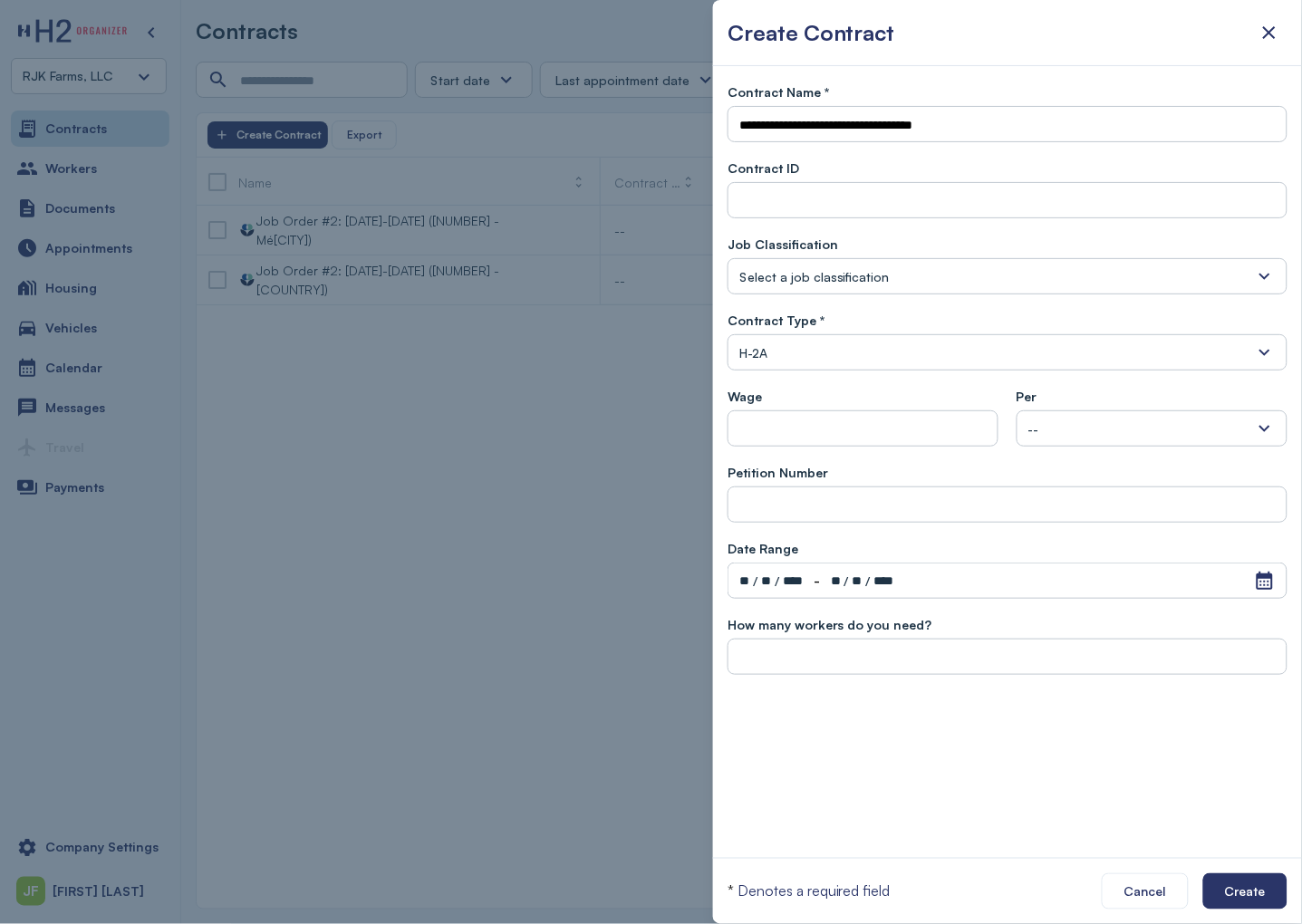 click on "Select a job classification" at bounding box center [1008, 276] 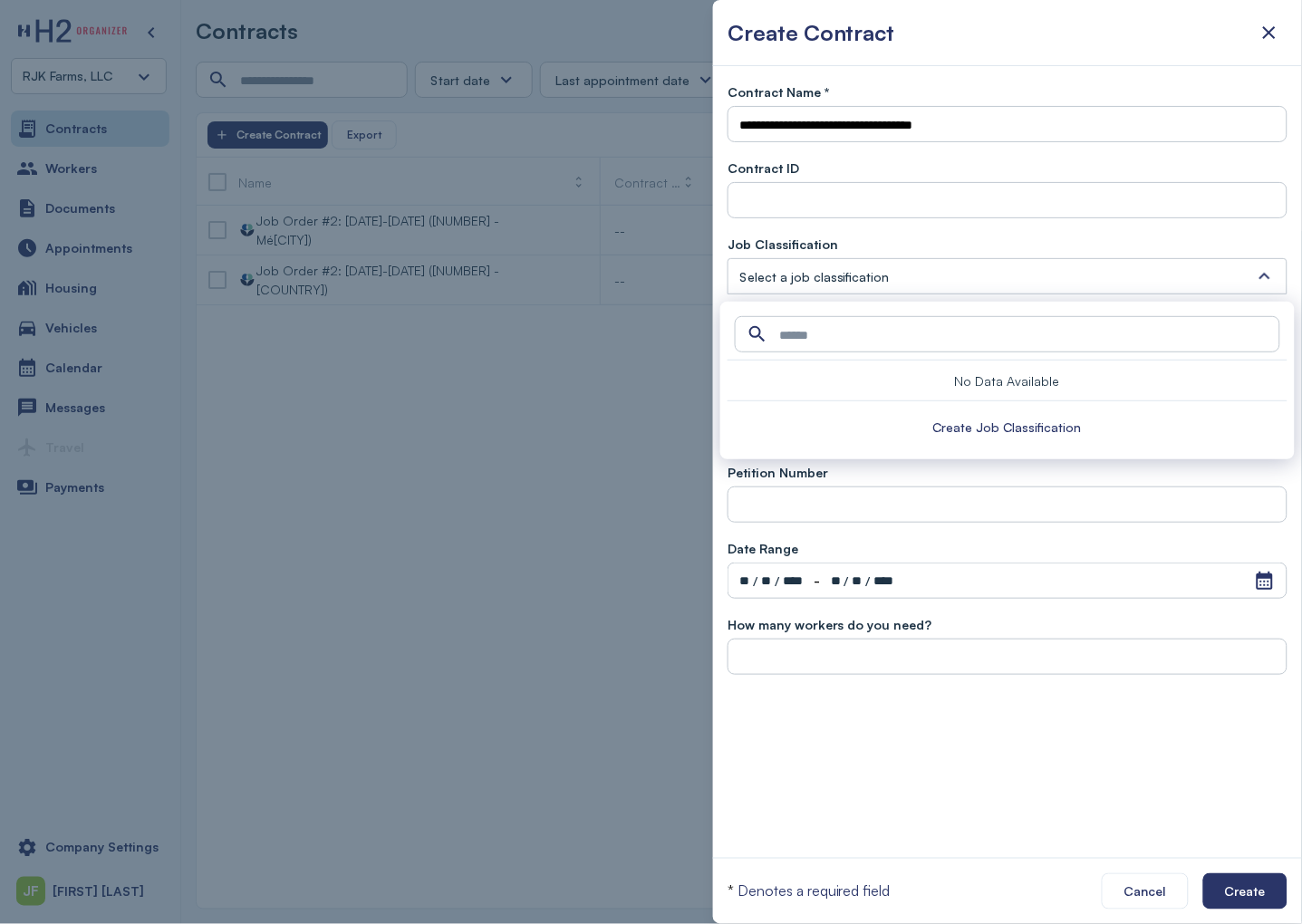 click on "Select a job classification" at bounding box center [1008, 276] 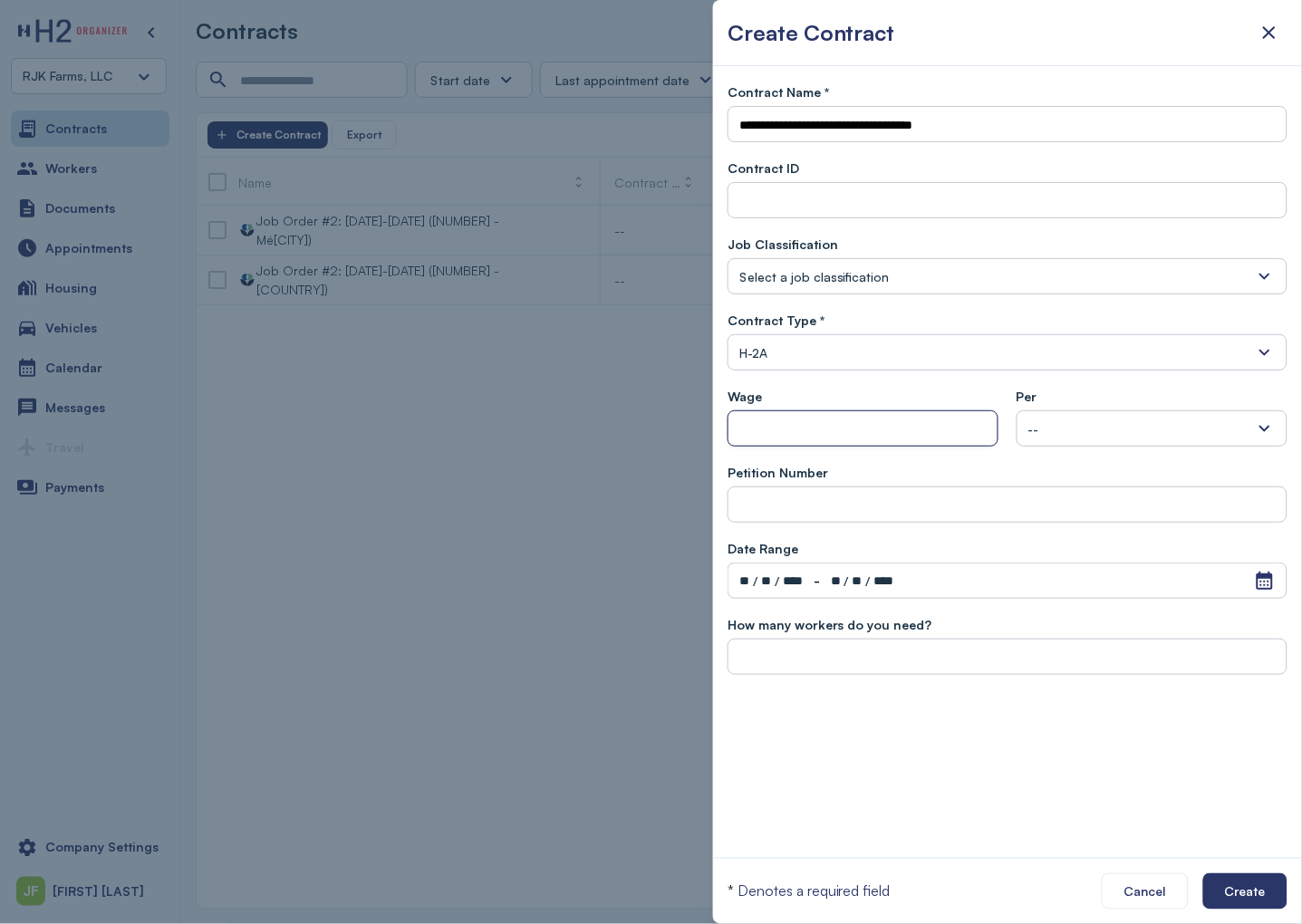 click at bounding box center [863, 429] 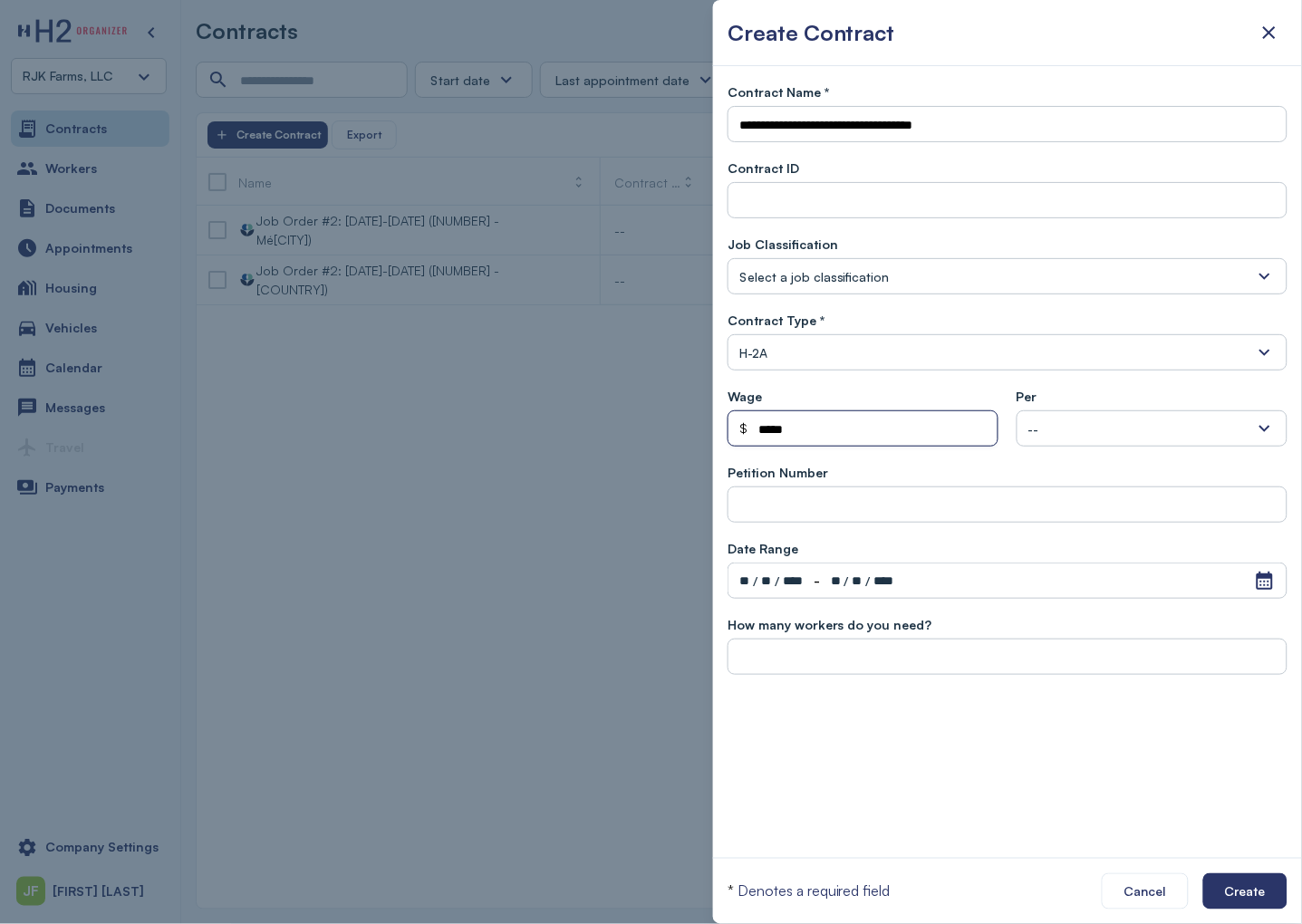 type on "*****" 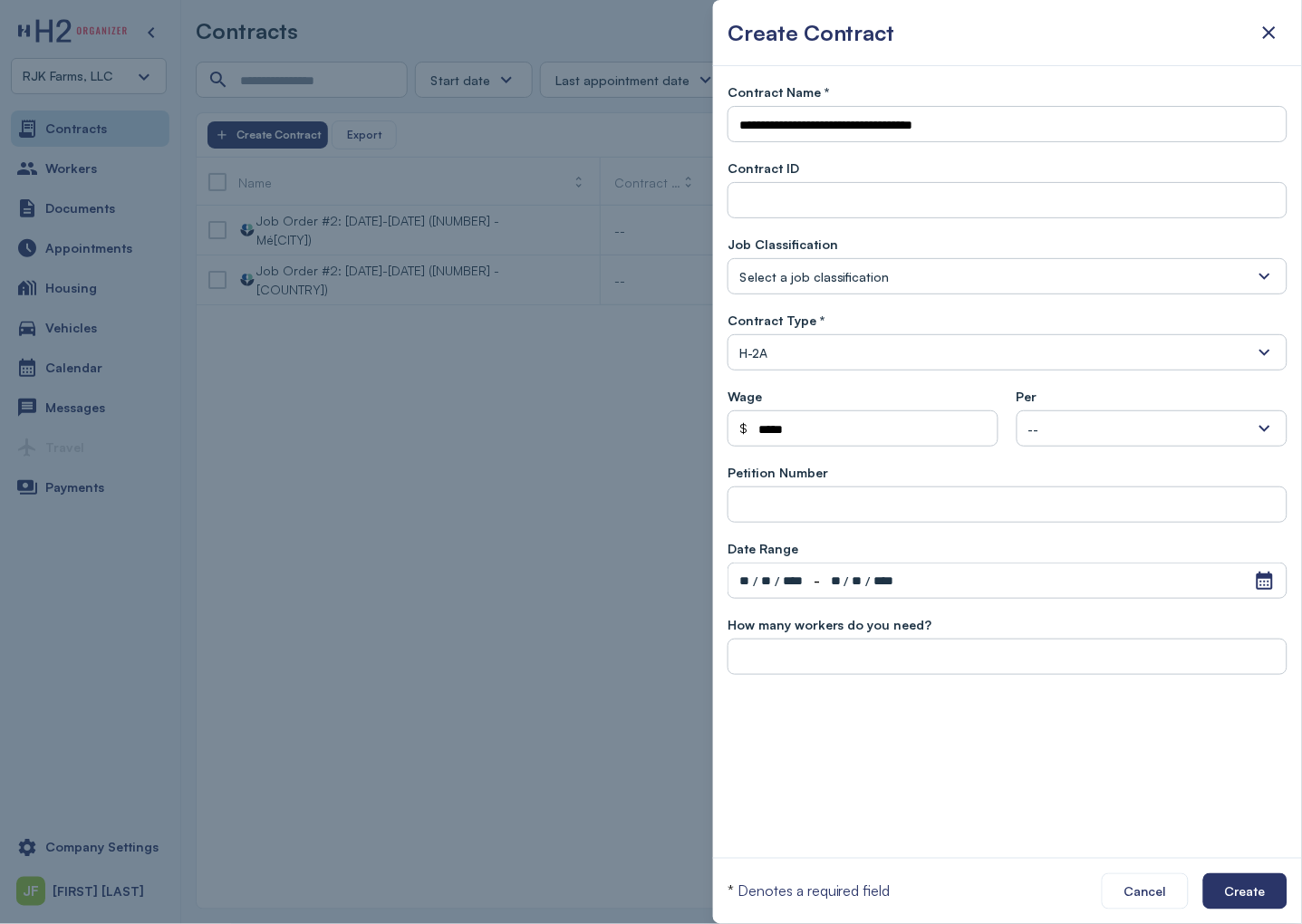 click on "--" at bounding box center [1152, 428] 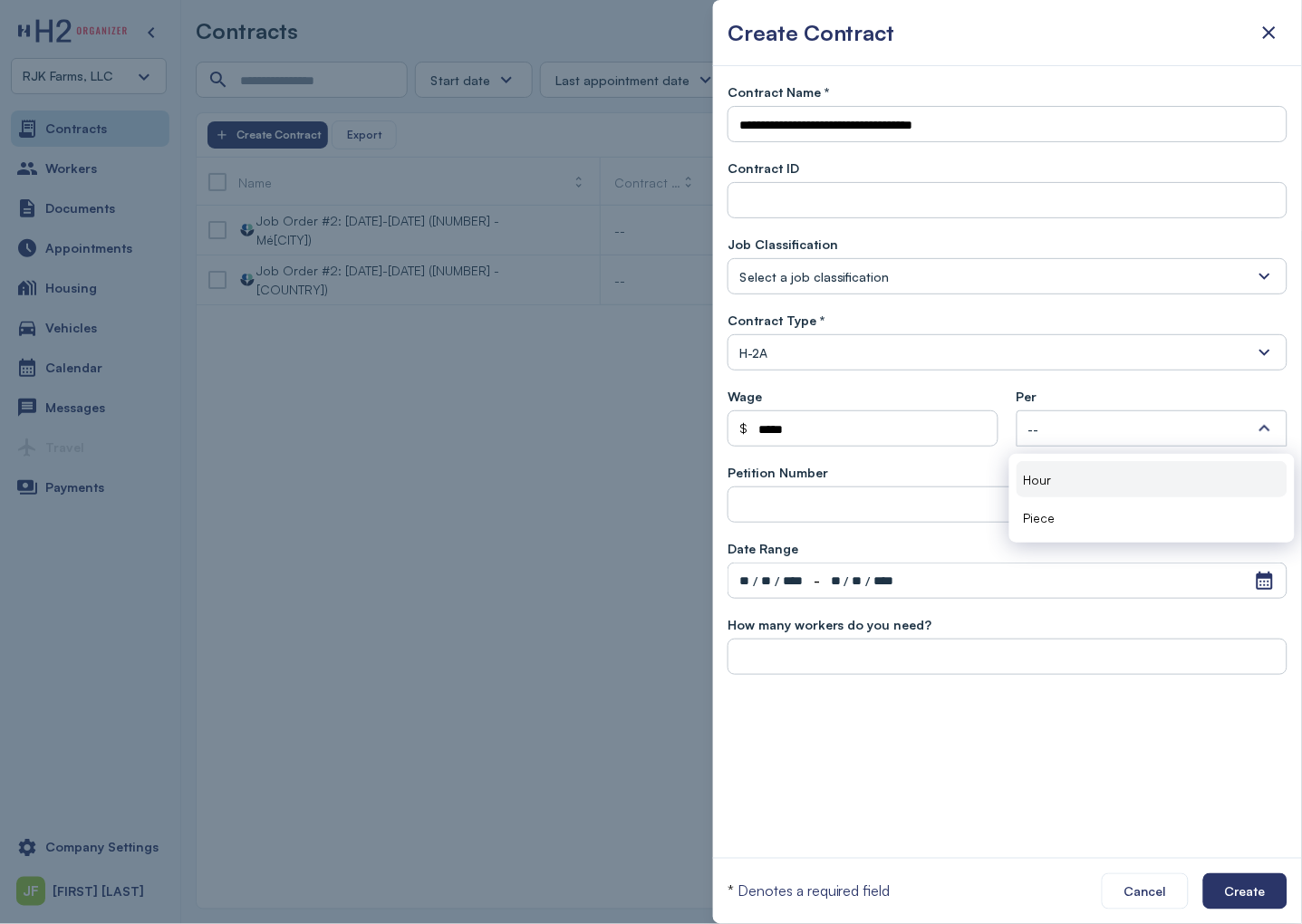 click on "Hour" at bounding box center [1152, 479] 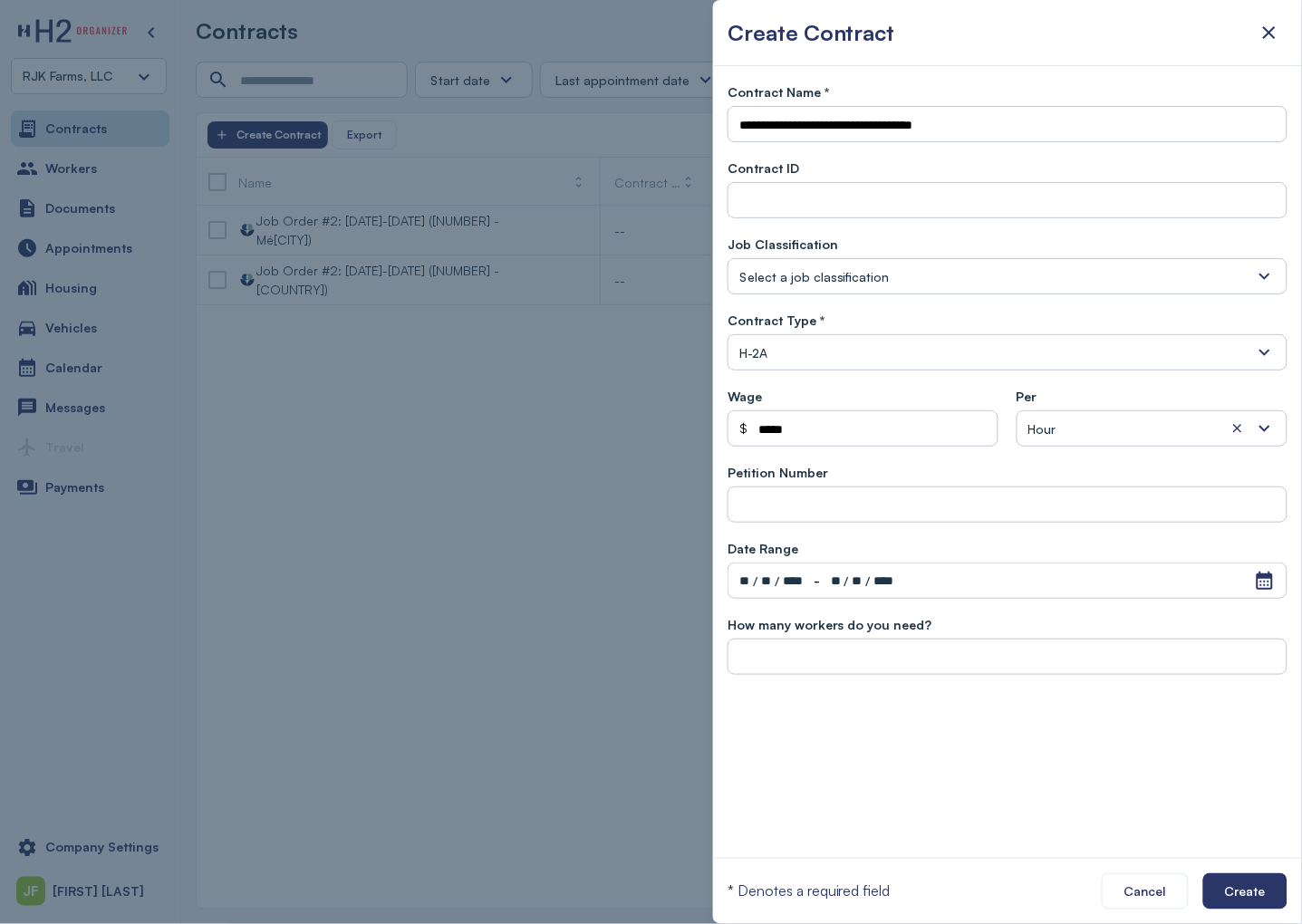 click at bounding box center (1258, 581) 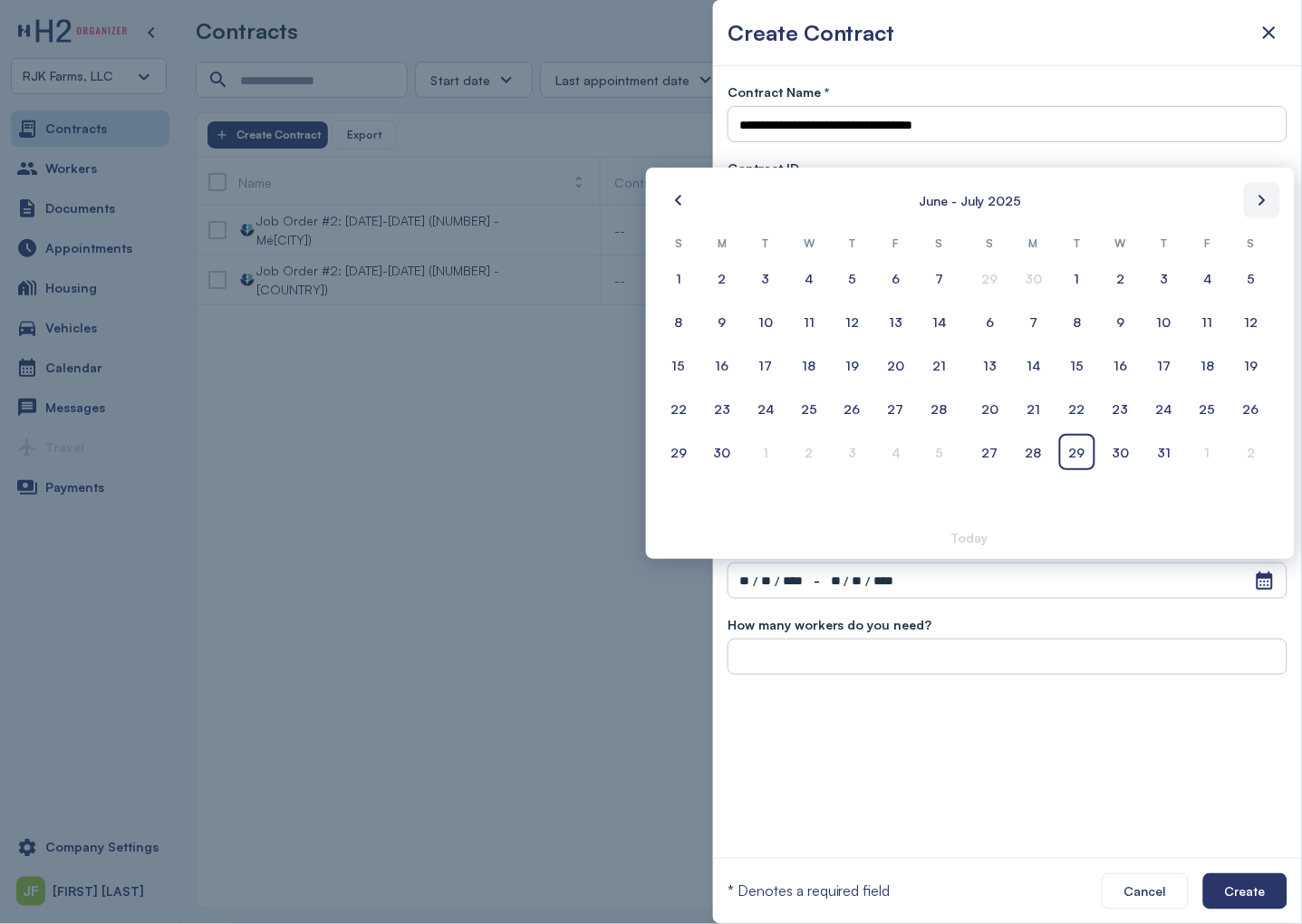 click at bounding box center [1262, 200] 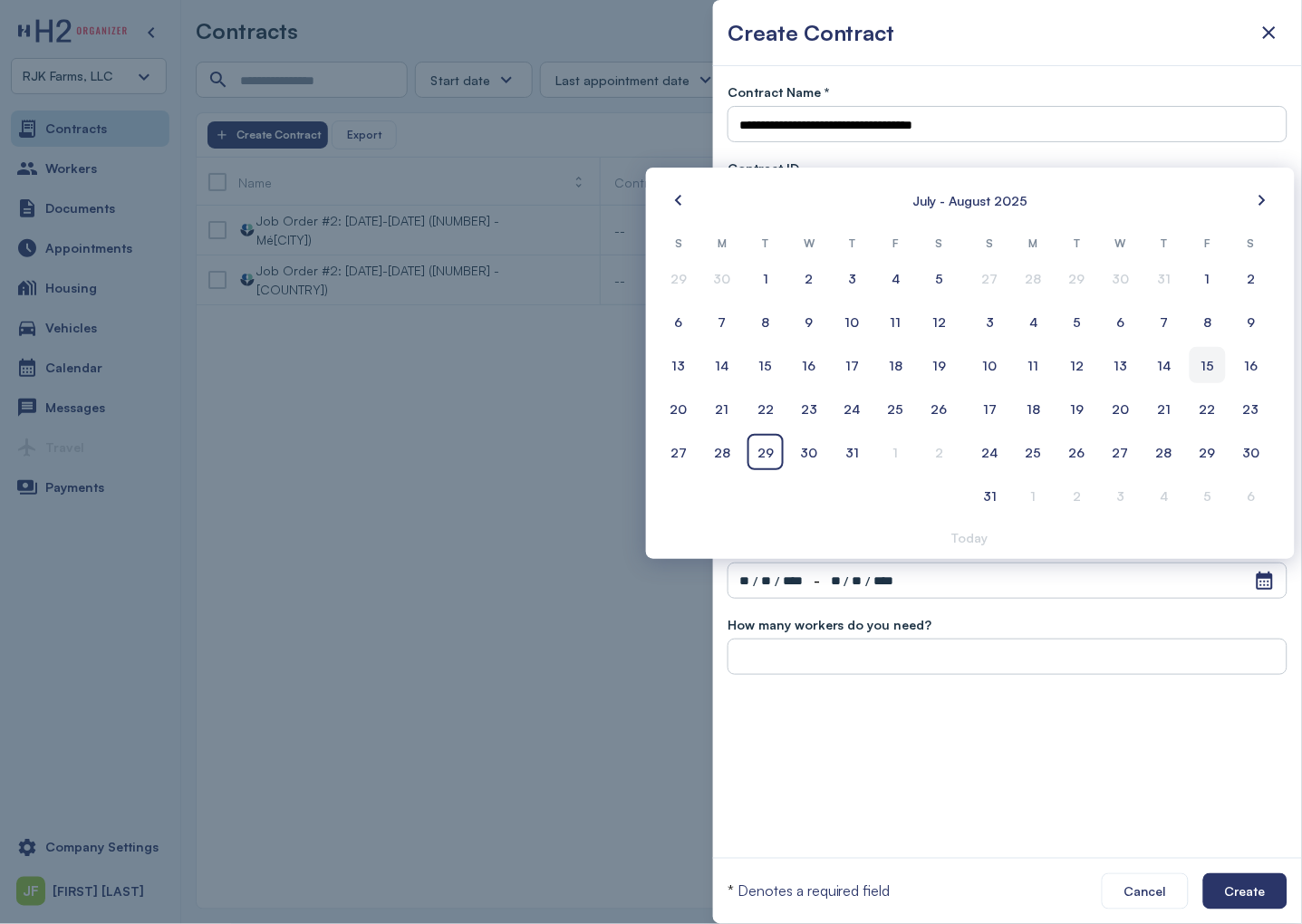click on "15" at bounding box center (1208, 365) 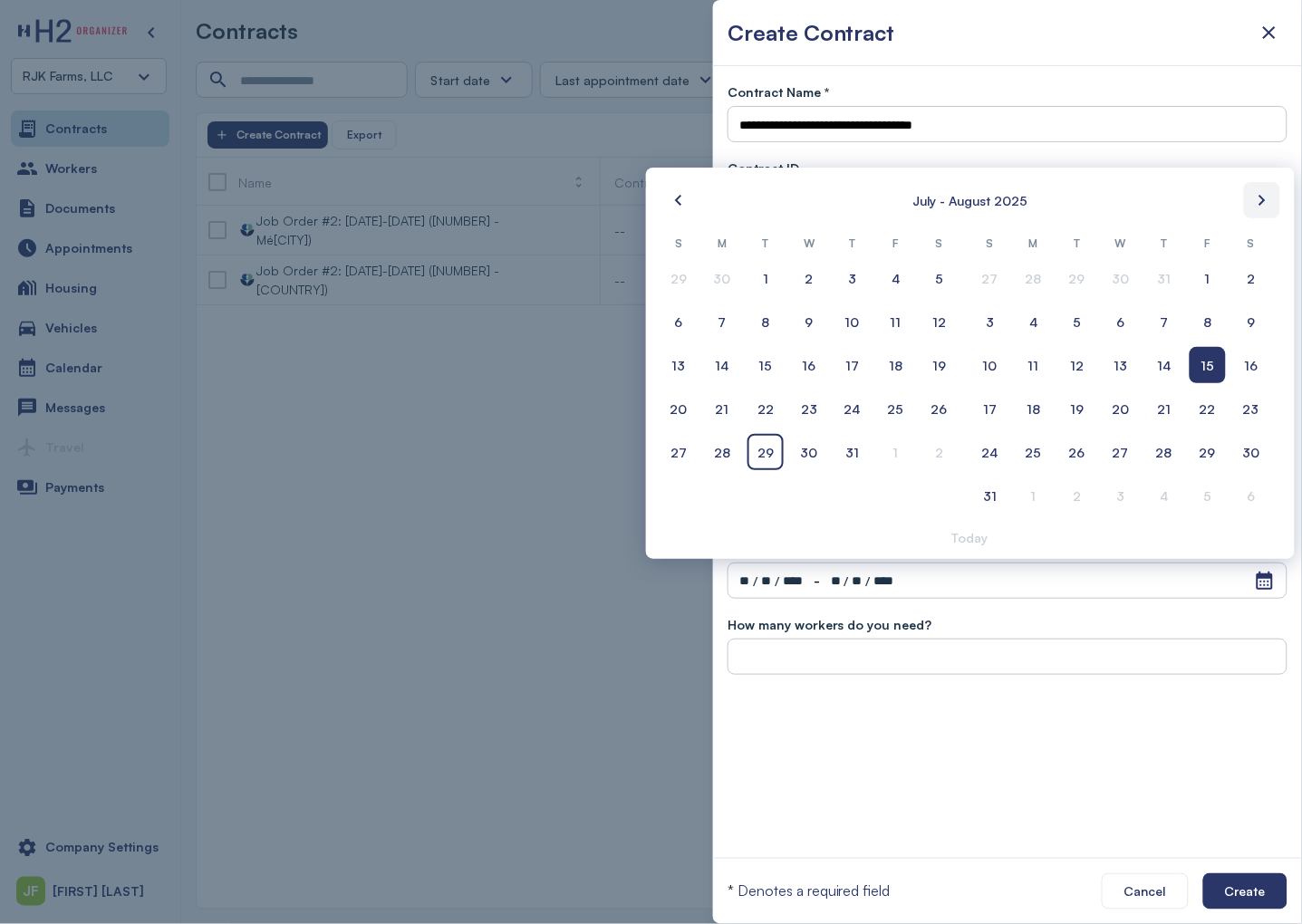 click at bounding box center [1262, 200] 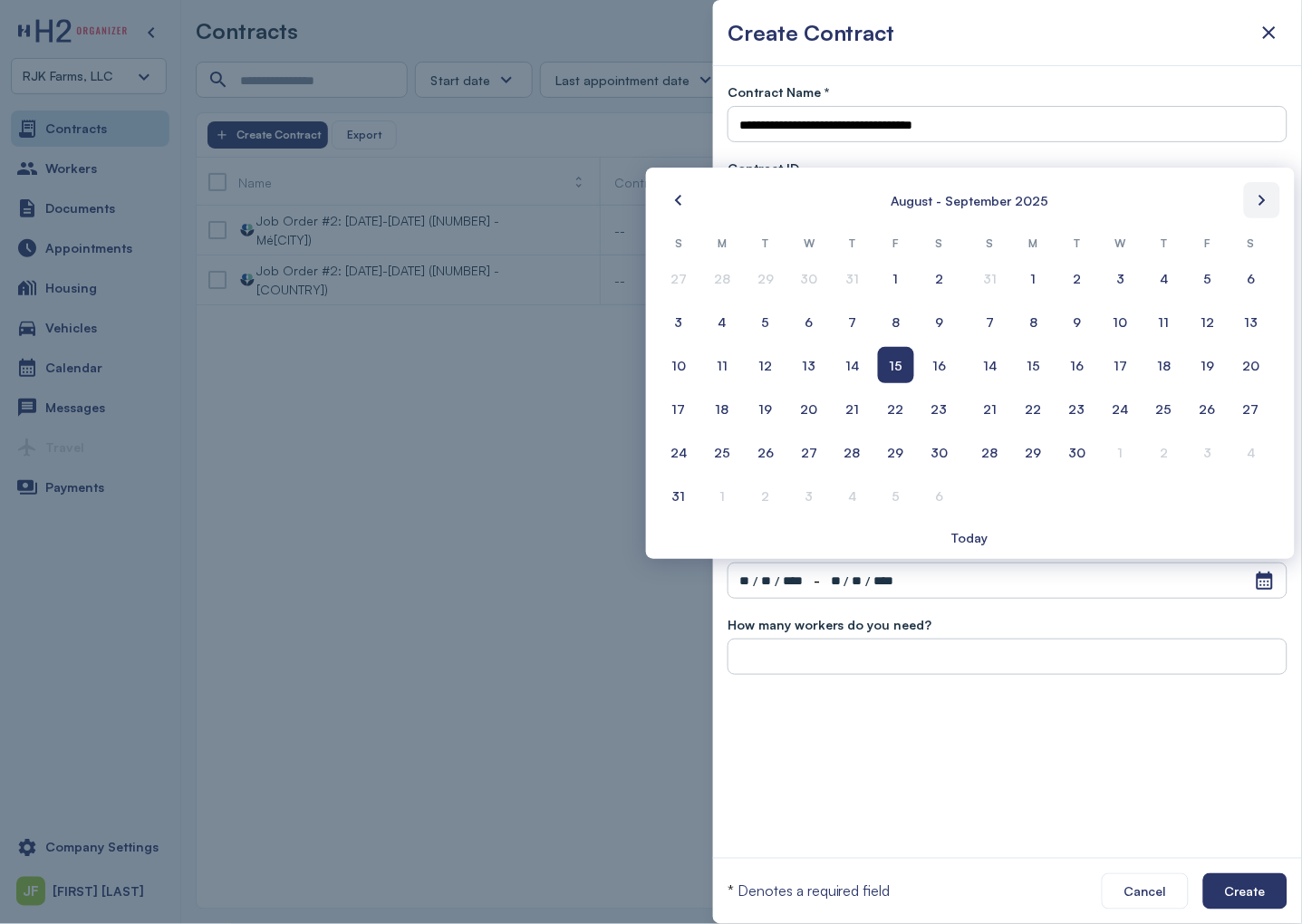 click at bounding box center [1262, 200] 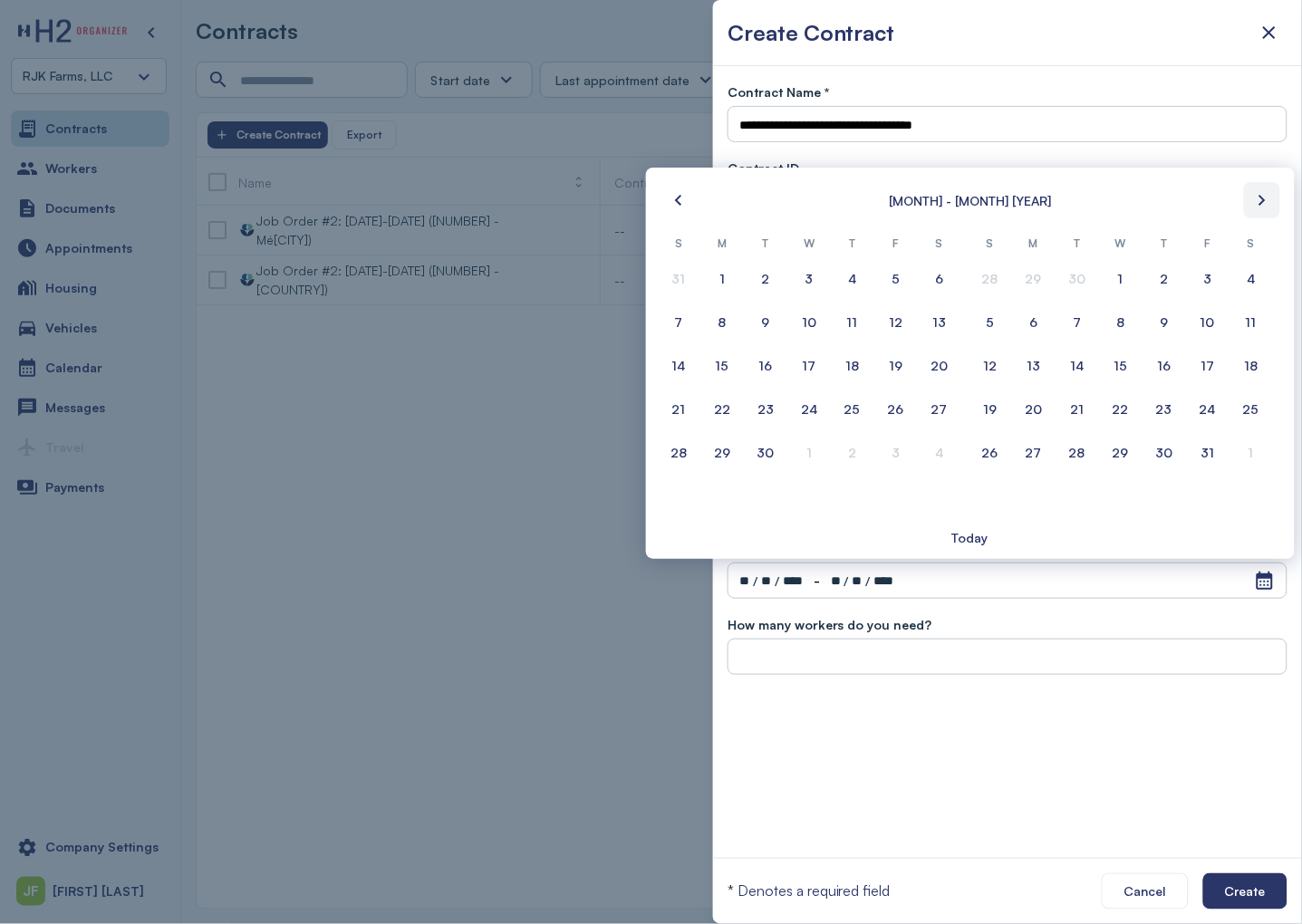 click at bounding box center (1262, 200) 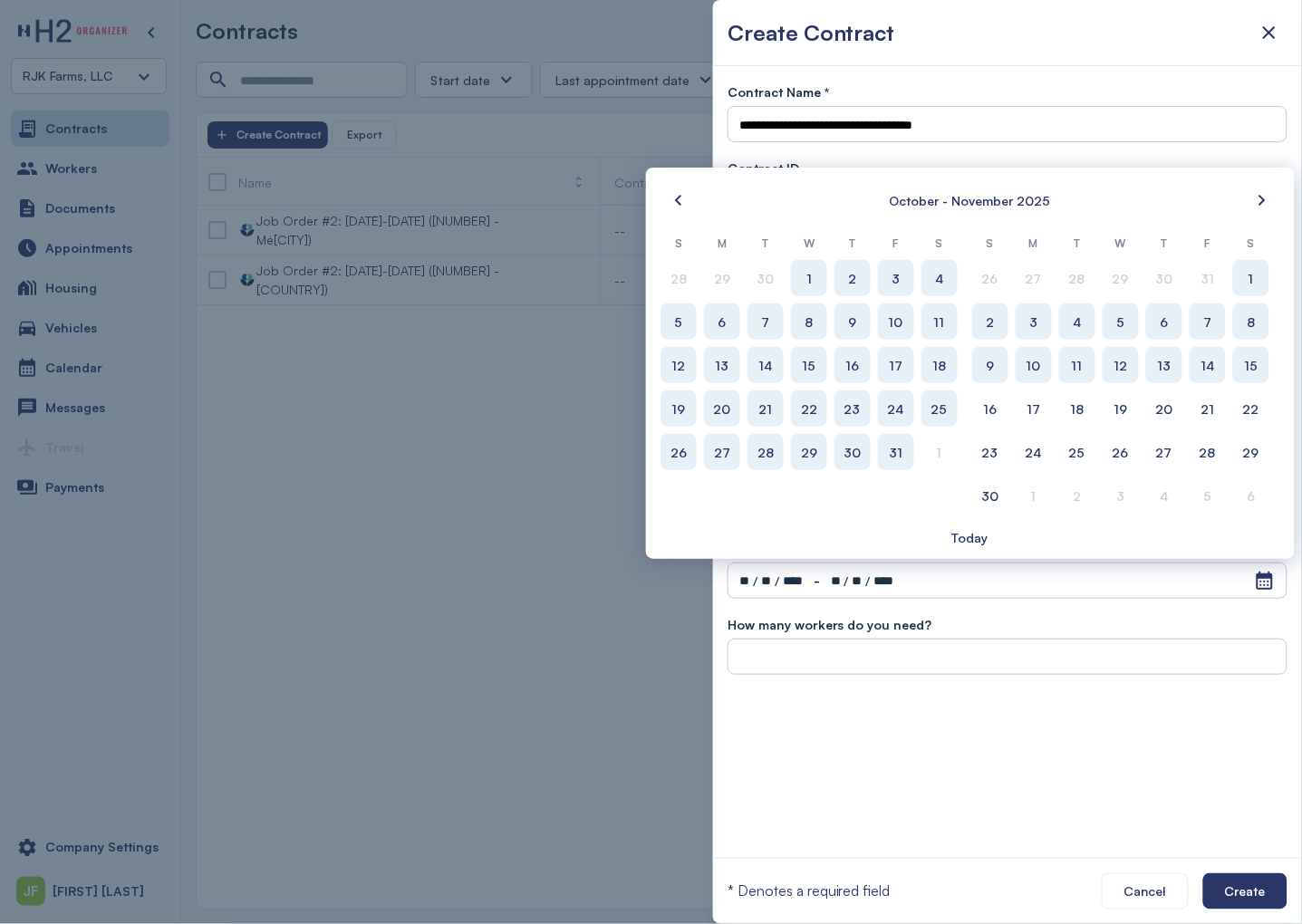 click on "15" at bounding box center [1251, 365] 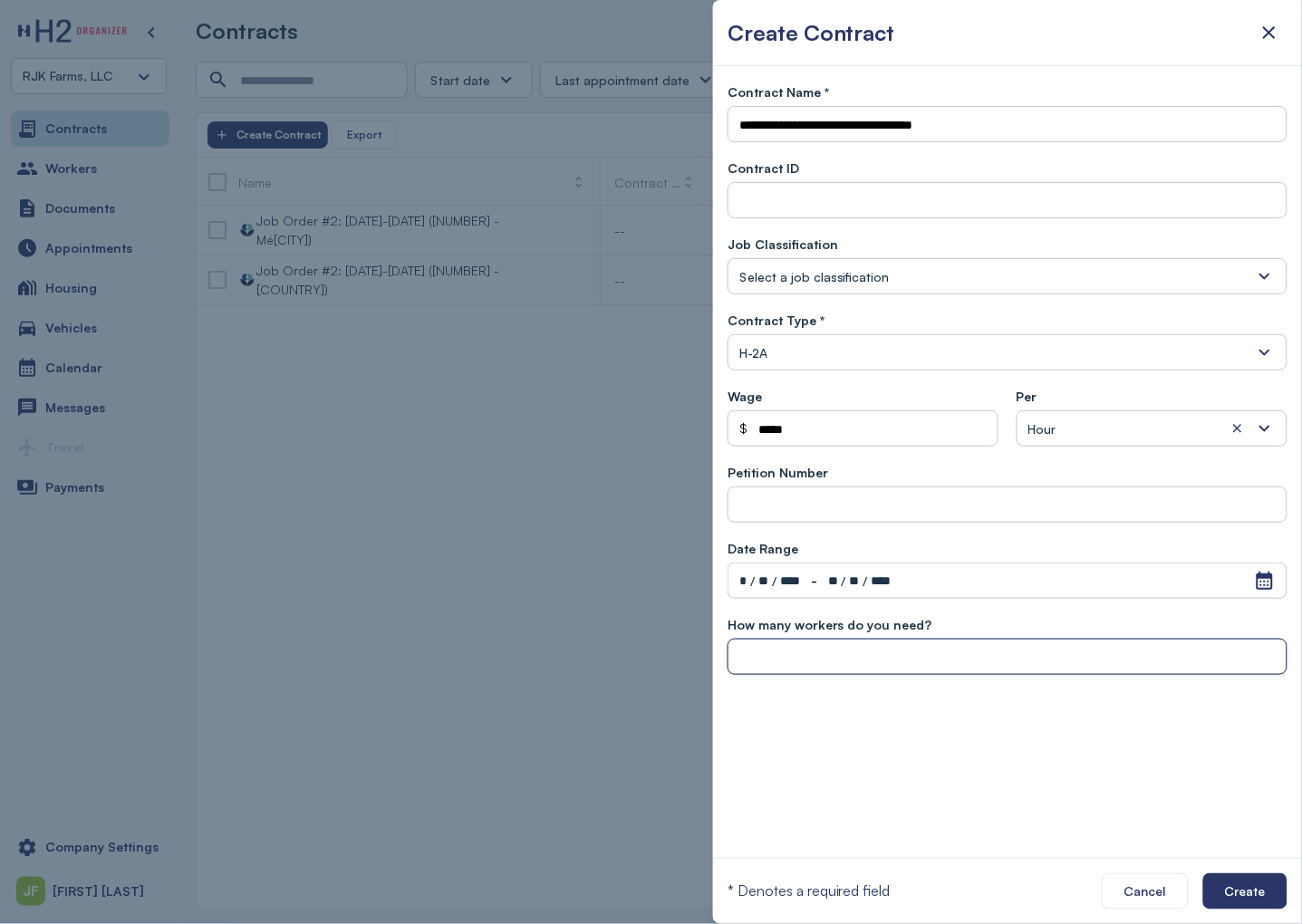 click at bounding box center [1008, 658] 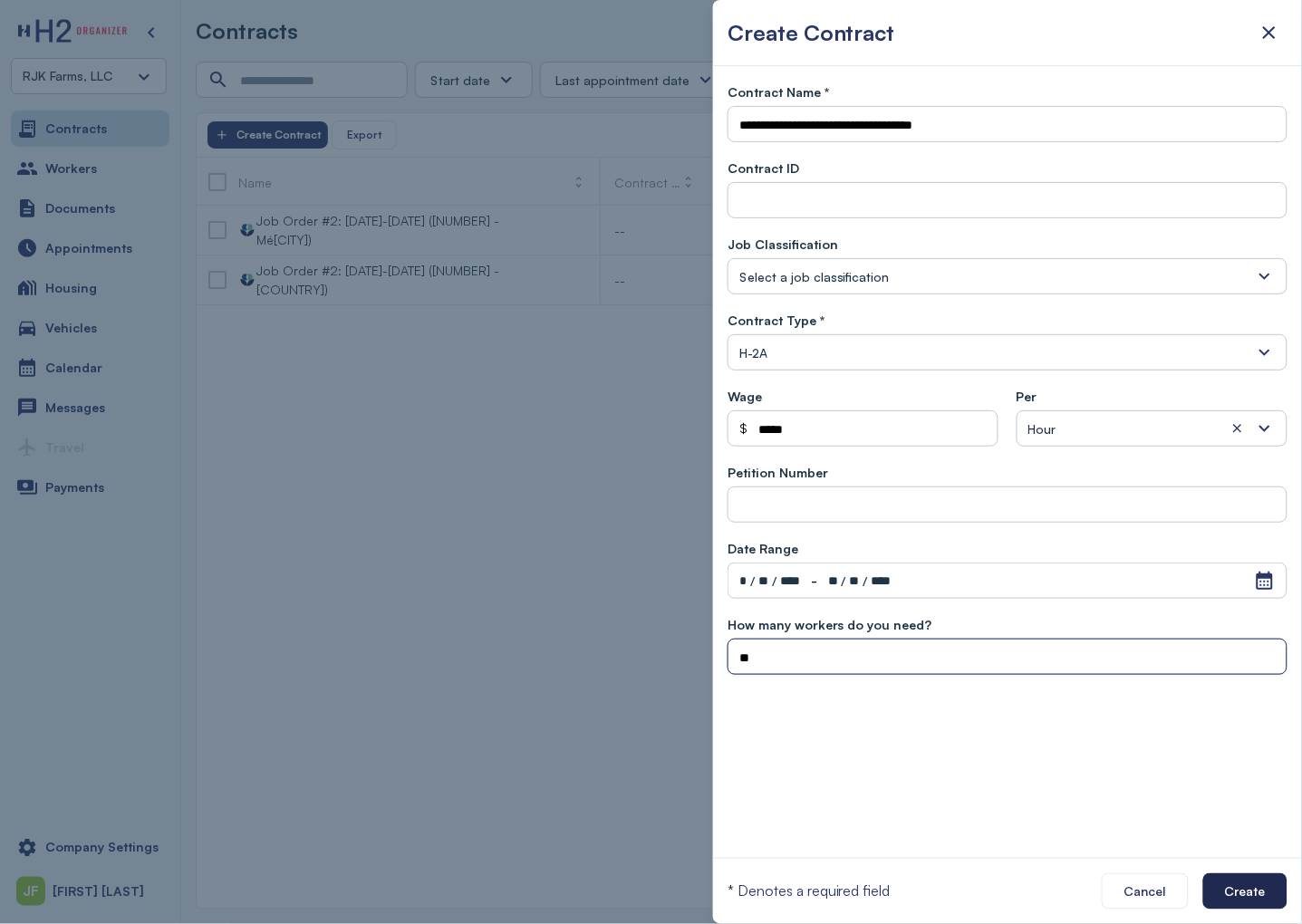 type on "**" 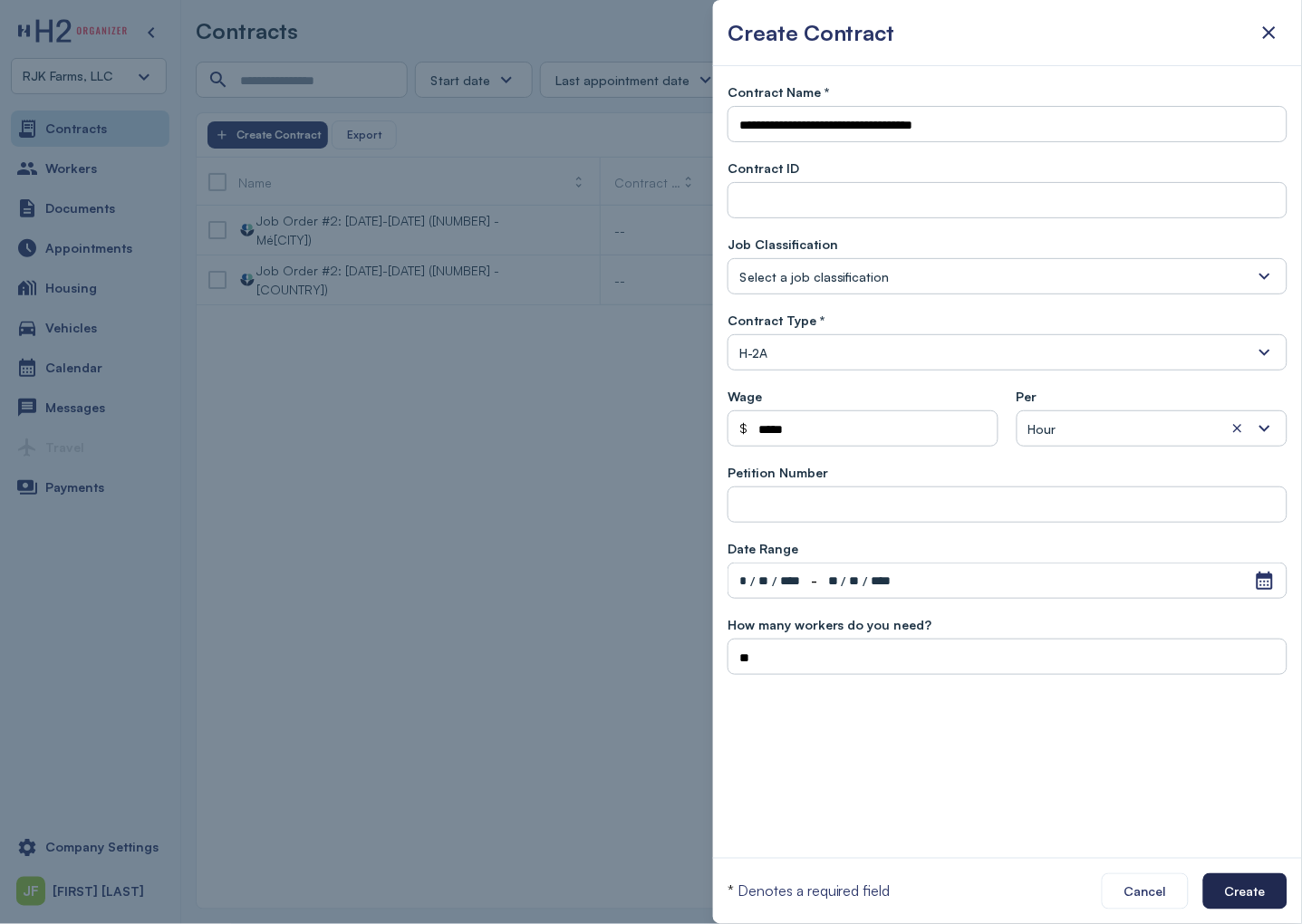 click on "Create" at bounding box center (1245, 891) 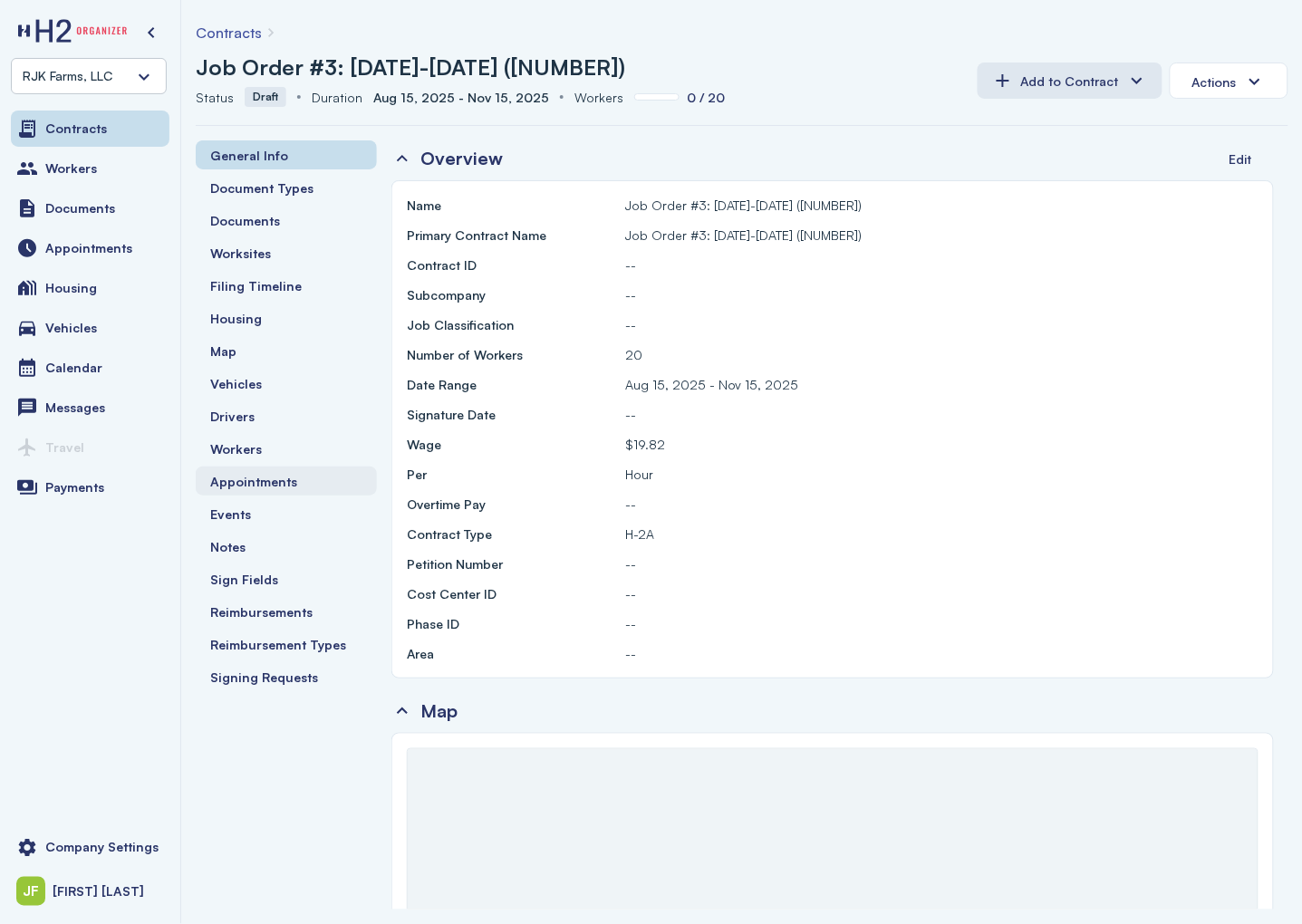 click on "Appointments" at bounding box center [254, 481] 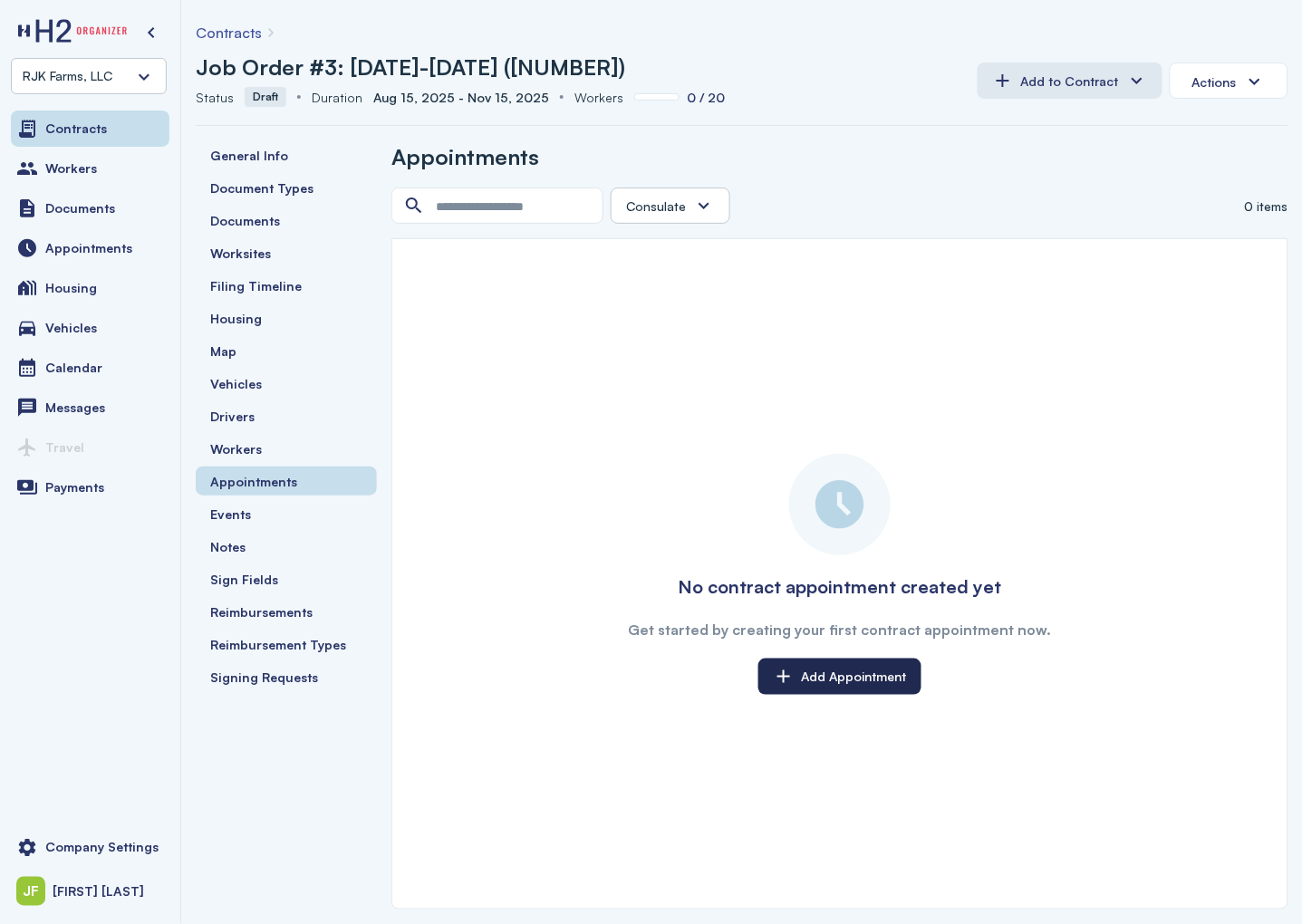 click on "Add Appointment" 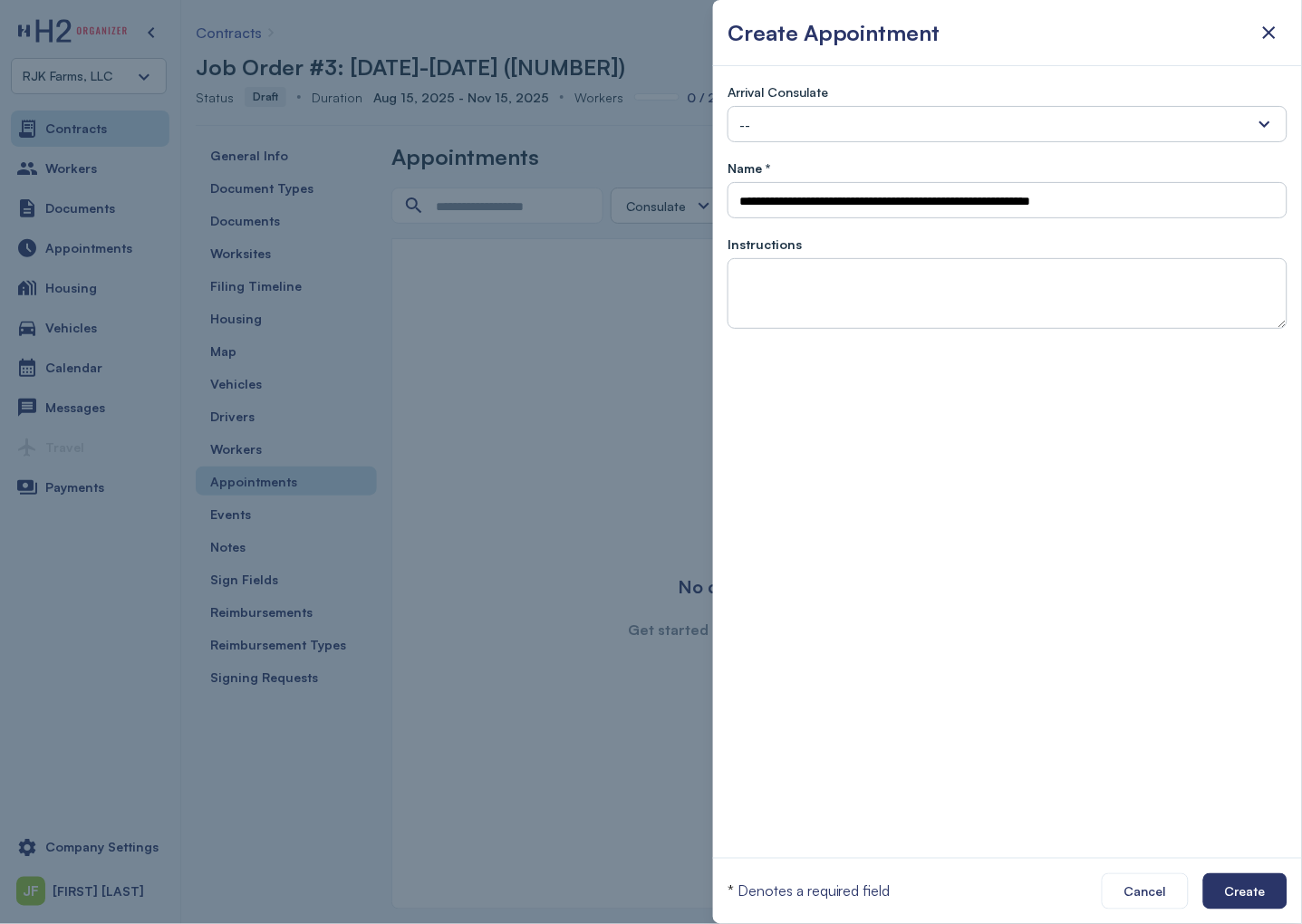 click on "--" at bounding box center (1008, 124) 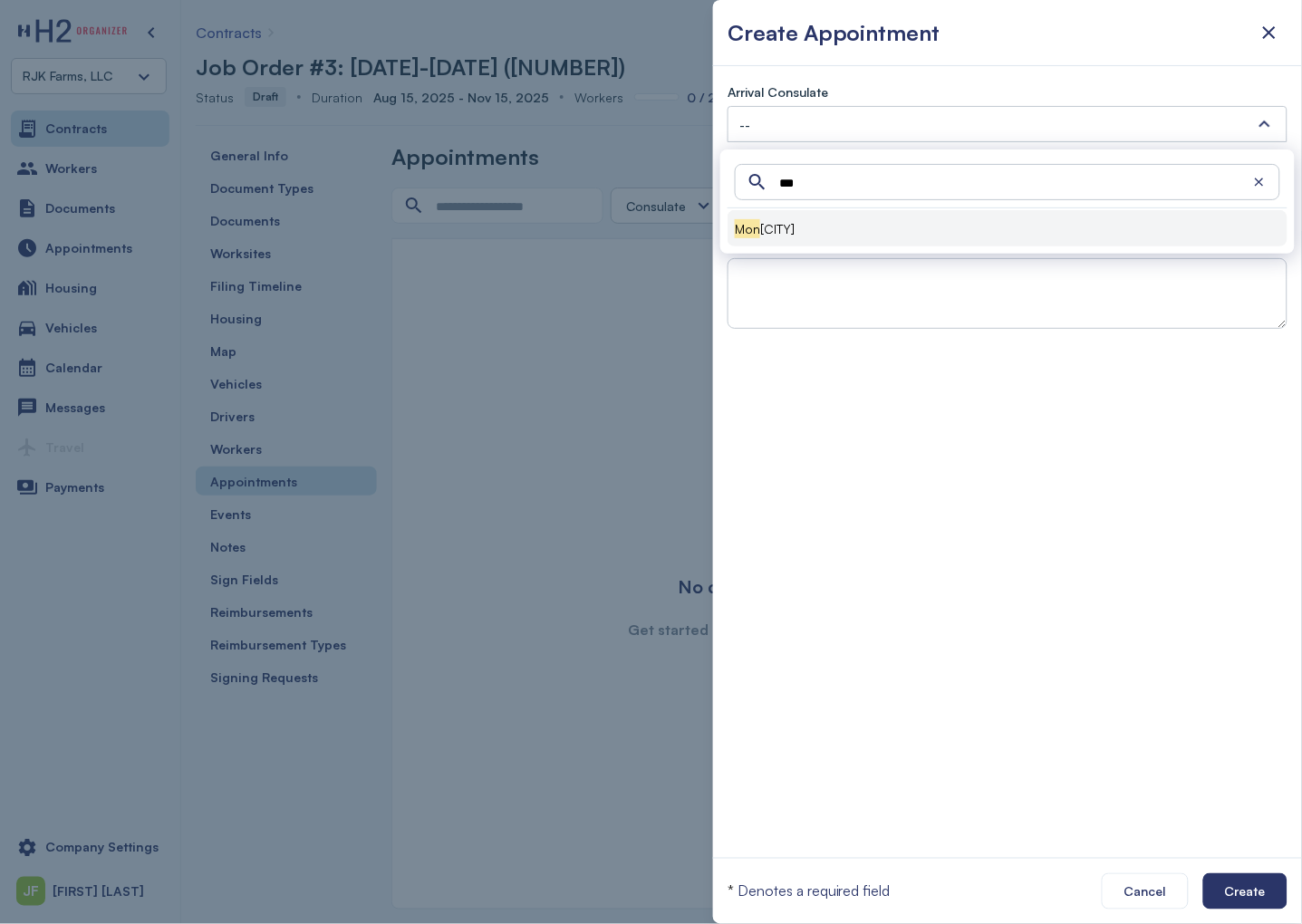 type on "***" 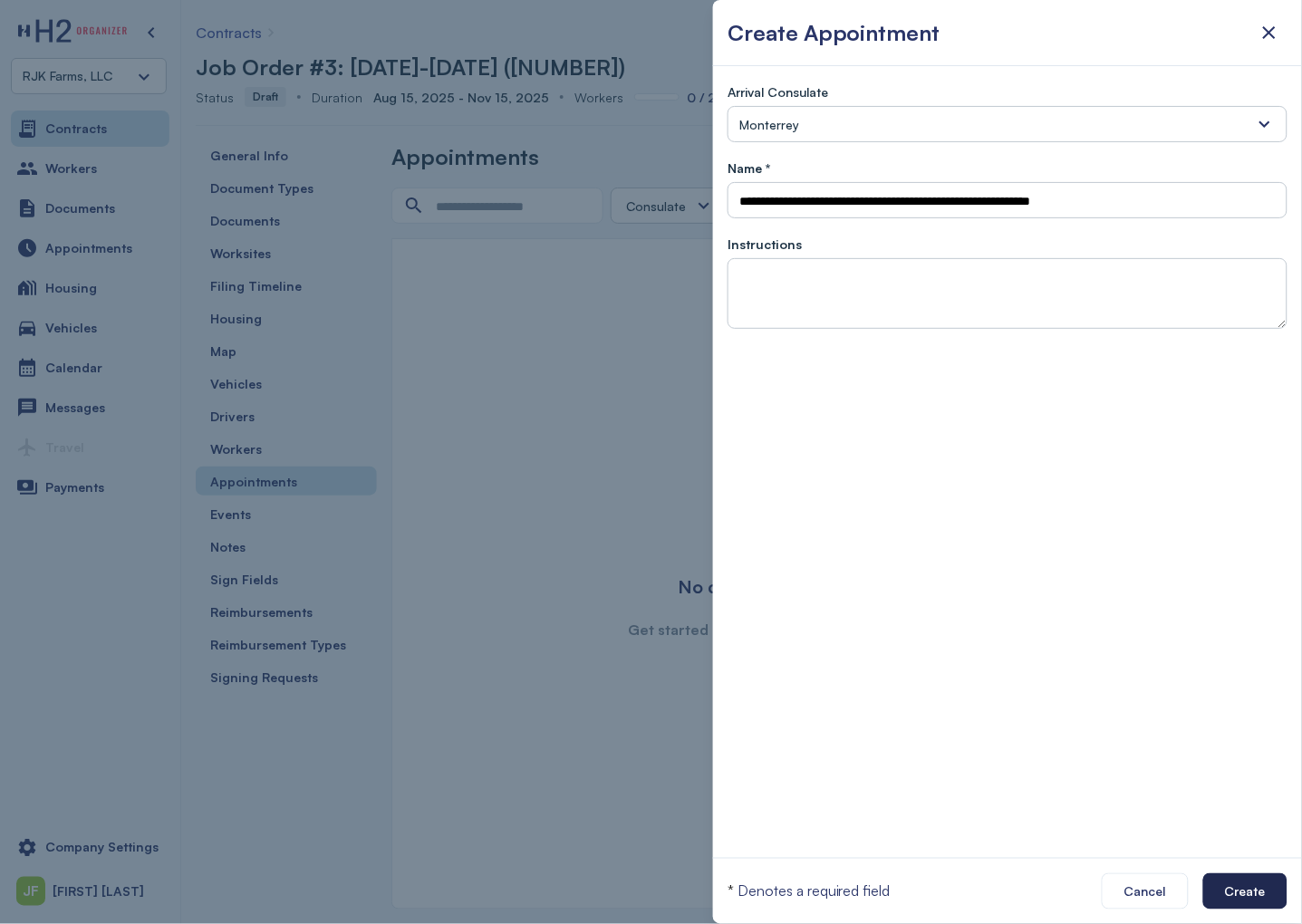 click on "Create" at bounding box center [1245, 891] 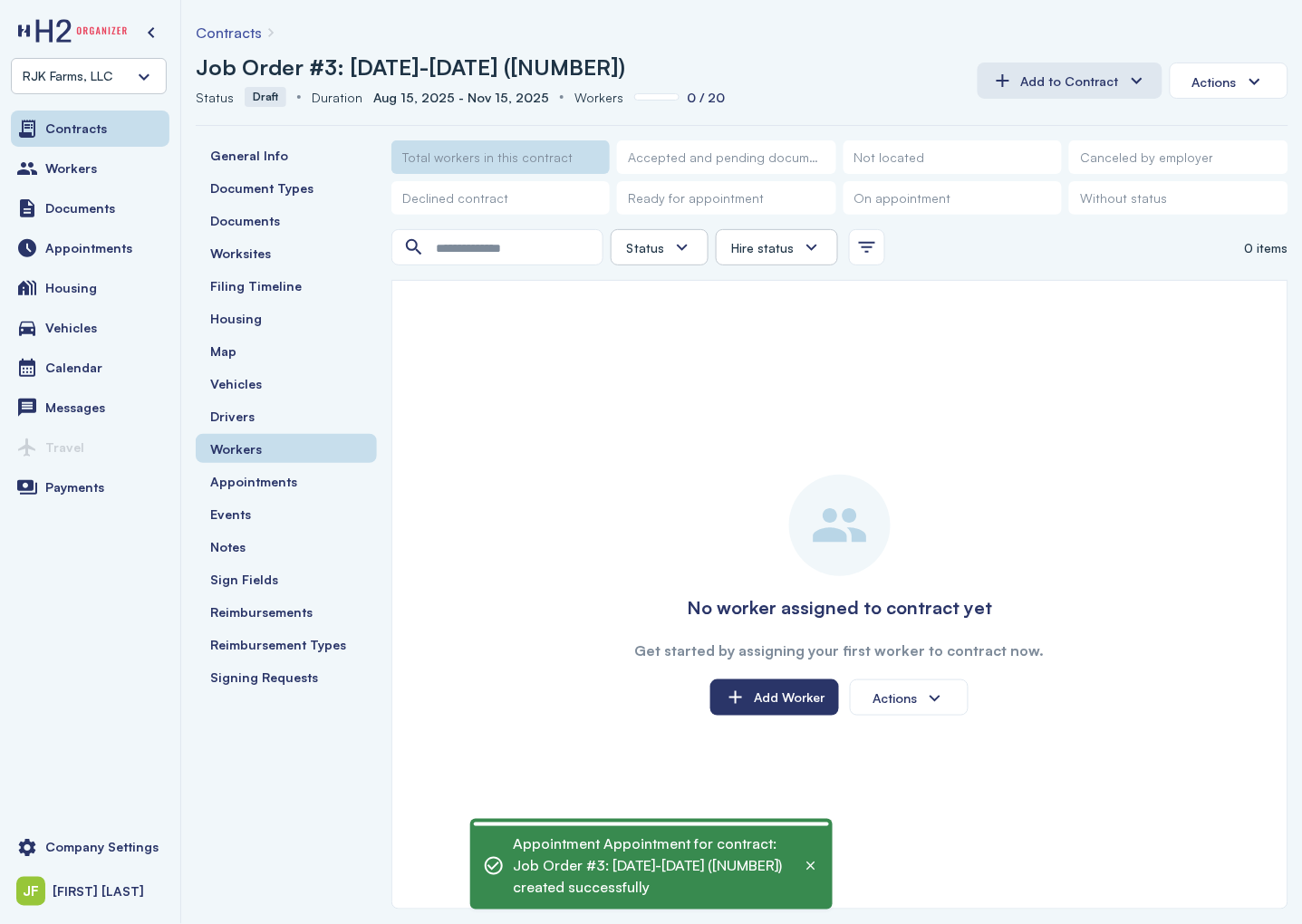 click on "Contracts" at bounding box center (228, 33) 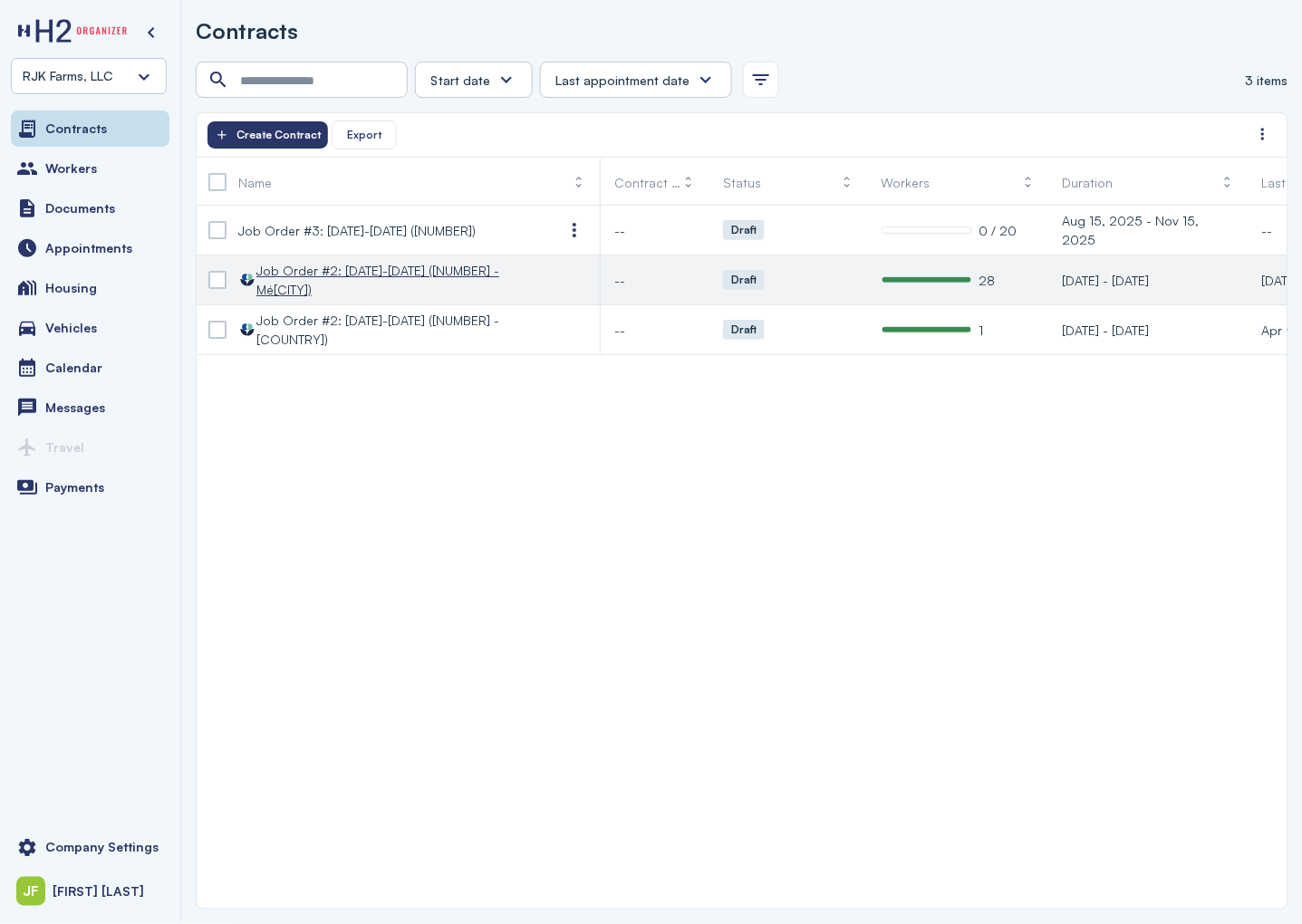 click on "Job Order #2: 4/17/25-11/15/25 (94250 - Mexico)" at bounding box center (396, 280) 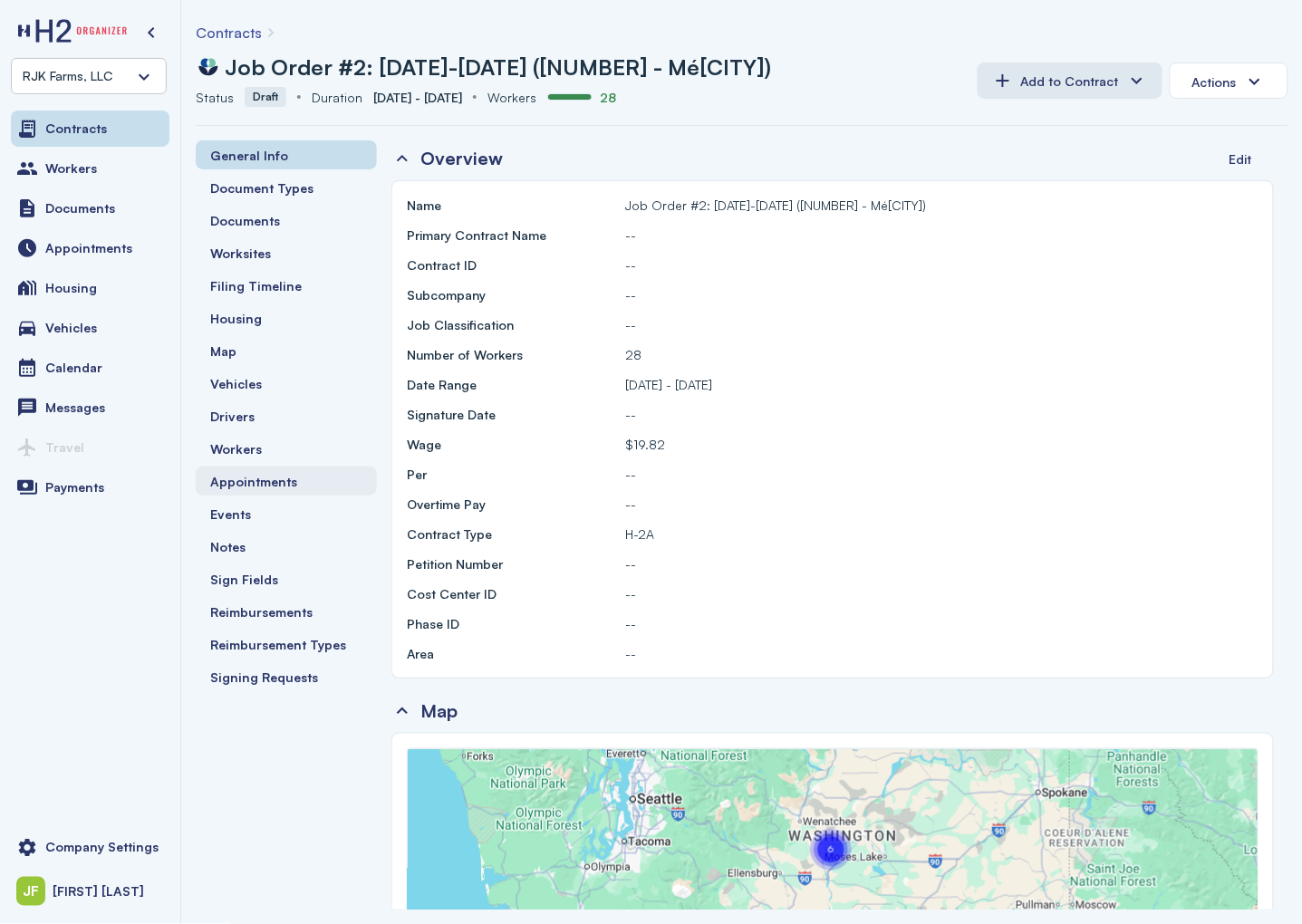 click on "Appointments" at bounding box center (254, 481) 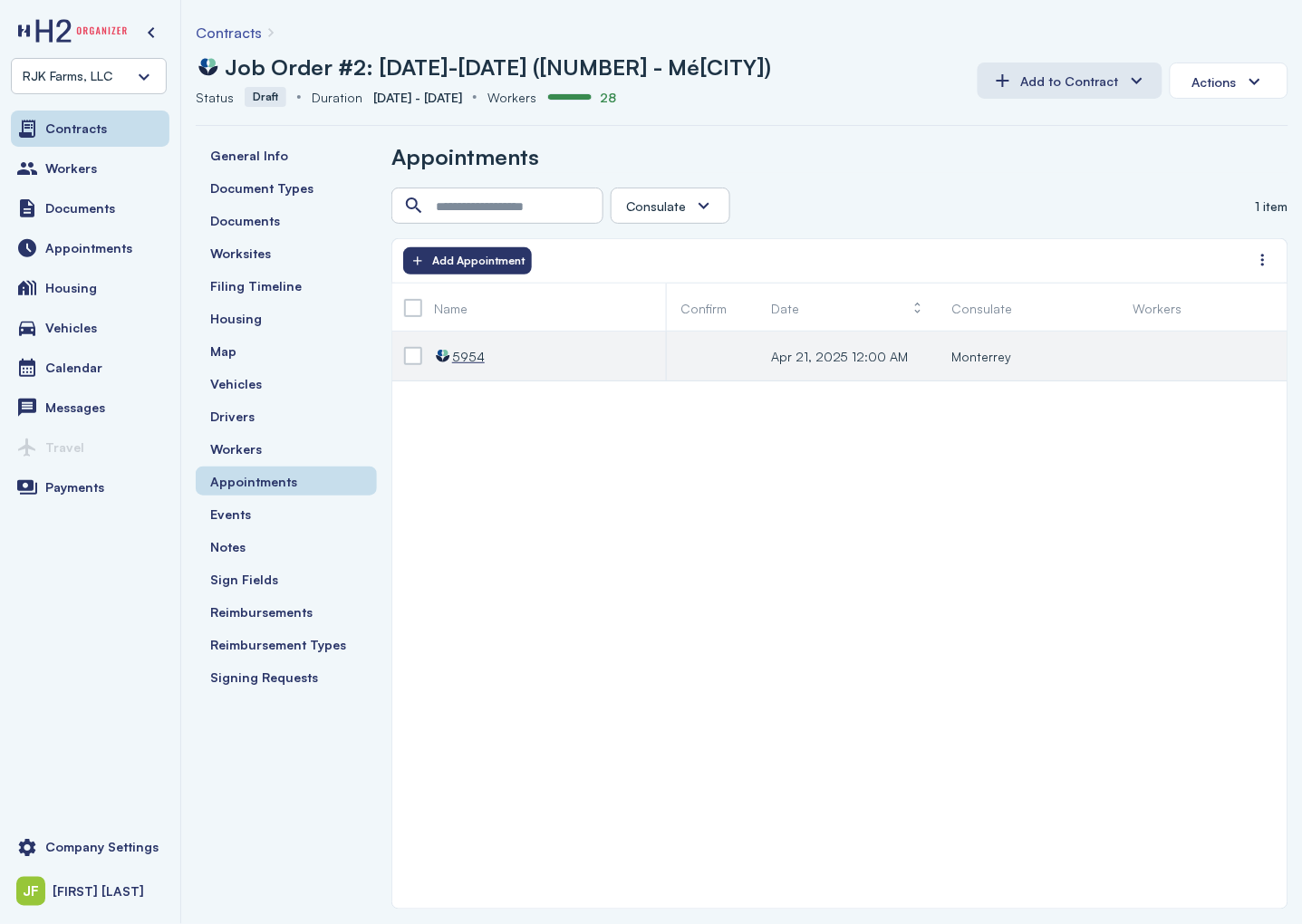 click on "5954" at bounding box center (468, 356) 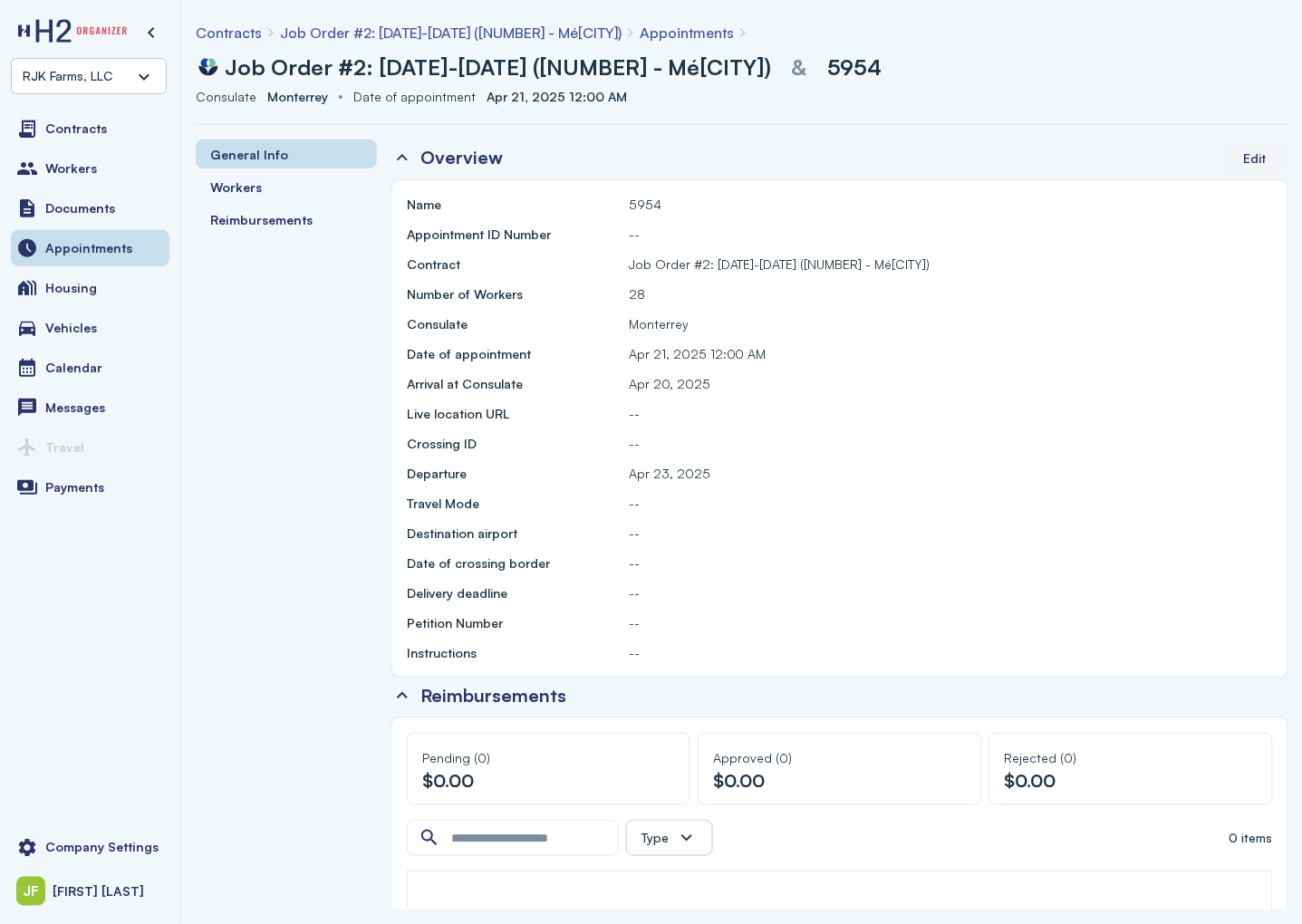 click on "Edit" at bounding box center (1255, 158) 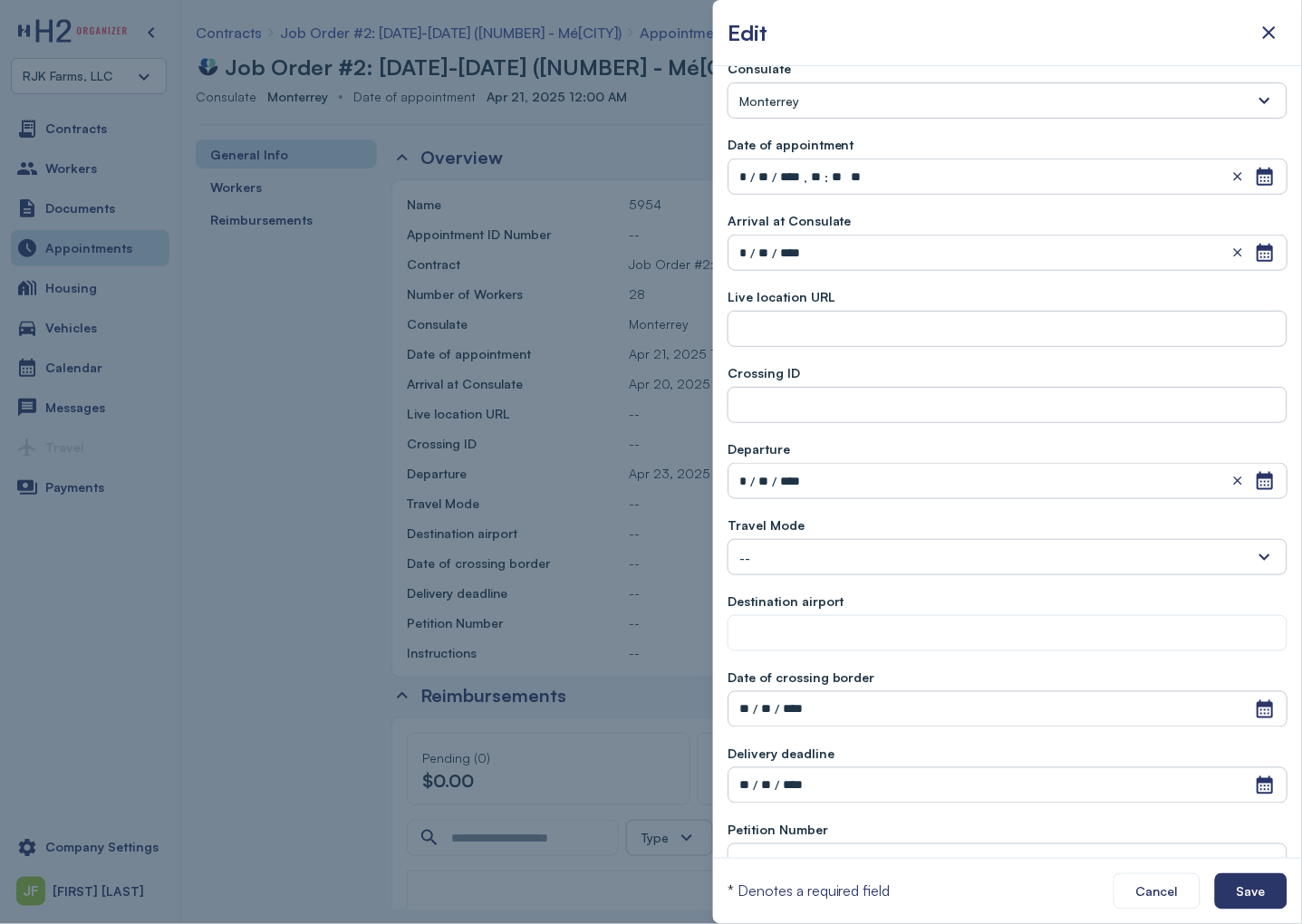 scroll, scrollTop: 475, scrollLeft: 0, axis: vertical 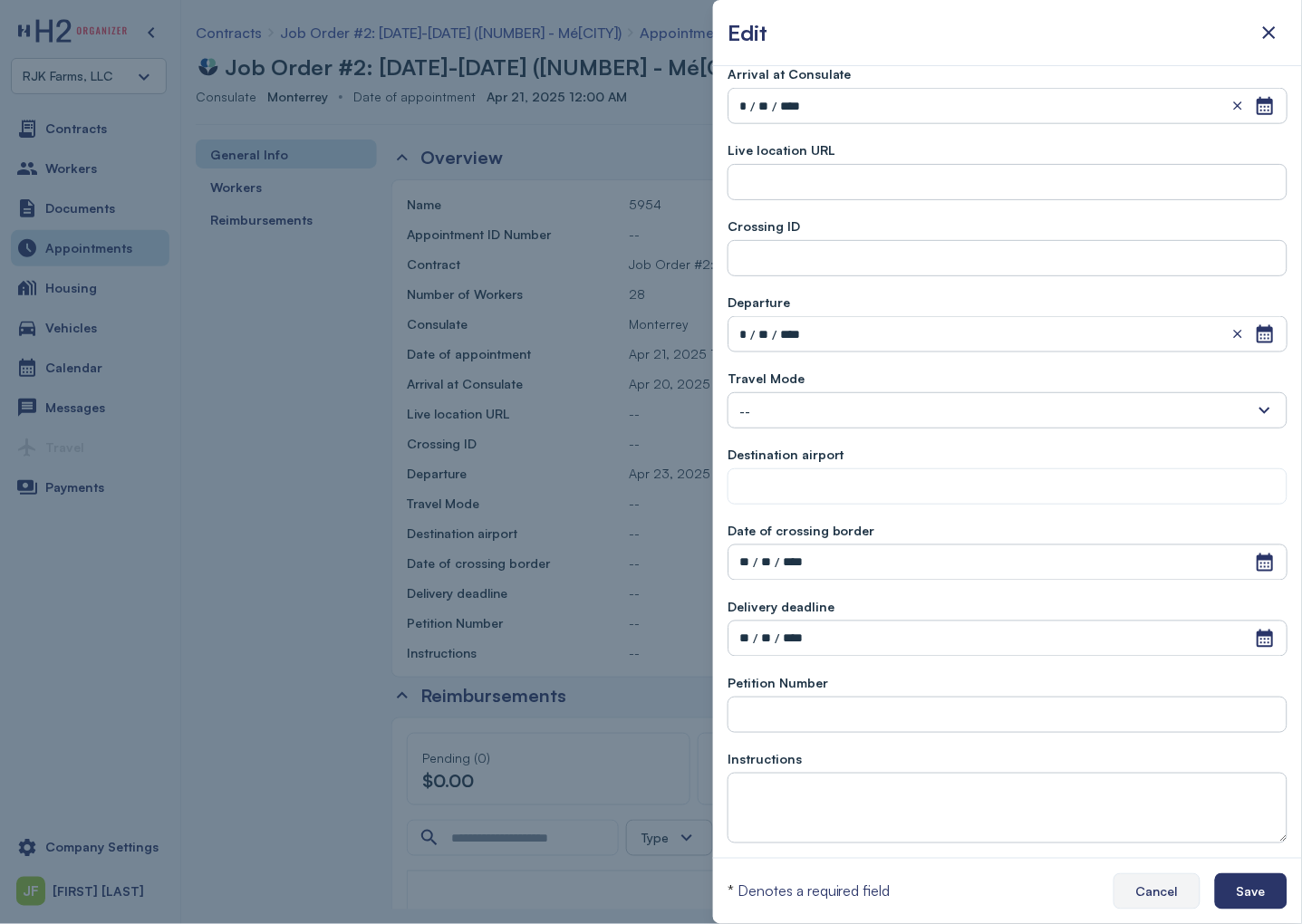 click on "Cancel" at bounding box center (1157, 891) 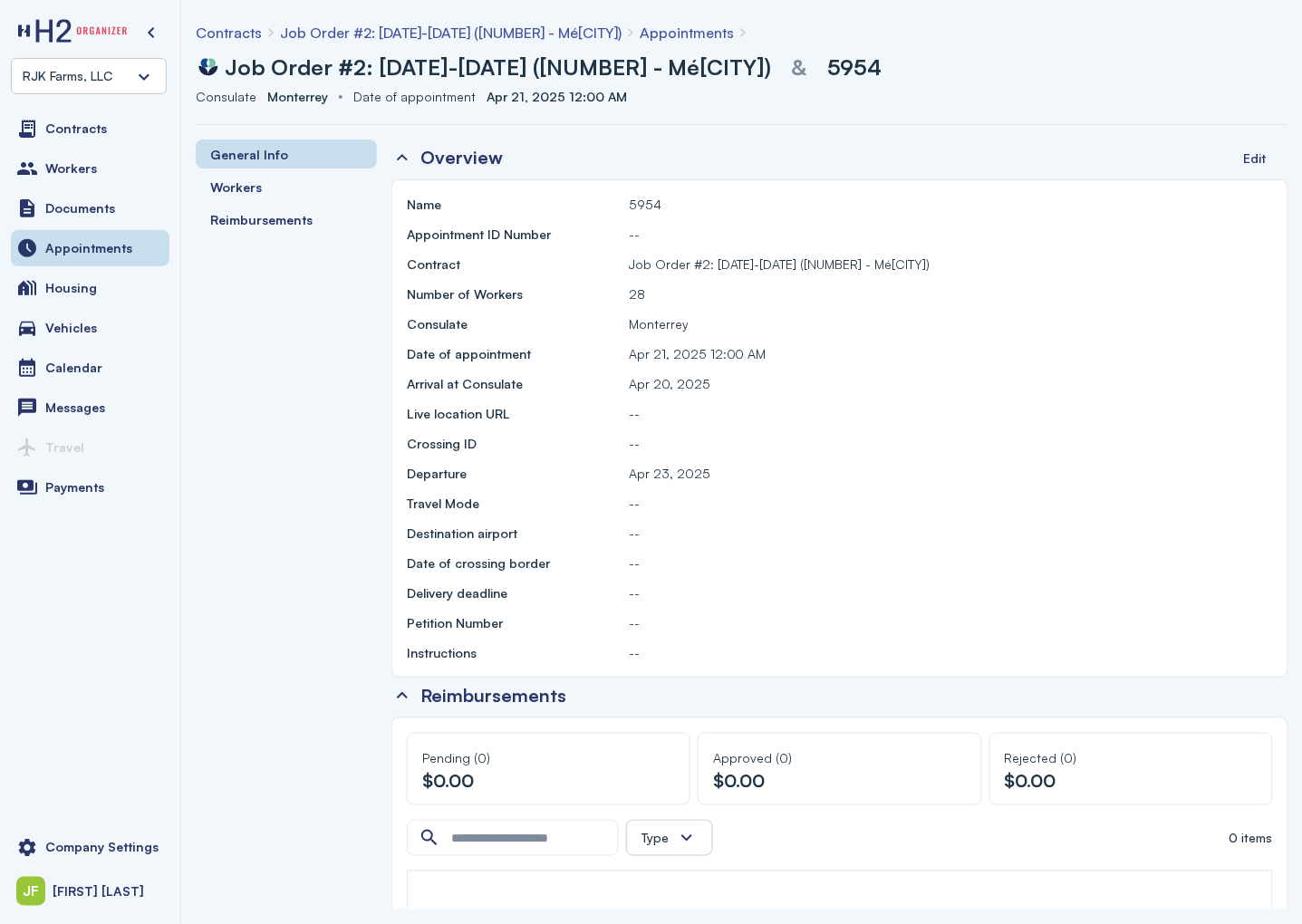 click on "Contracts" at bounding box center (228, 33) 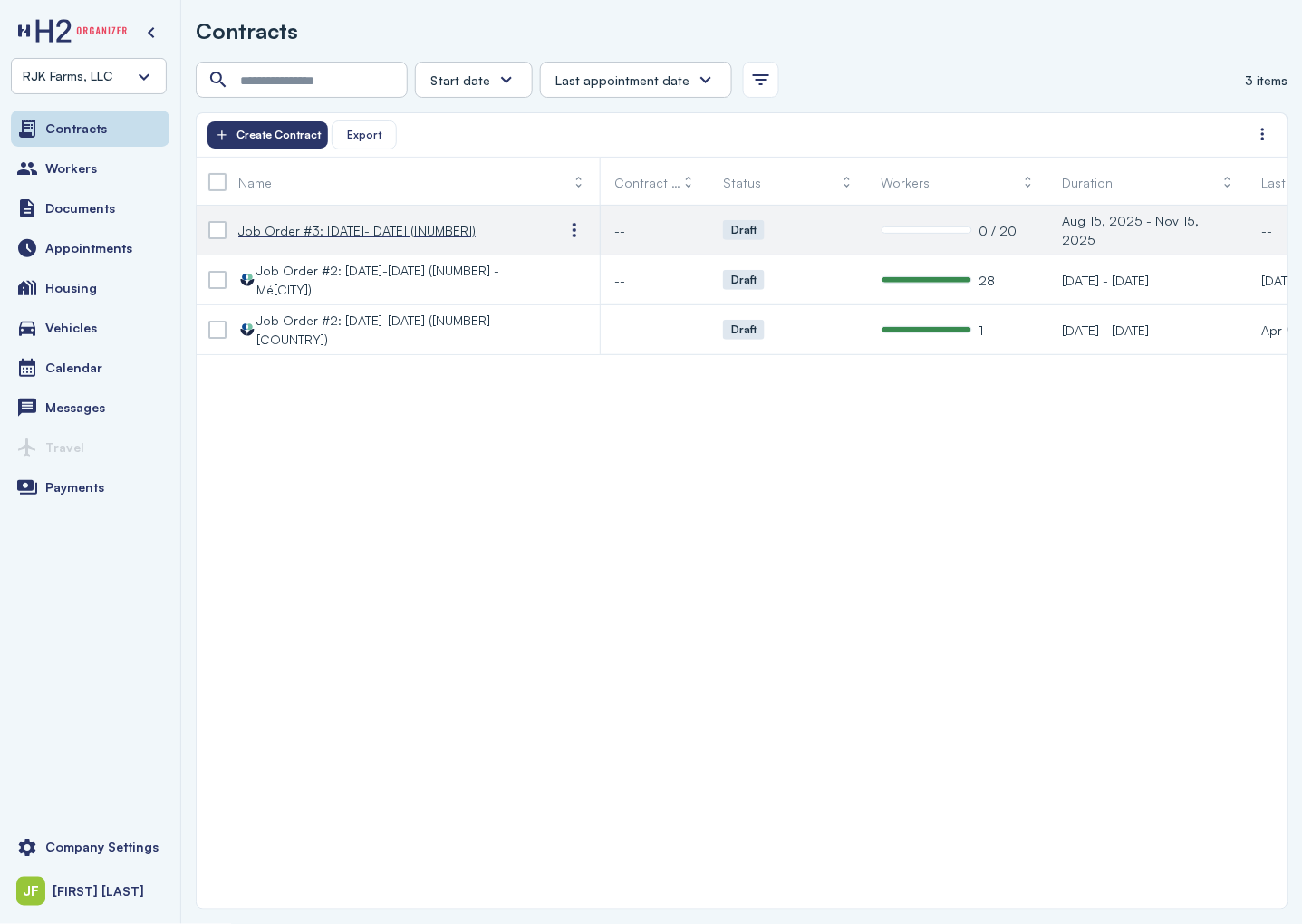 click on "Job Order #3: 8/15/25-11/15/25 (94682)" at bounding box center [357, 230] 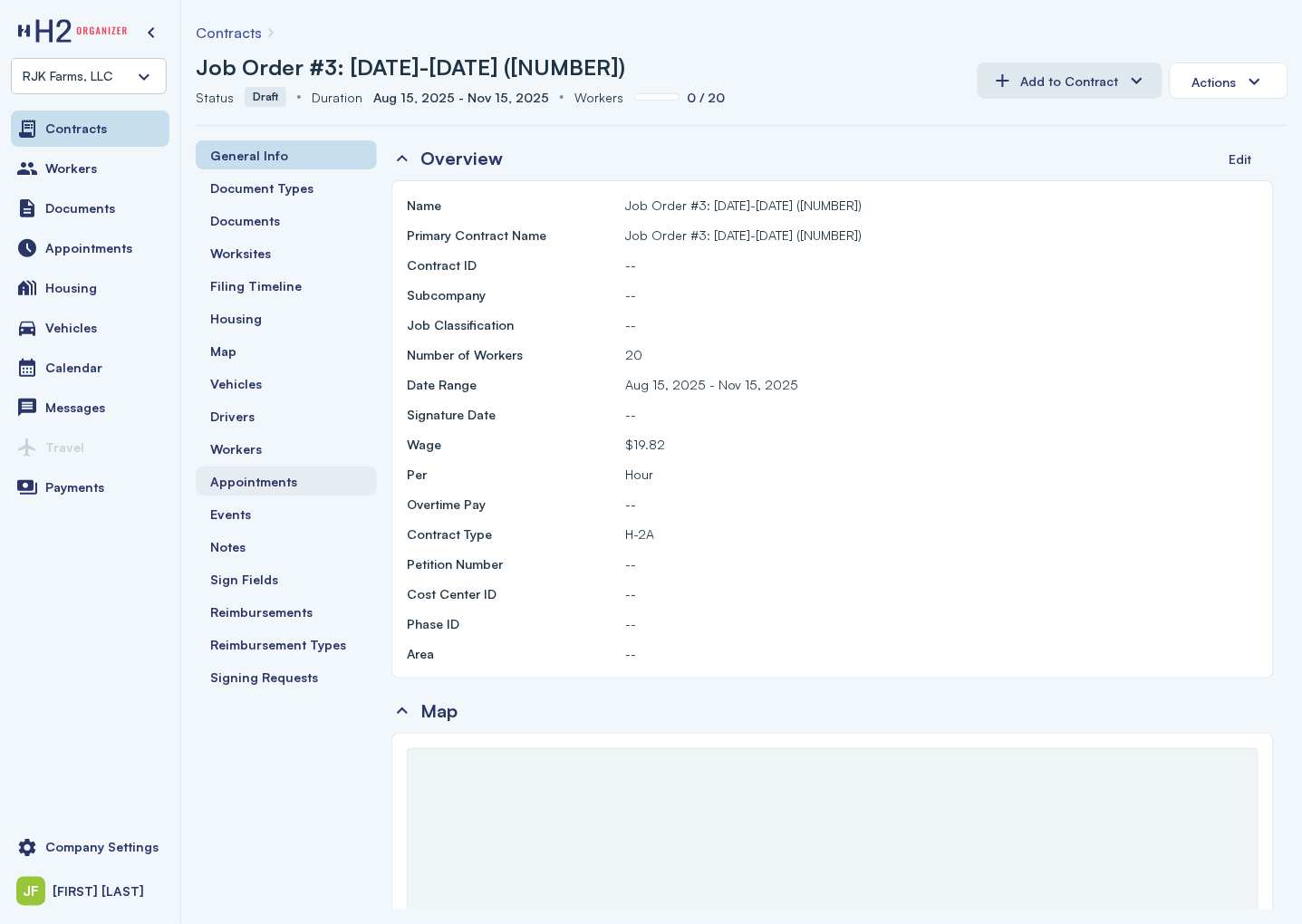 click on "Appointments" at bounding box center [254, 481] 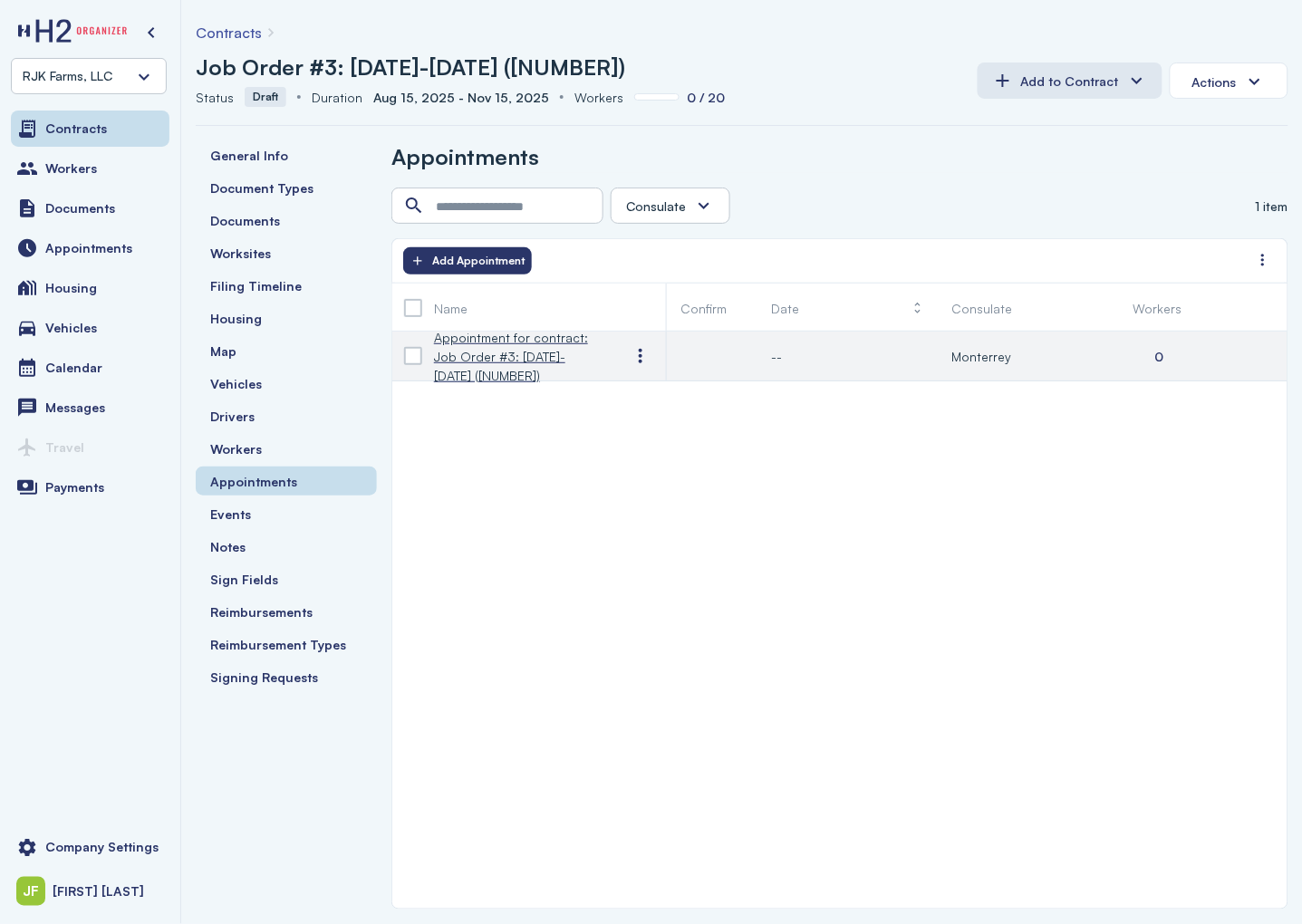 click on "Appointment for contract: Job Order #3: 8/15/25-11/15/25 (94682)" at bounding box center [517, 356] 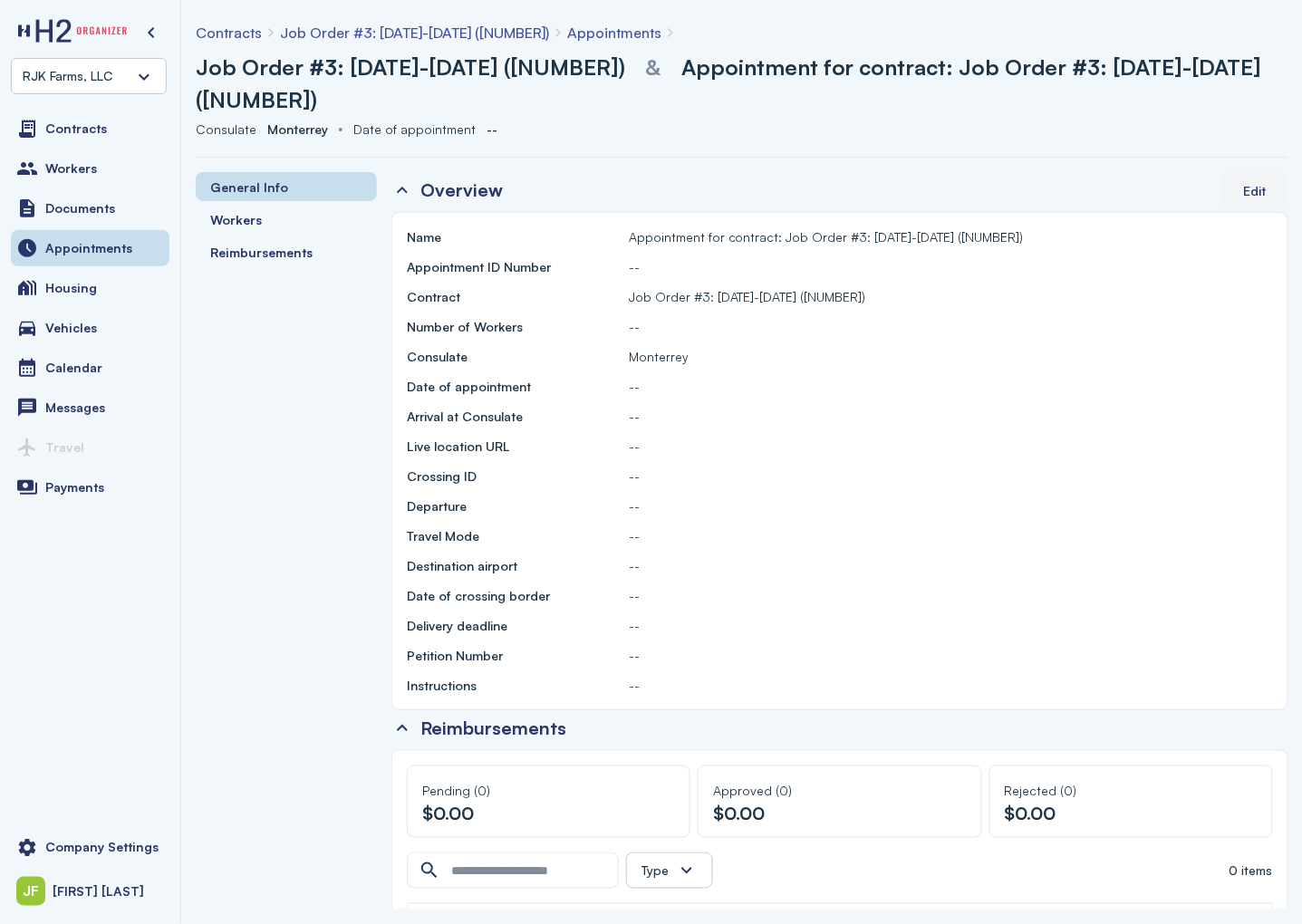 click on "Edit" at bounding box center (1255, 190) 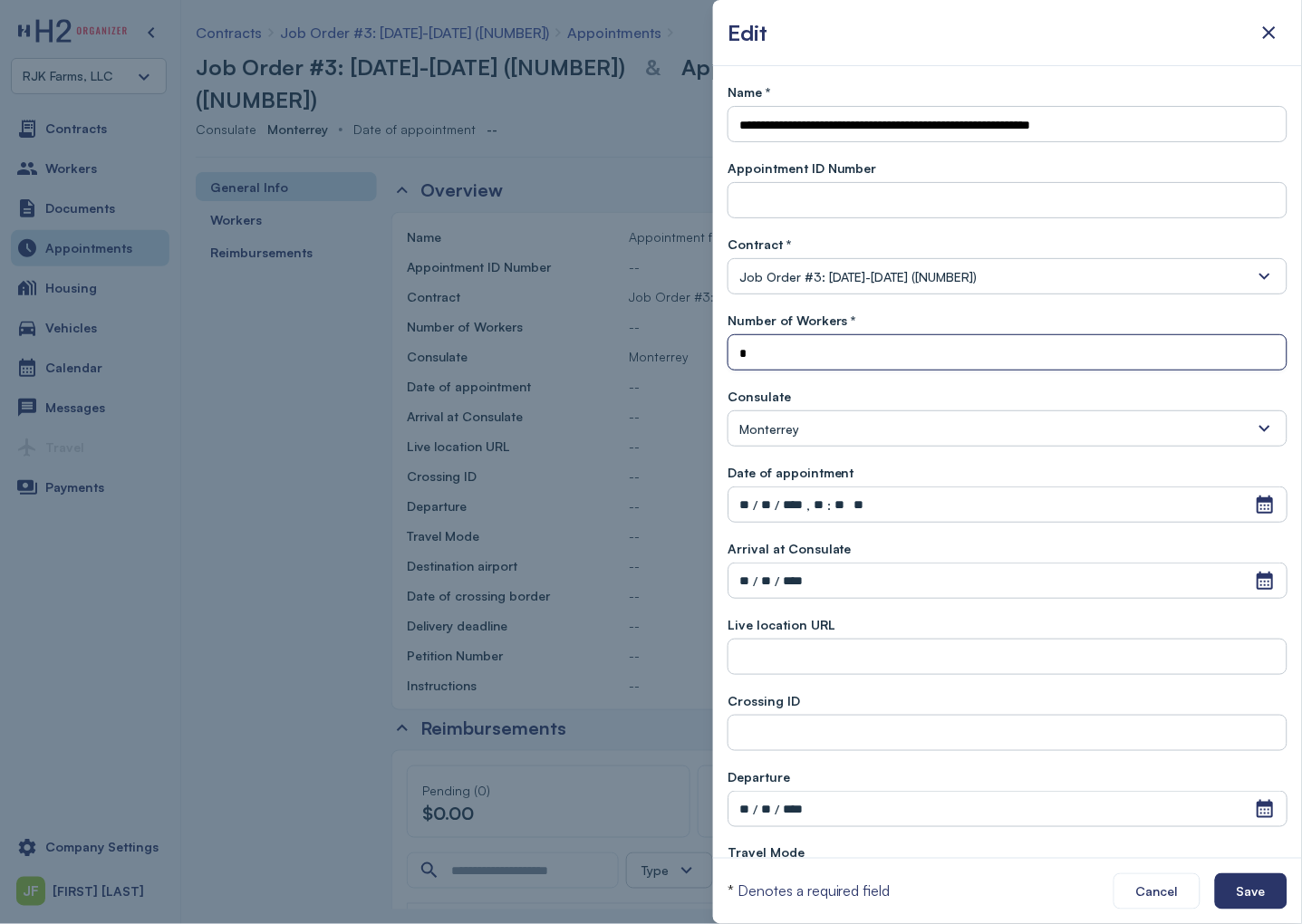 click on "*" at bounding box center (1008, 353) 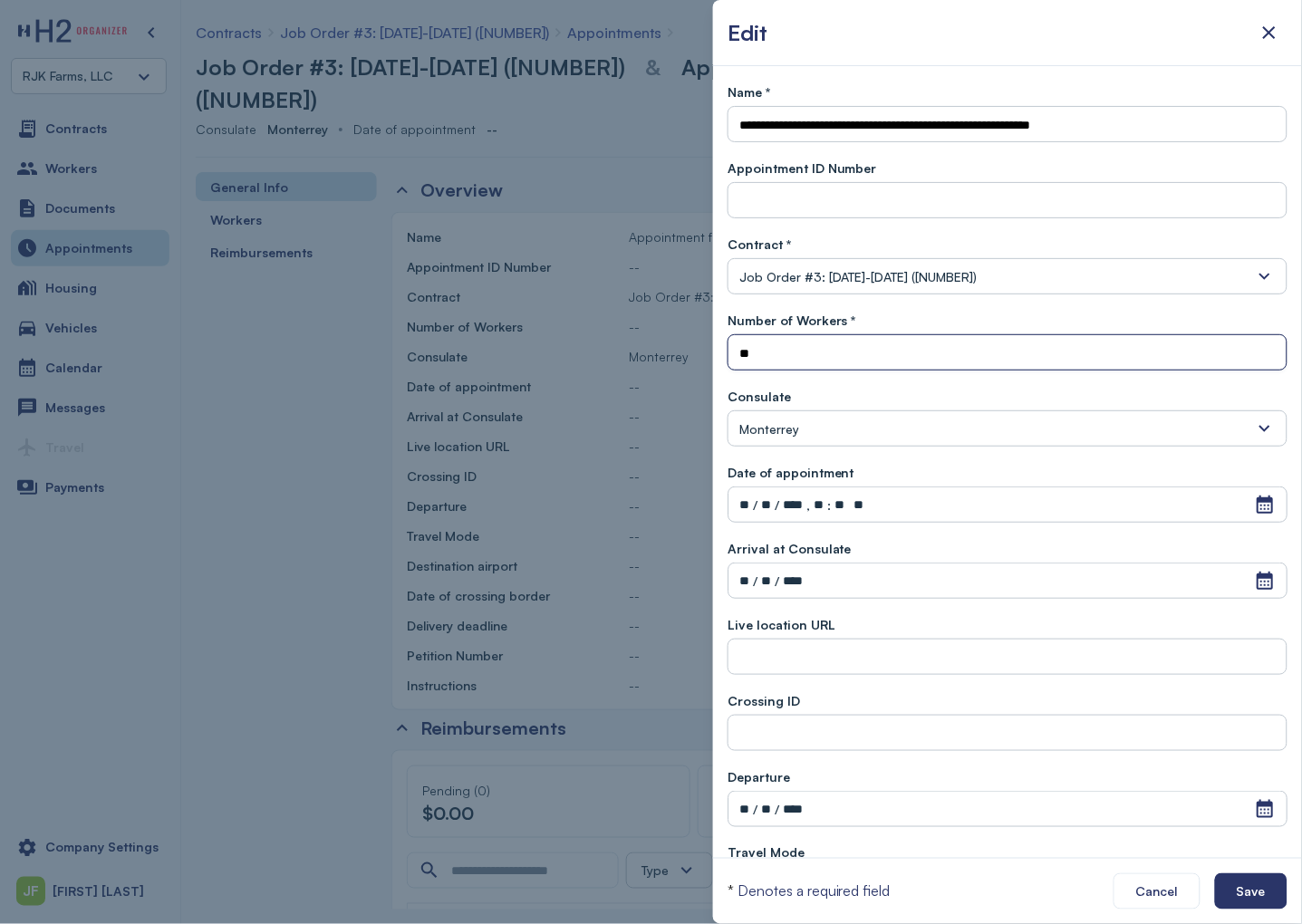 click 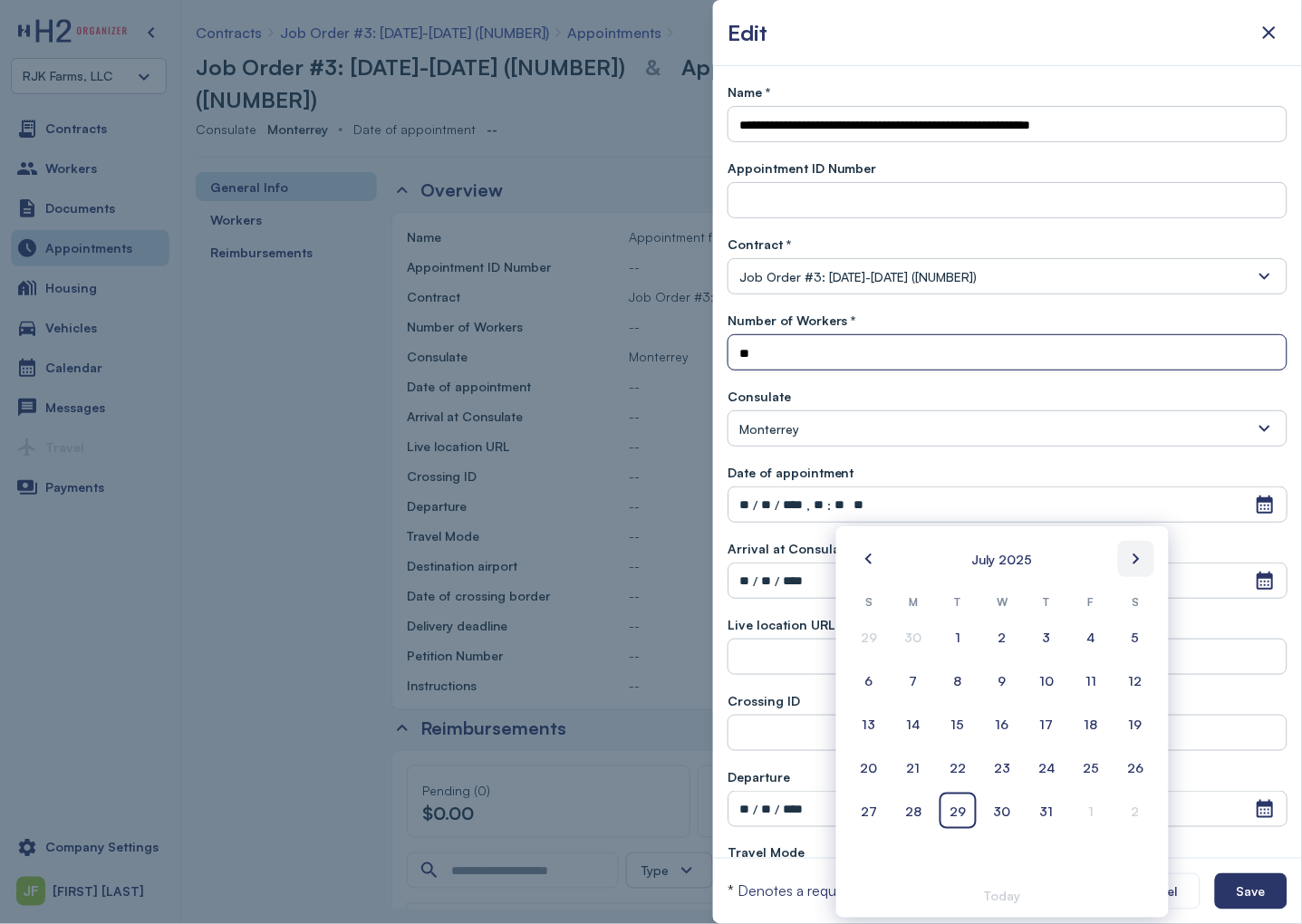 type on "**" 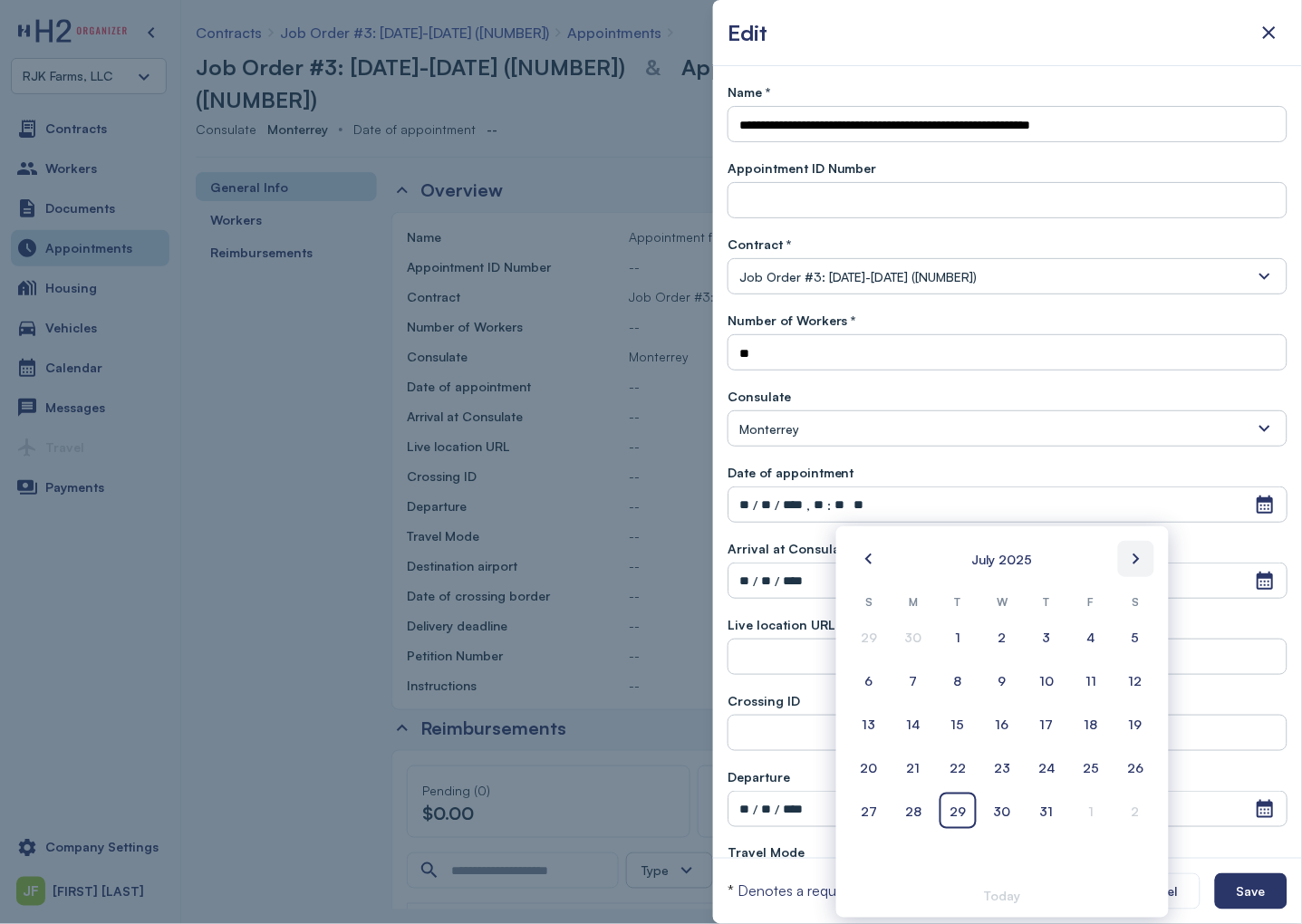 click at bounding box center [1136, 559] 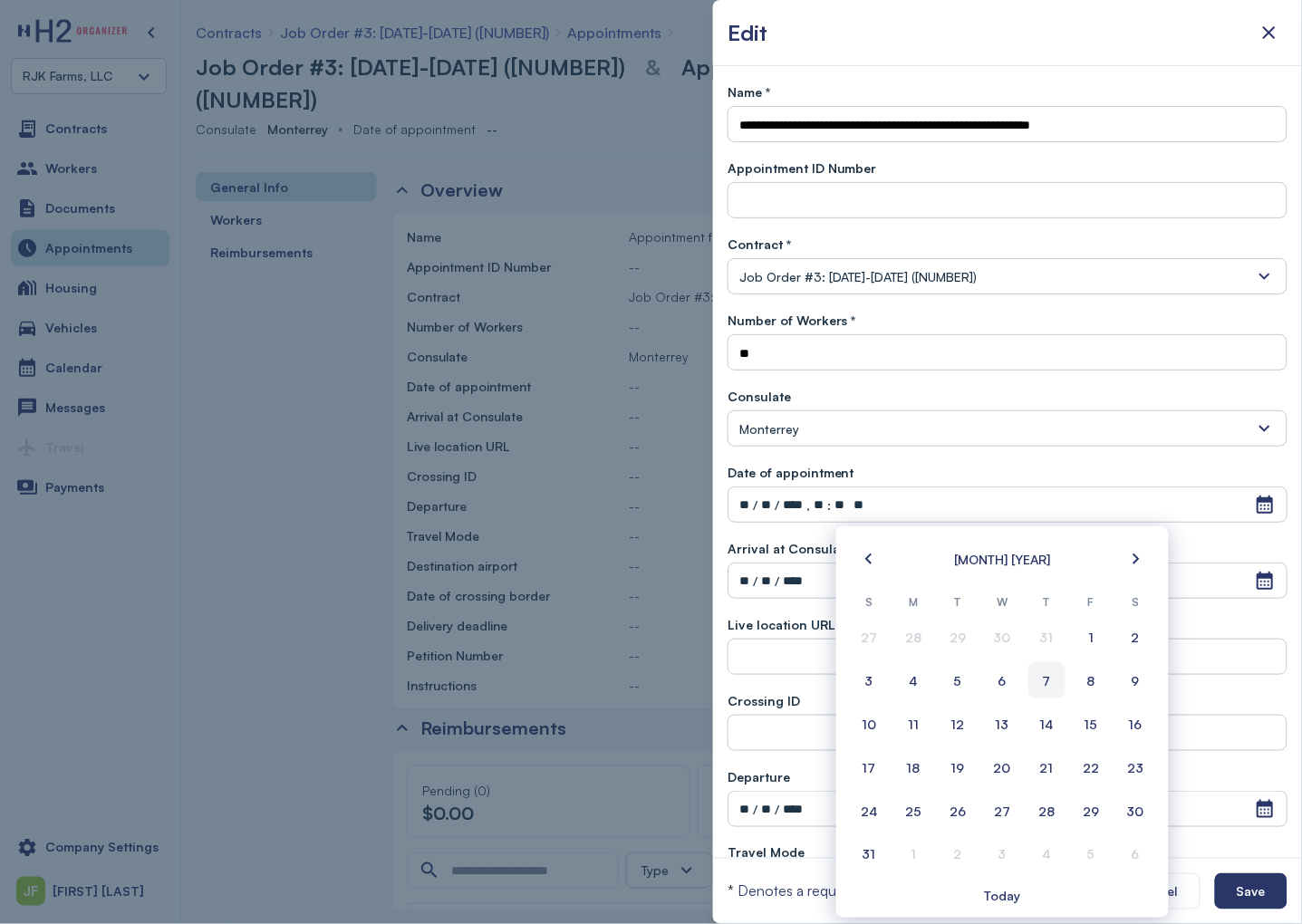 click on "7" at bounding box center [1046, 680] 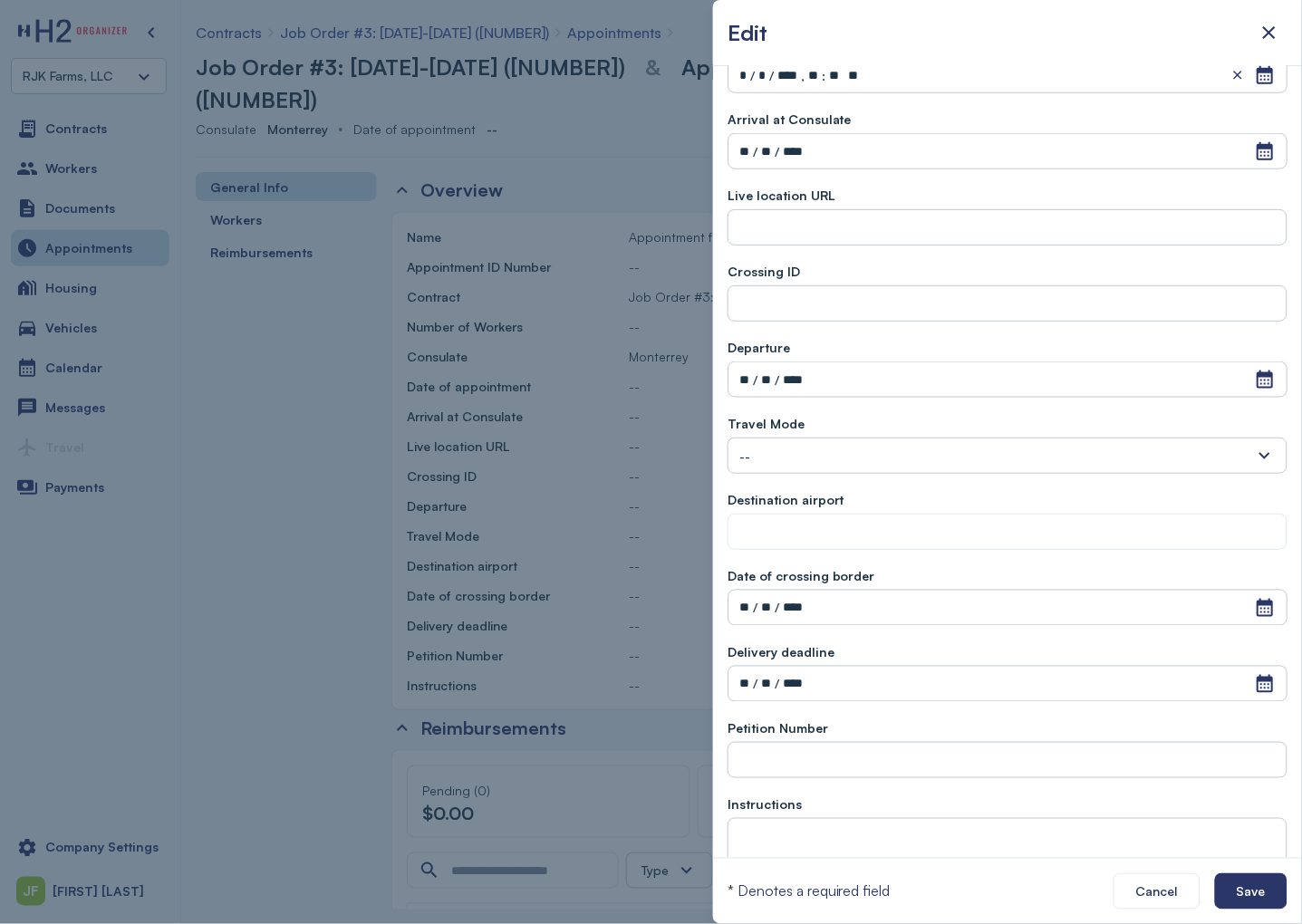 scroll, scrollTop: 431, scrollLeft: 0, axis: vertical 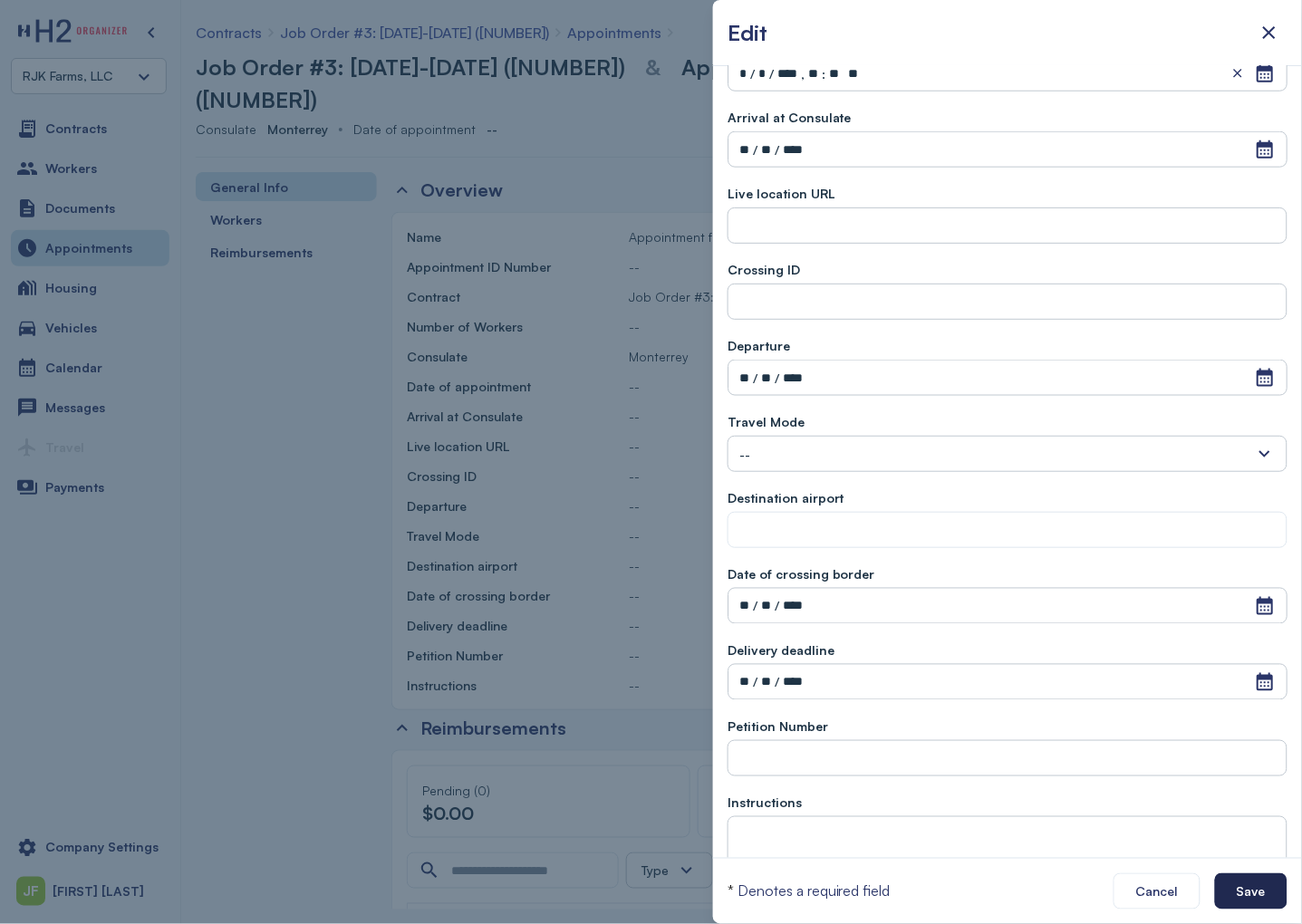 click on "Save" at bounding box center [1251, 891] 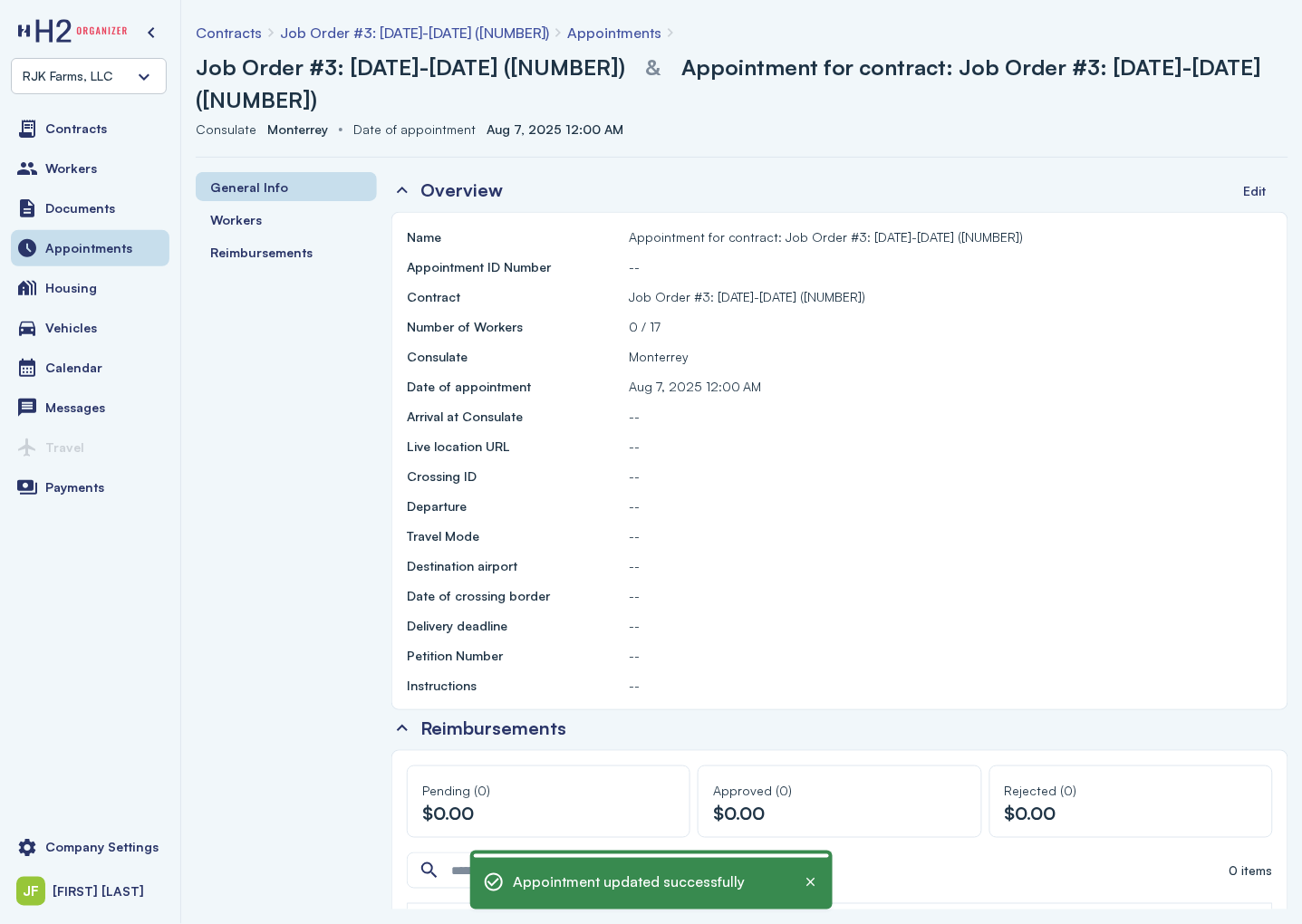 click on "Job Order #3: 8/15/25-11/15/25 (94682)" at bounding box center (414, 33) 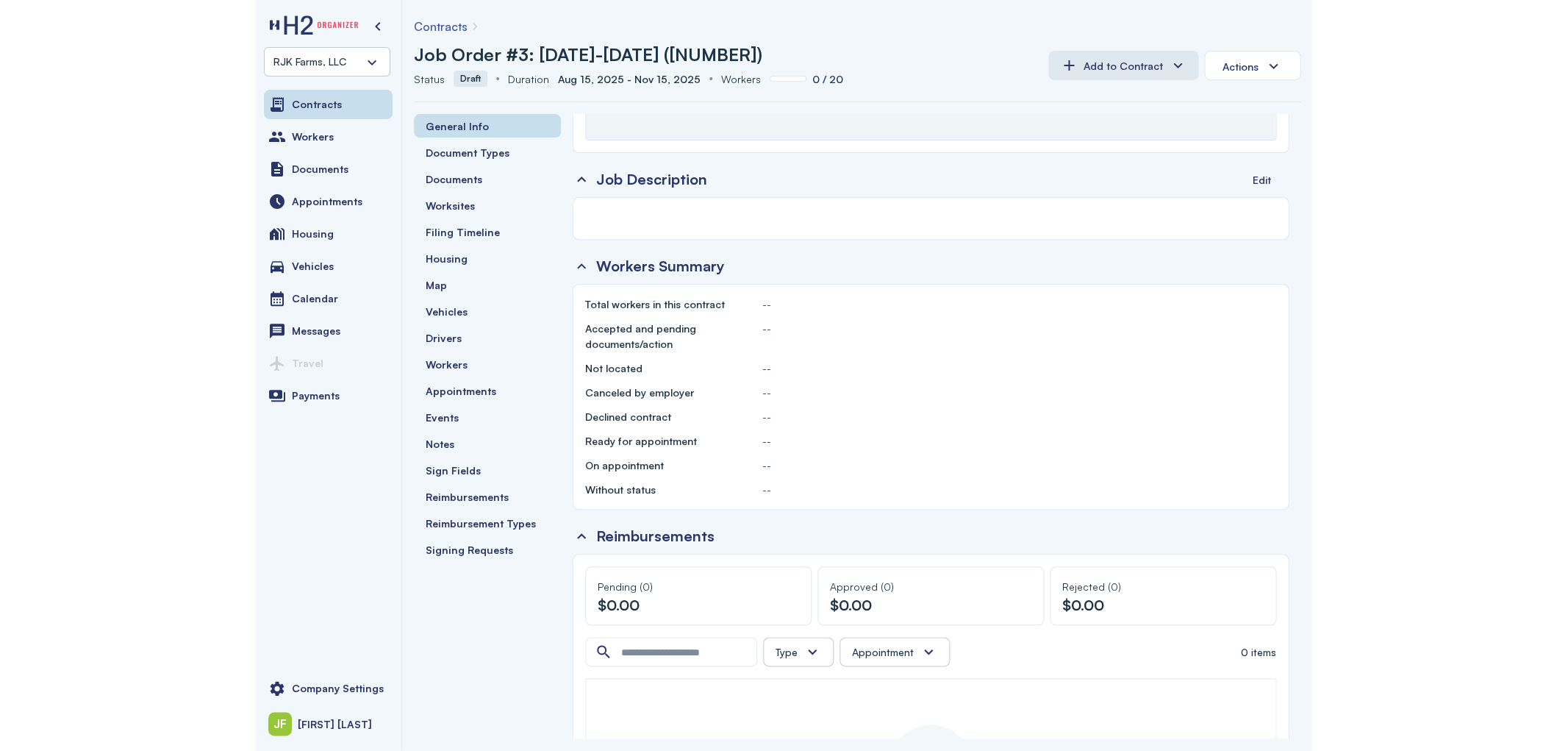 scroll, scrollTop: 767, scrollLeft: 0, axis: vertical 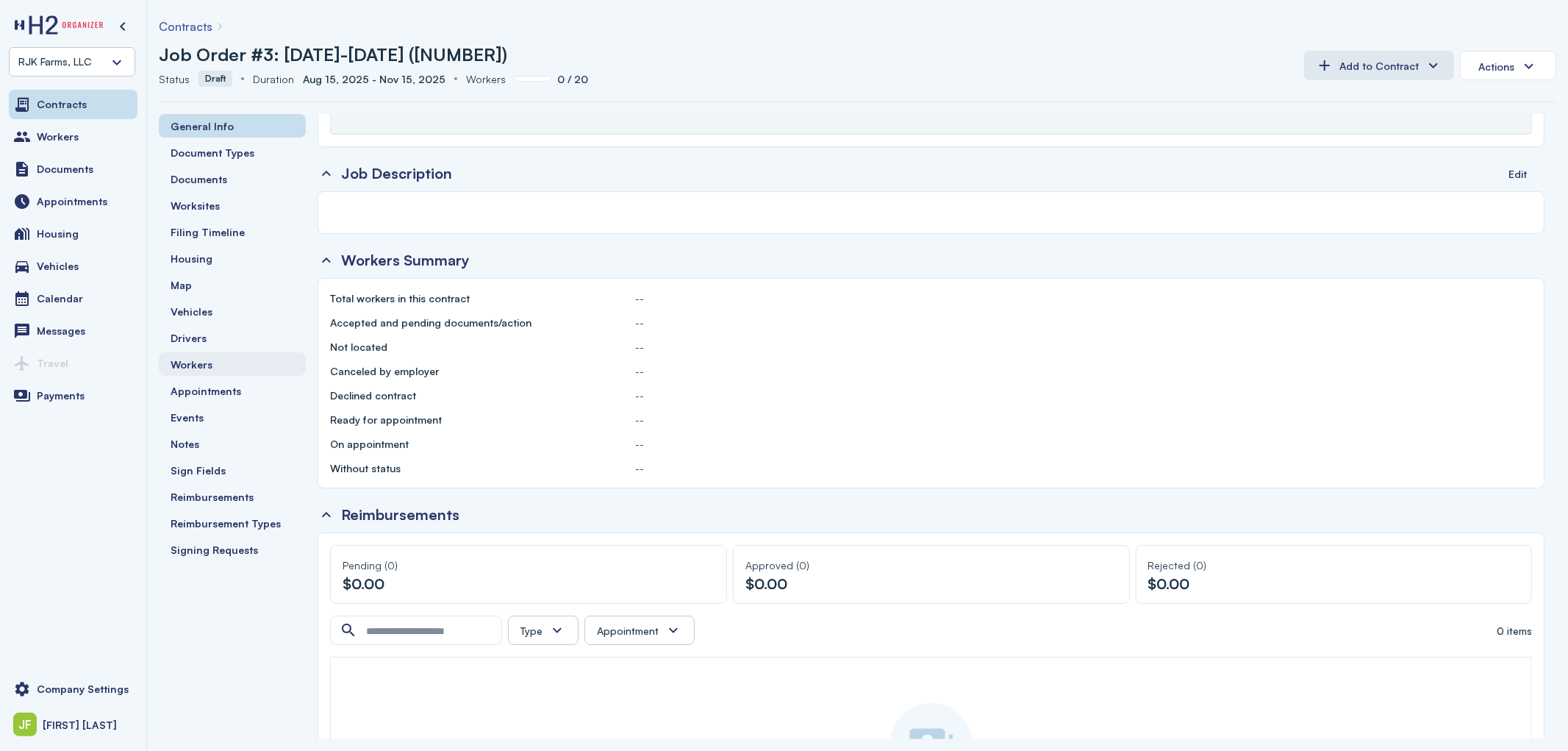 click on "Workers" at bounding box center (191, 364) 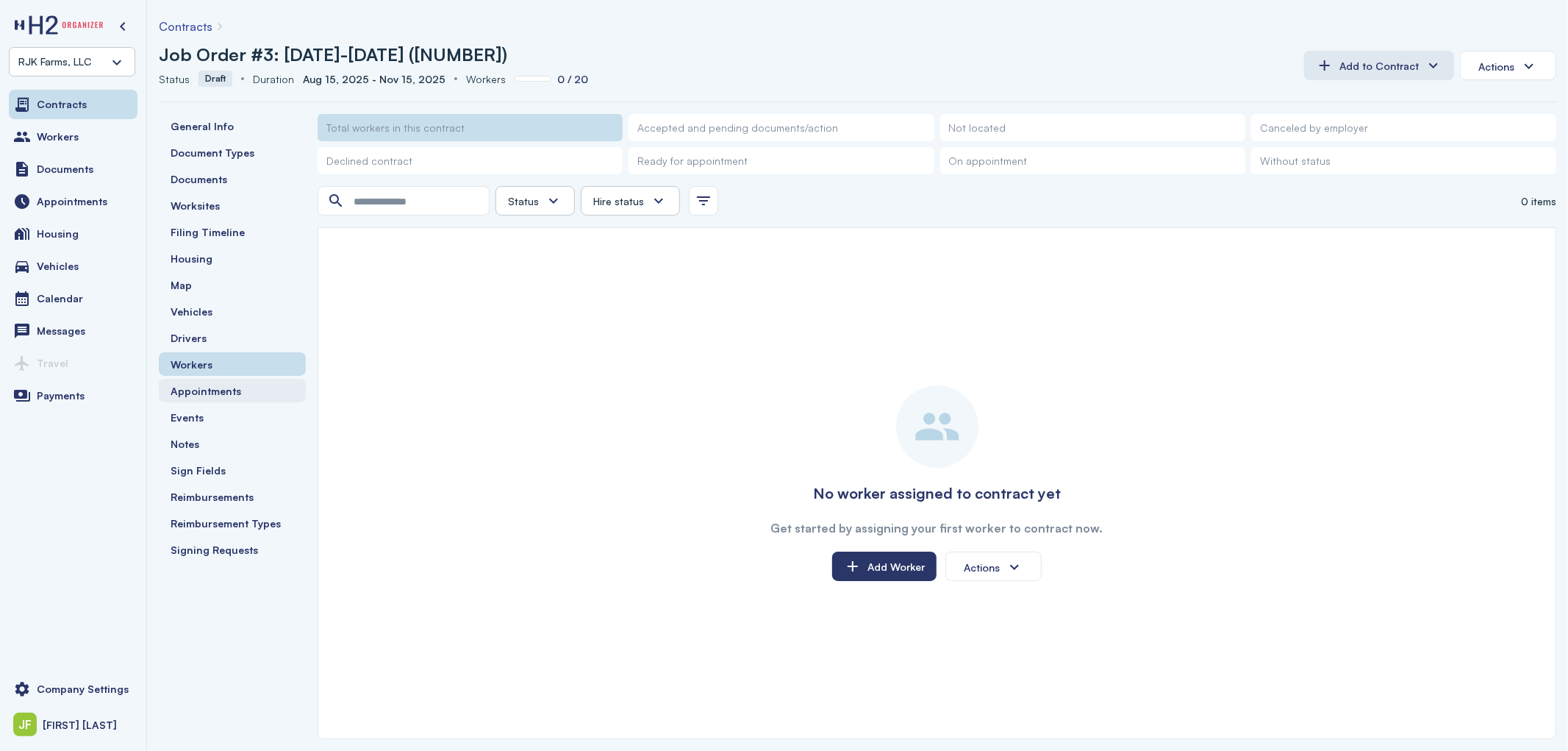 click on "Appointments" at bounding box center [206, 391] 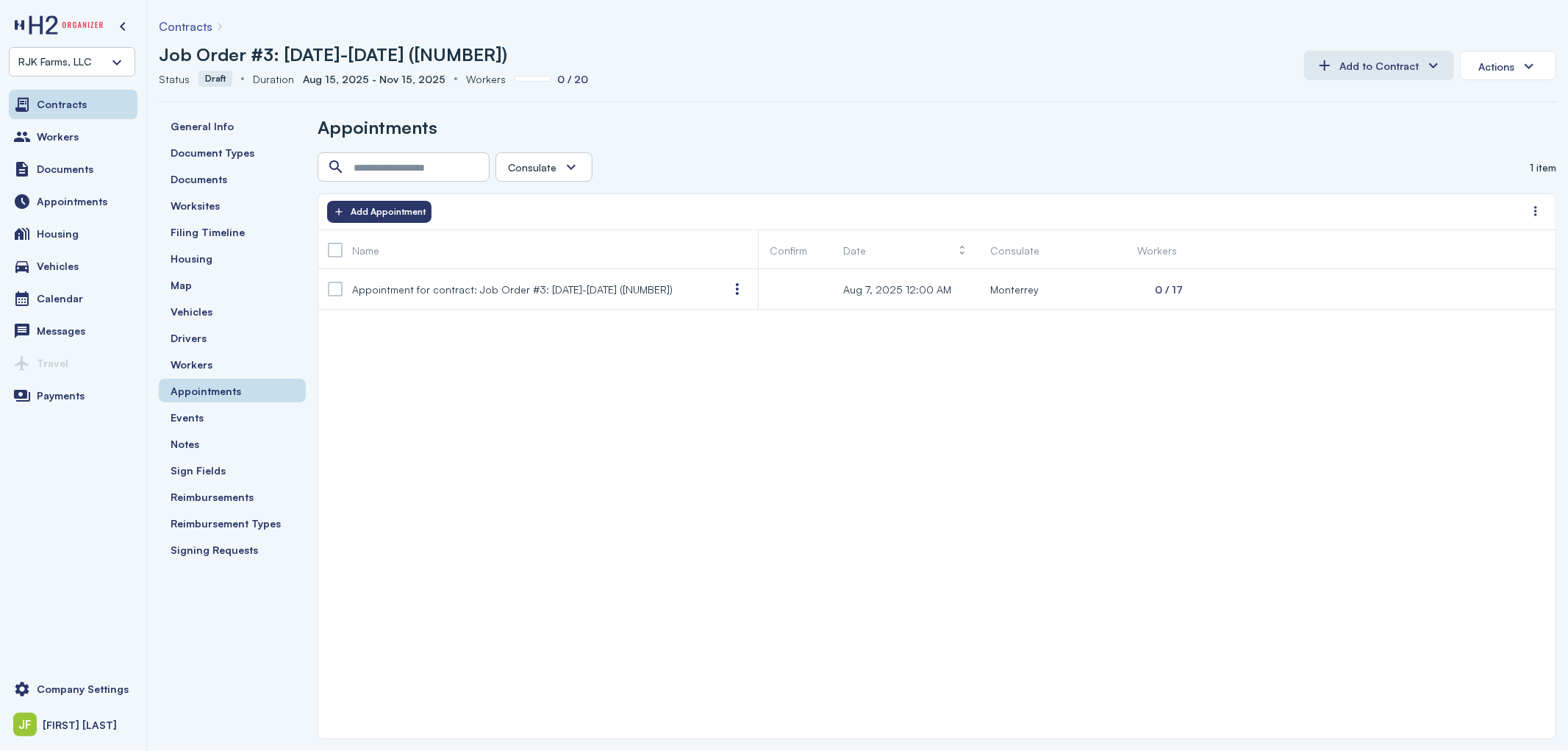 drag, startPoint x: 538, startPoint y: 249, endPoint x: 773, endPoint y: 222, distance: 236.54598 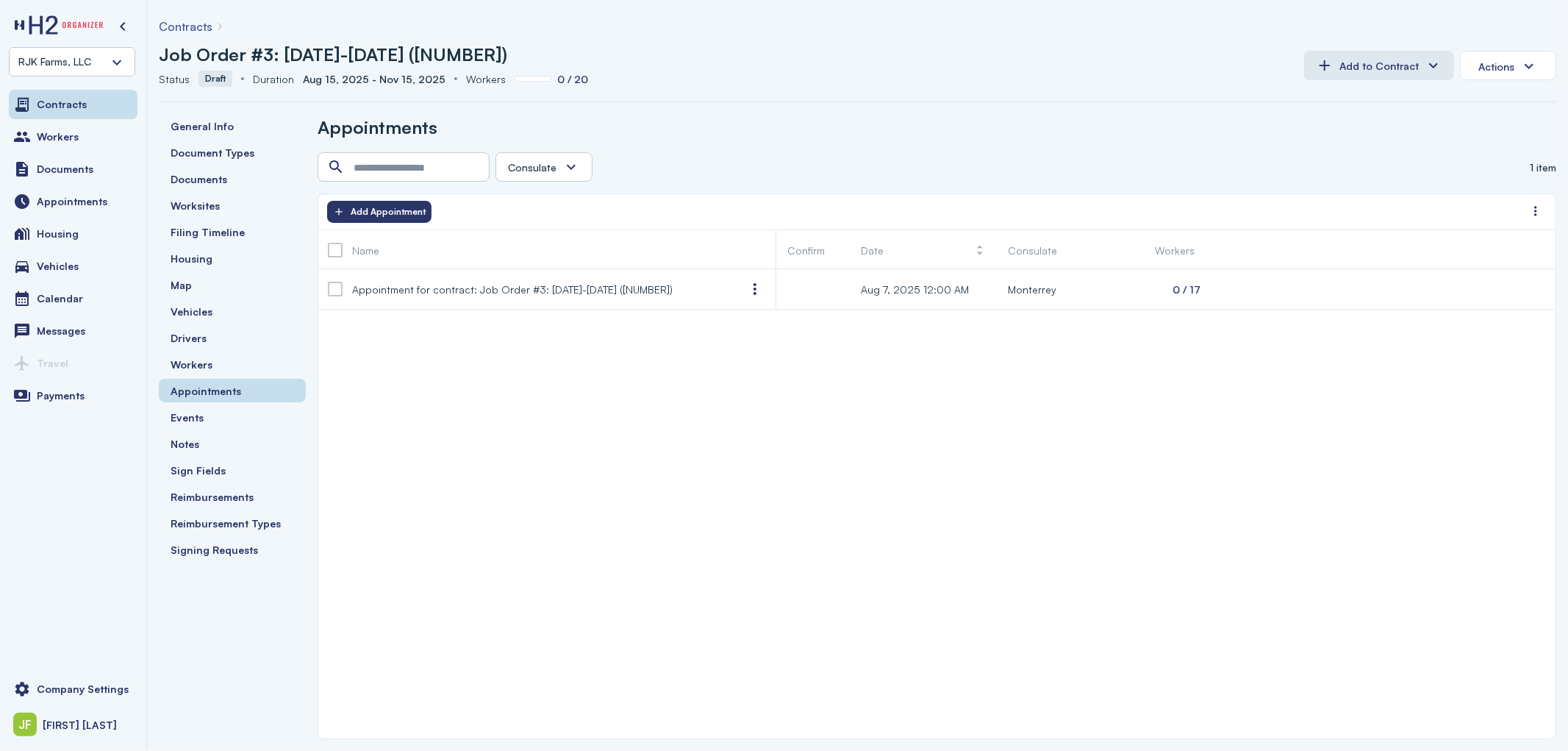 click on "Contracts" at bounding box center (185, 26) 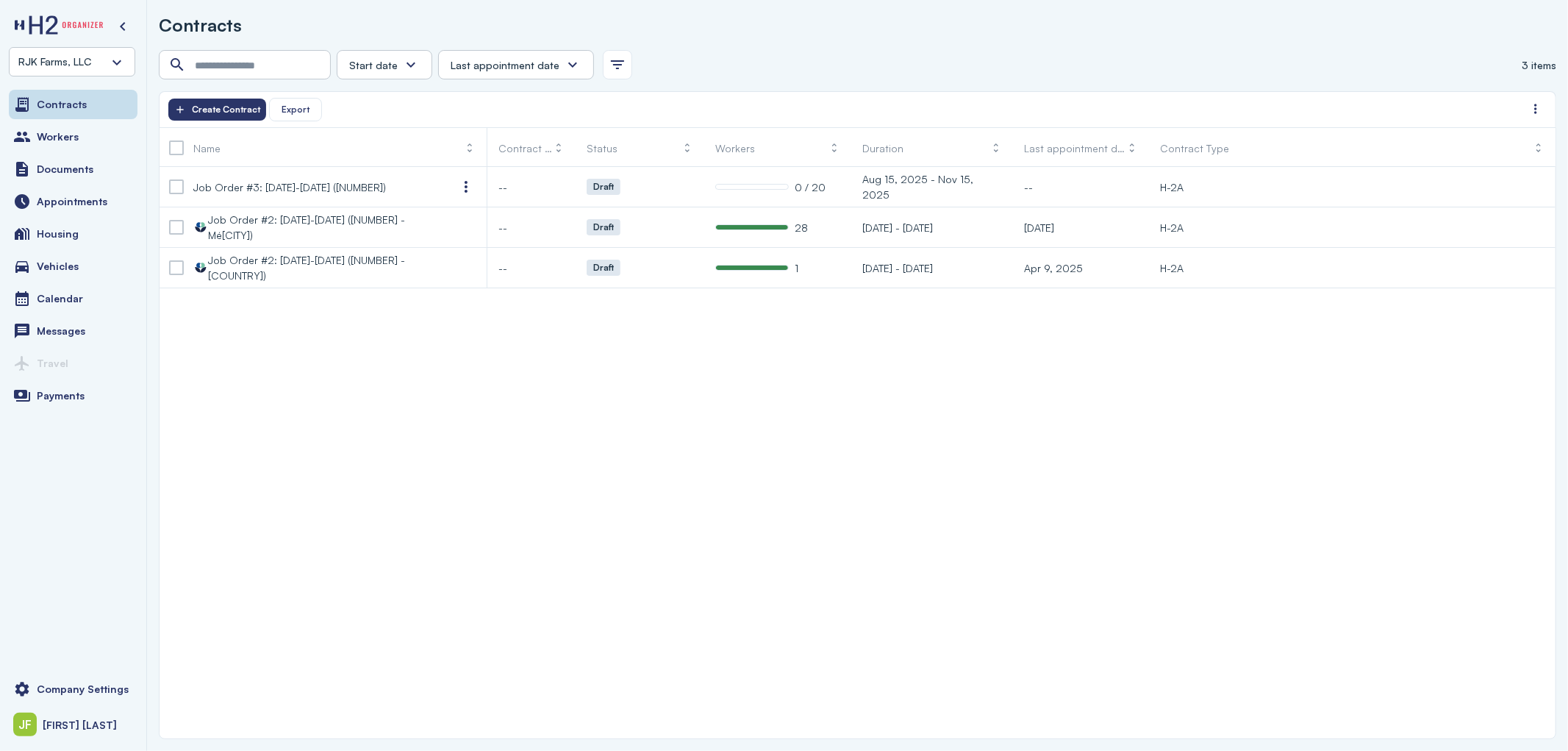 click on "RJK Farms, LLC" at bounding box center [72, 62] 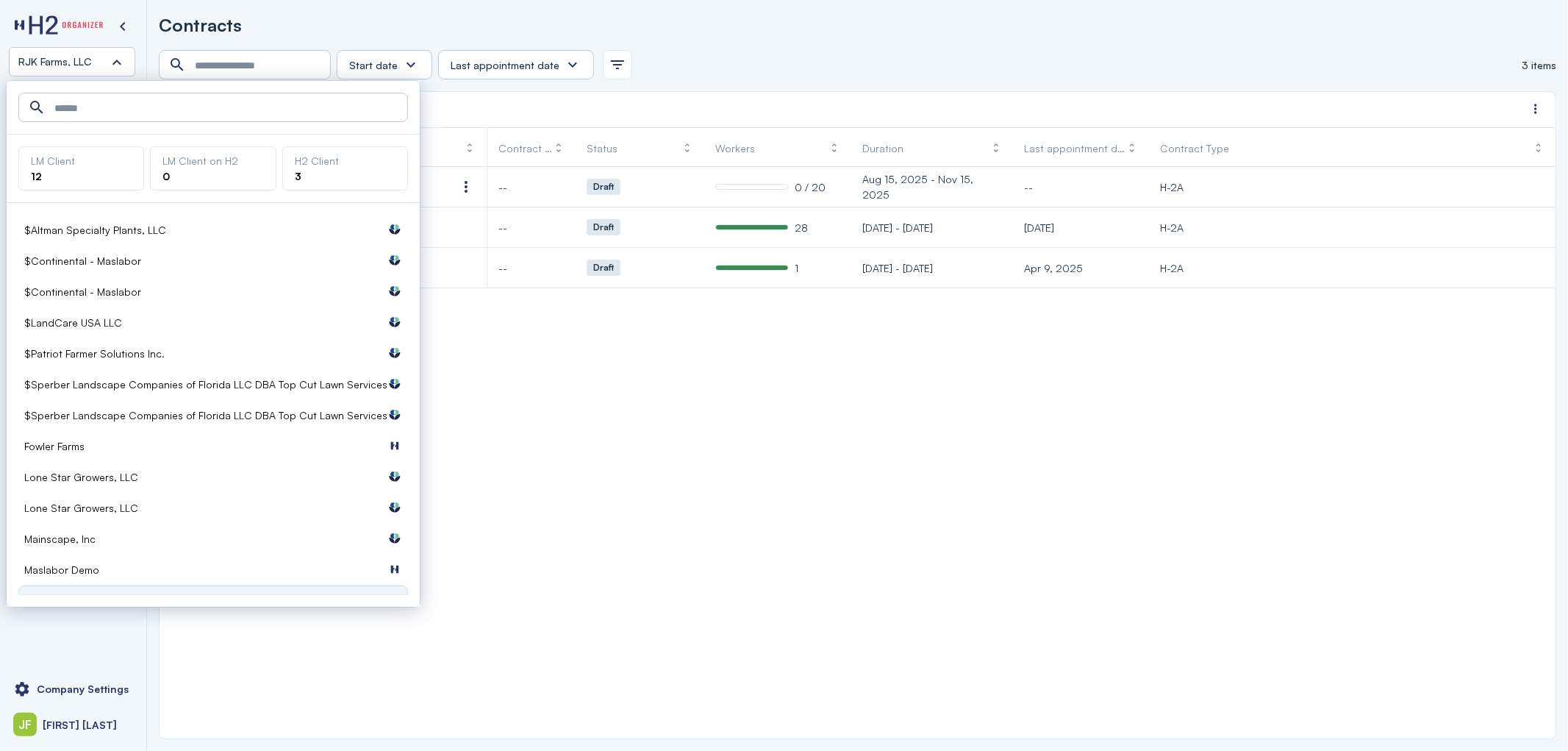 click on "$Patriot Farmer Solutions Inc." at bounding box center [94, 353] 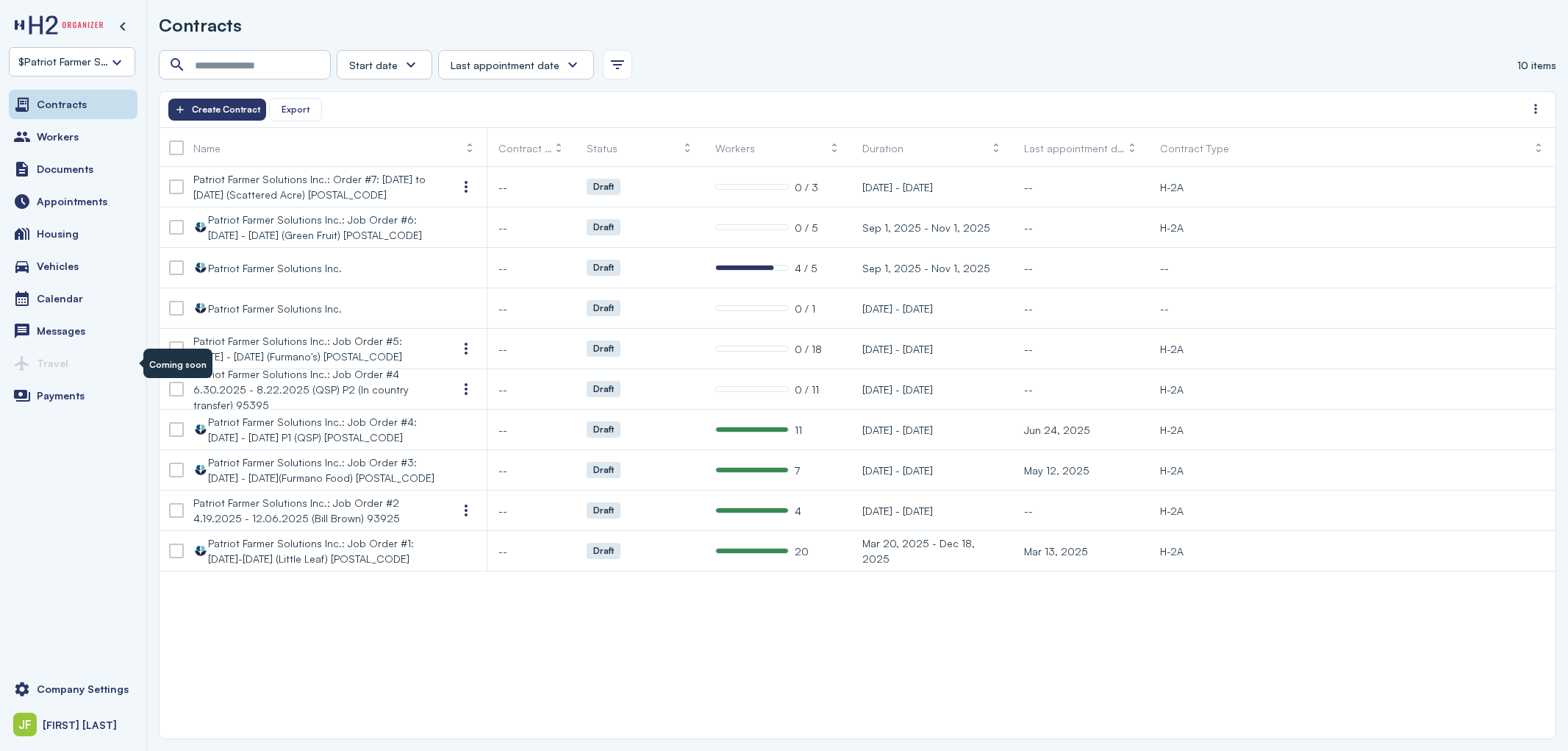 scroll, scrollTop: 0, scrollLeft: 0, axis: both 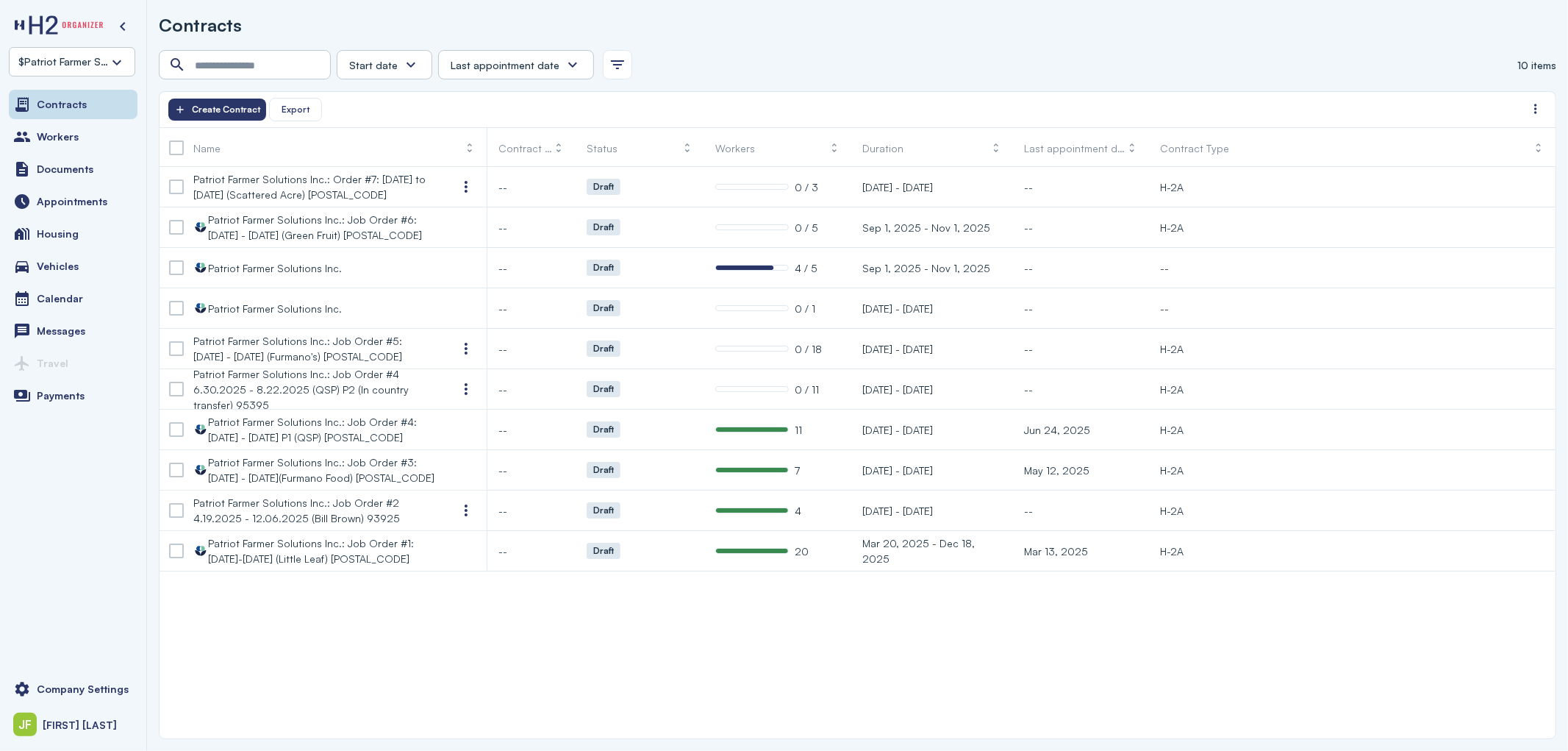 click on "$Patriot Farmer Solutions Inc." at bounding box center (72, 62) 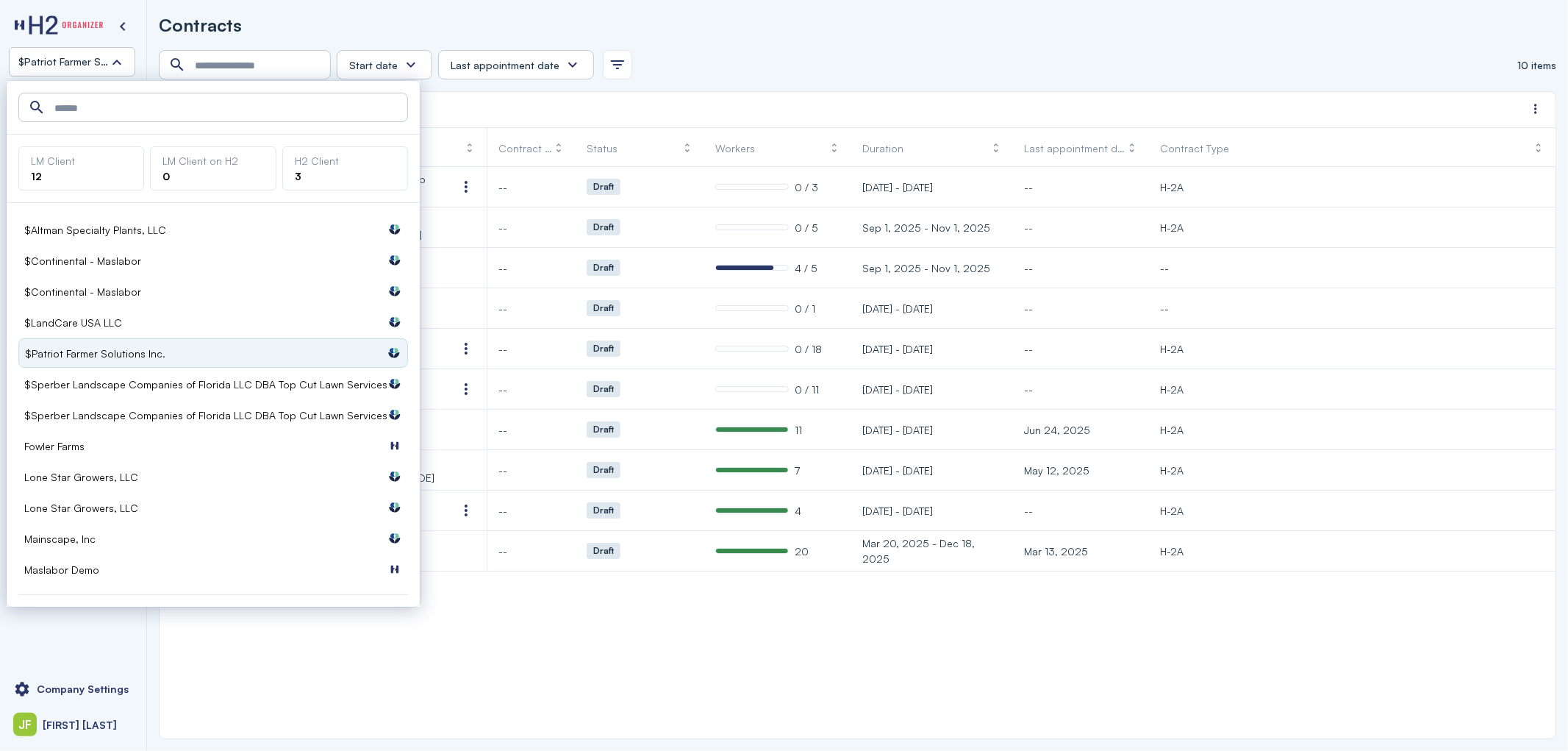click on "Mainscape, Inc   Labormex data" at bounding box center (213, 538) 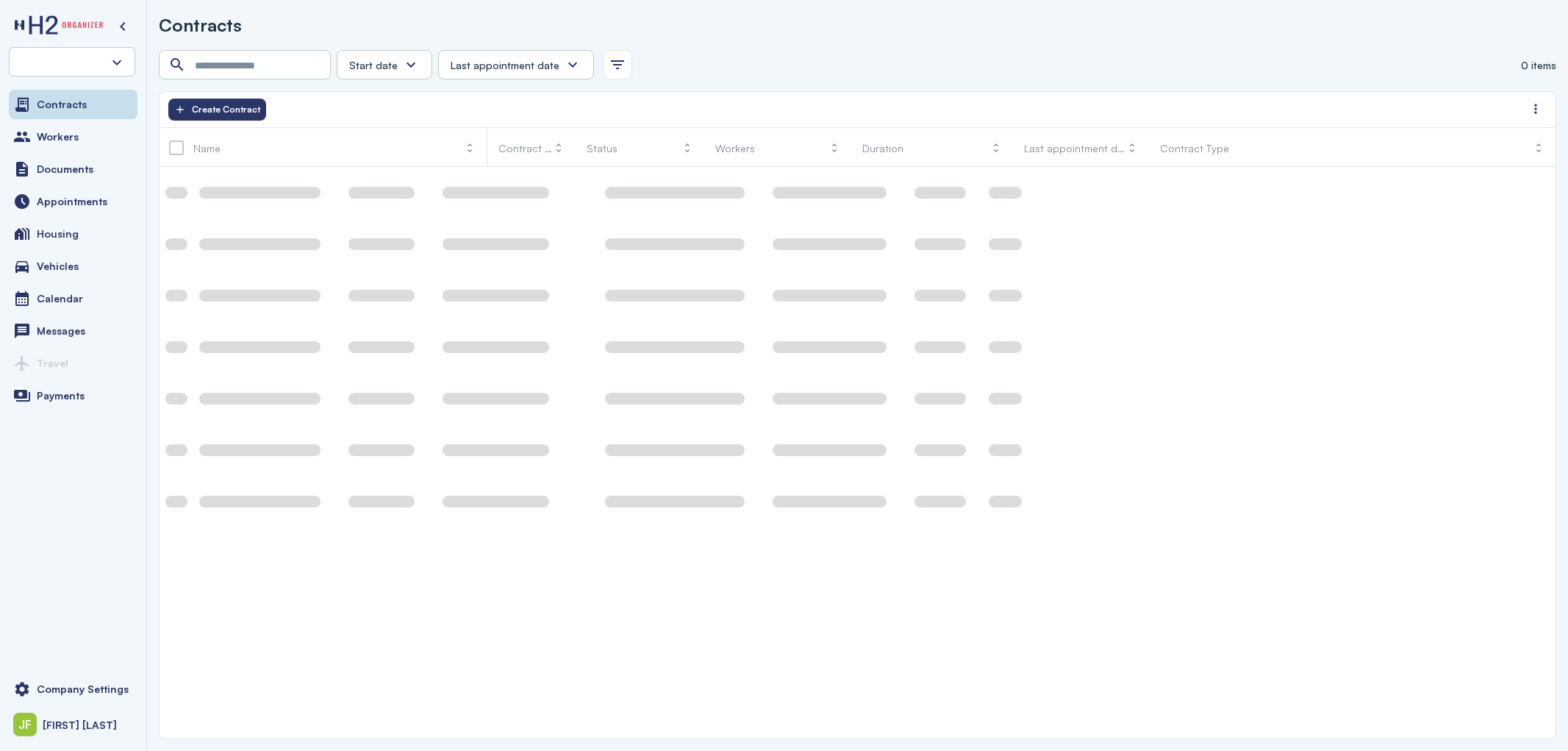 scroll, scrollTop: 0, scrollLeft: 0, axis: both 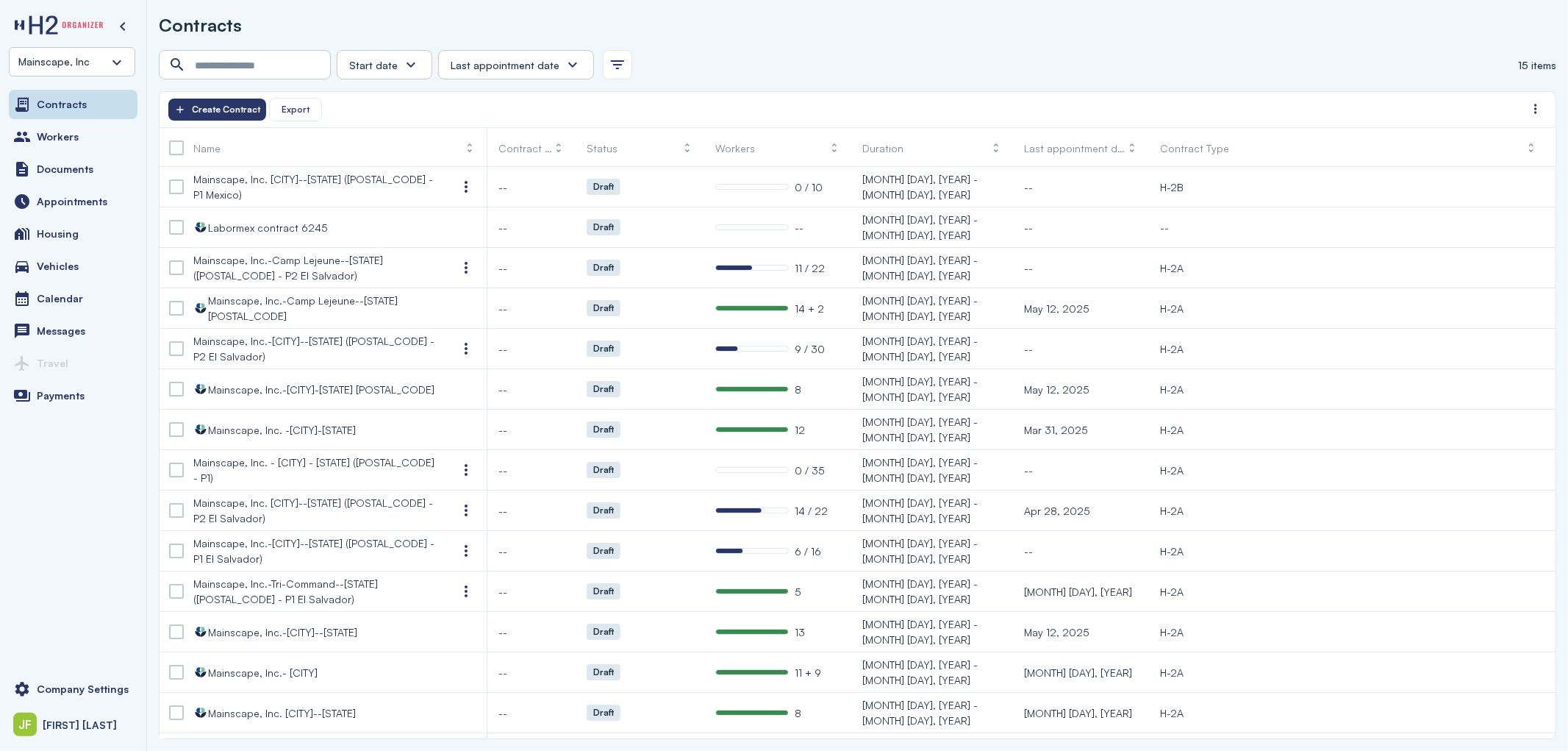 click on "Mainscape, Inc" at bounding box center [72, 62] 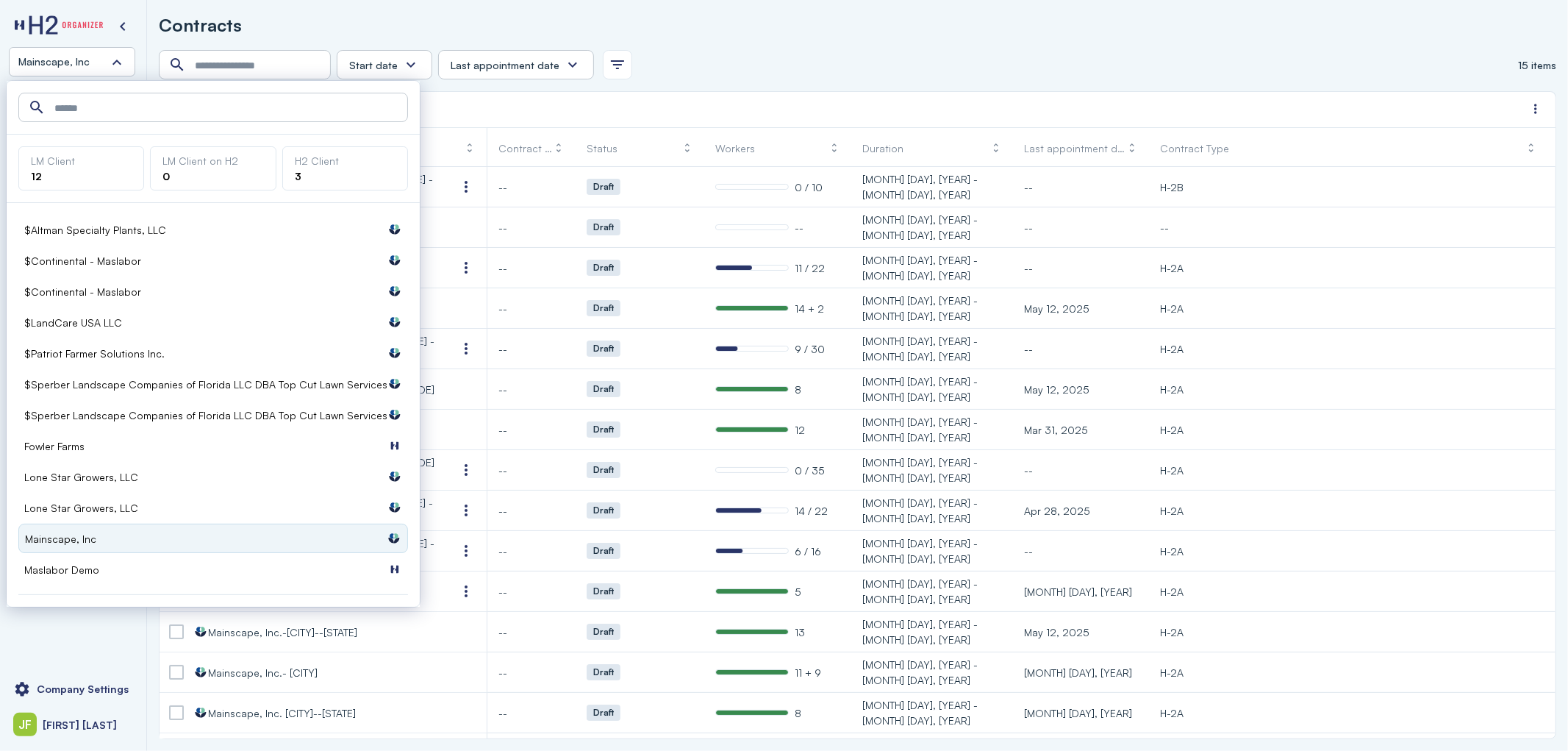 scroll, scrollTop: 82, scrollLeft: 0, axis: vertical 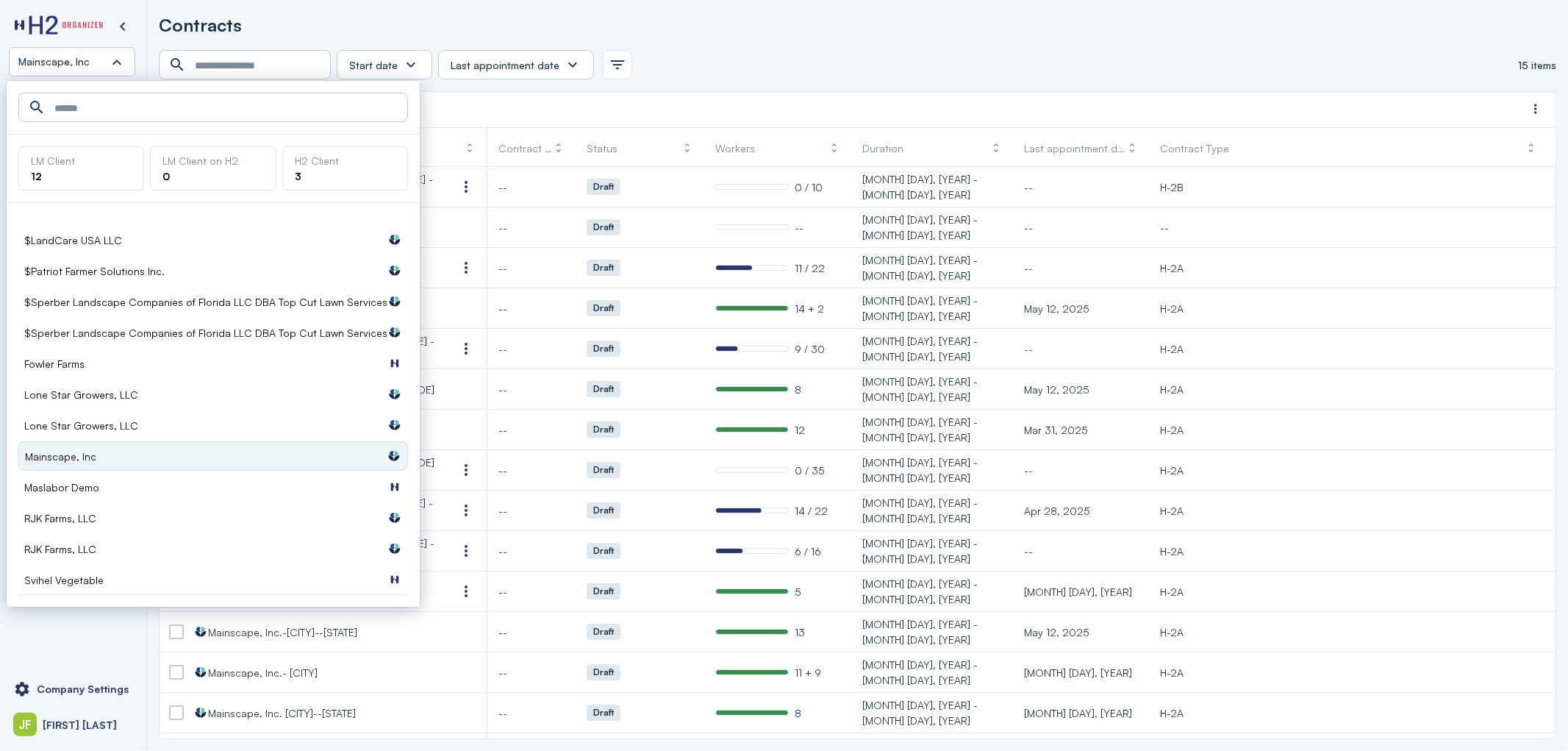 click on "RJK Farms, LLC" at bounding box center [60, 518] 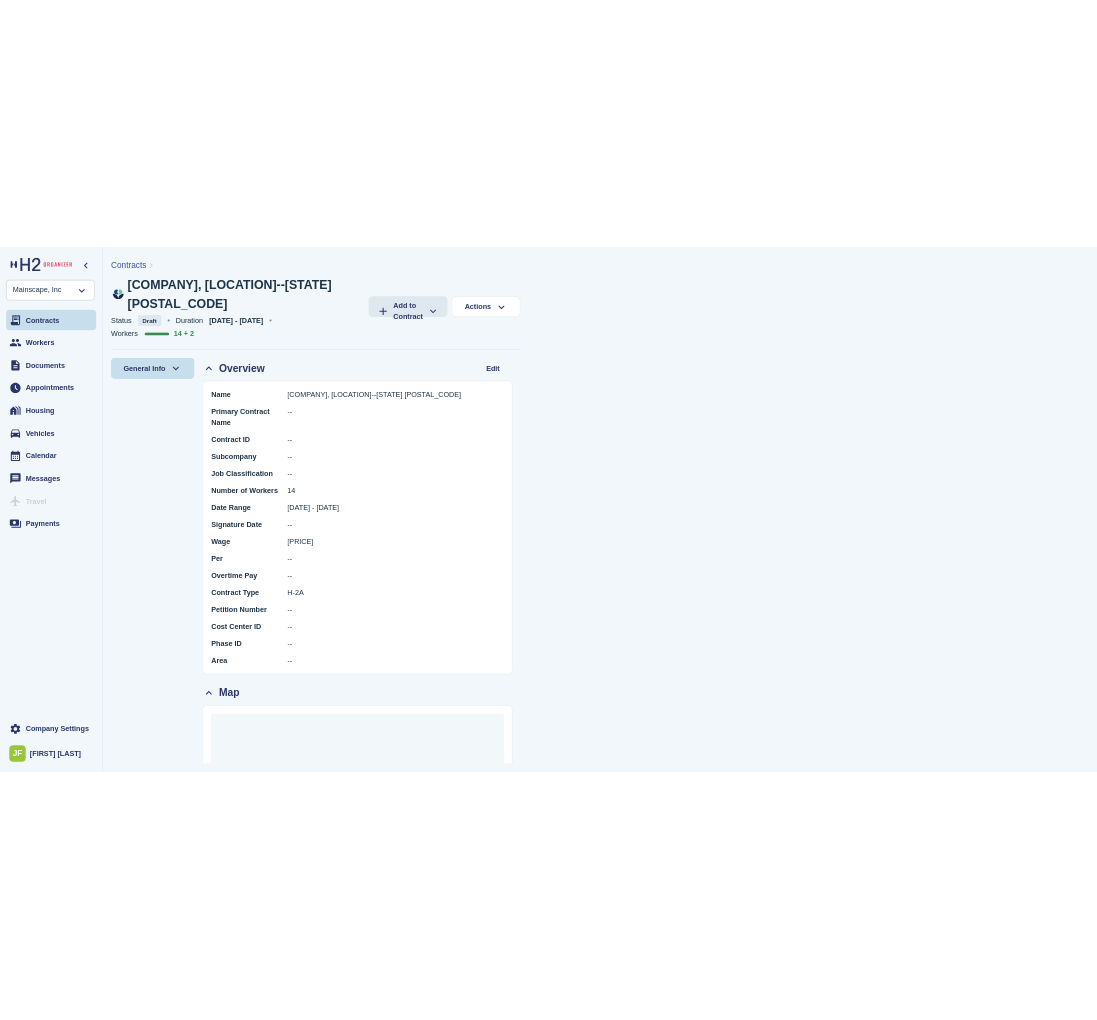 scroll, scrollTop: 0, scrollLeft: 0, axis: both 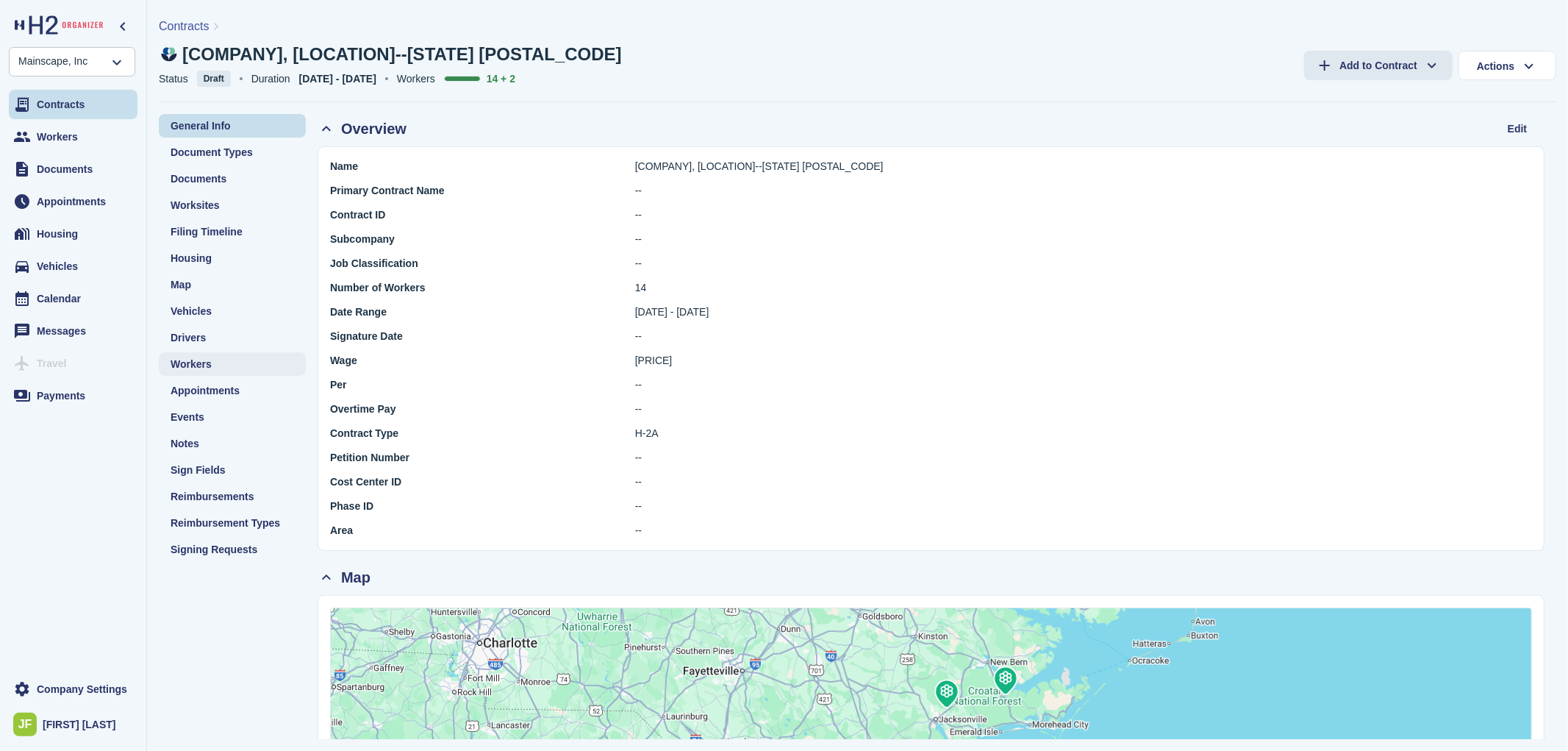 click on "Workers" at bounding box center (232, 364) 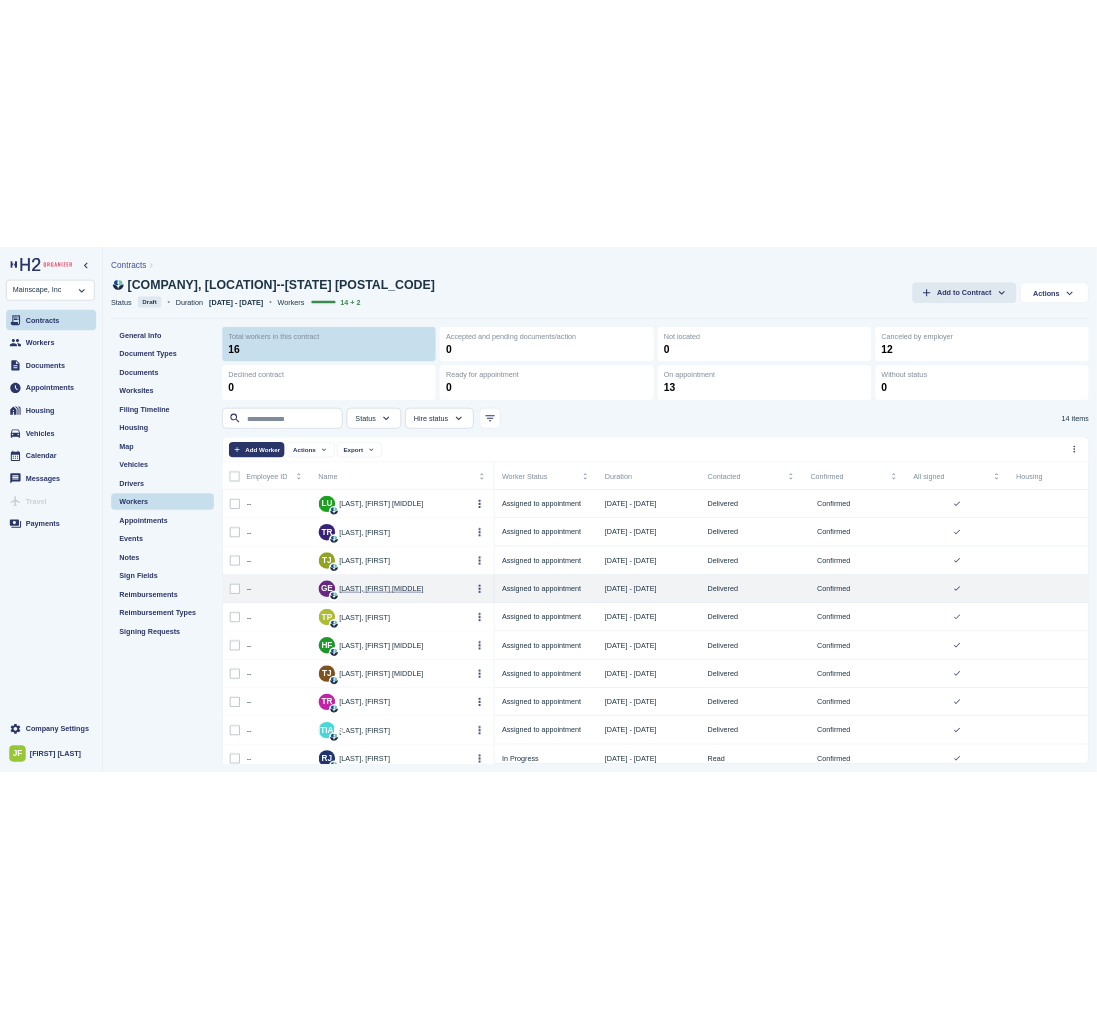 scroll, scrollTop: 246, scrollLeft: 0, axis: vertical 